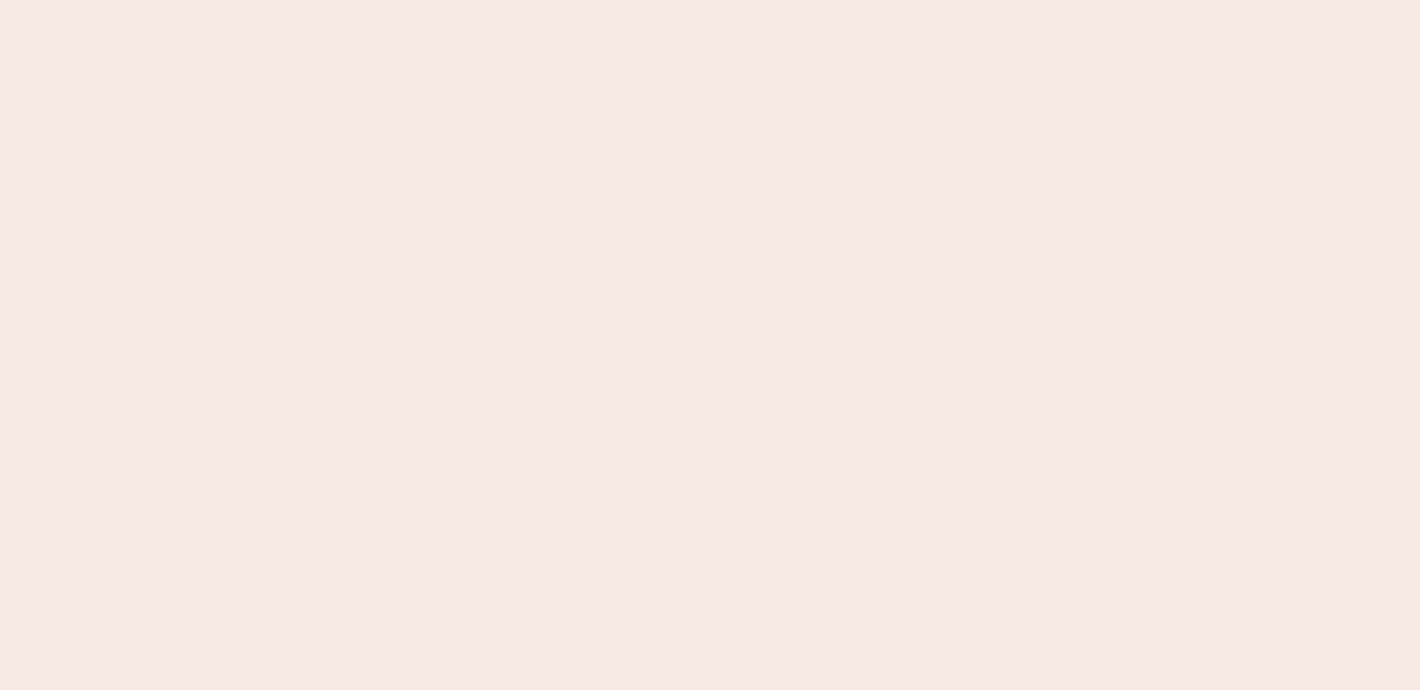 scroll, scrollTop: 0, scrollLeft: 0, axis: both 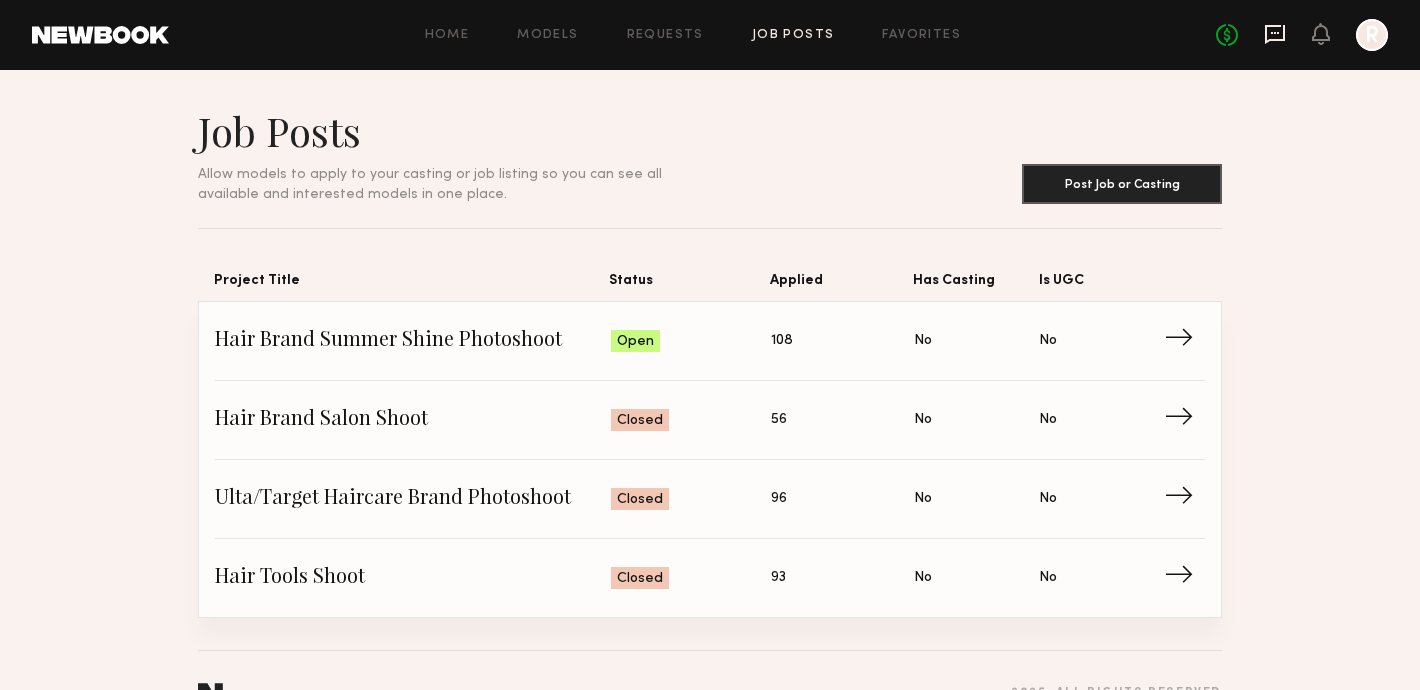 click 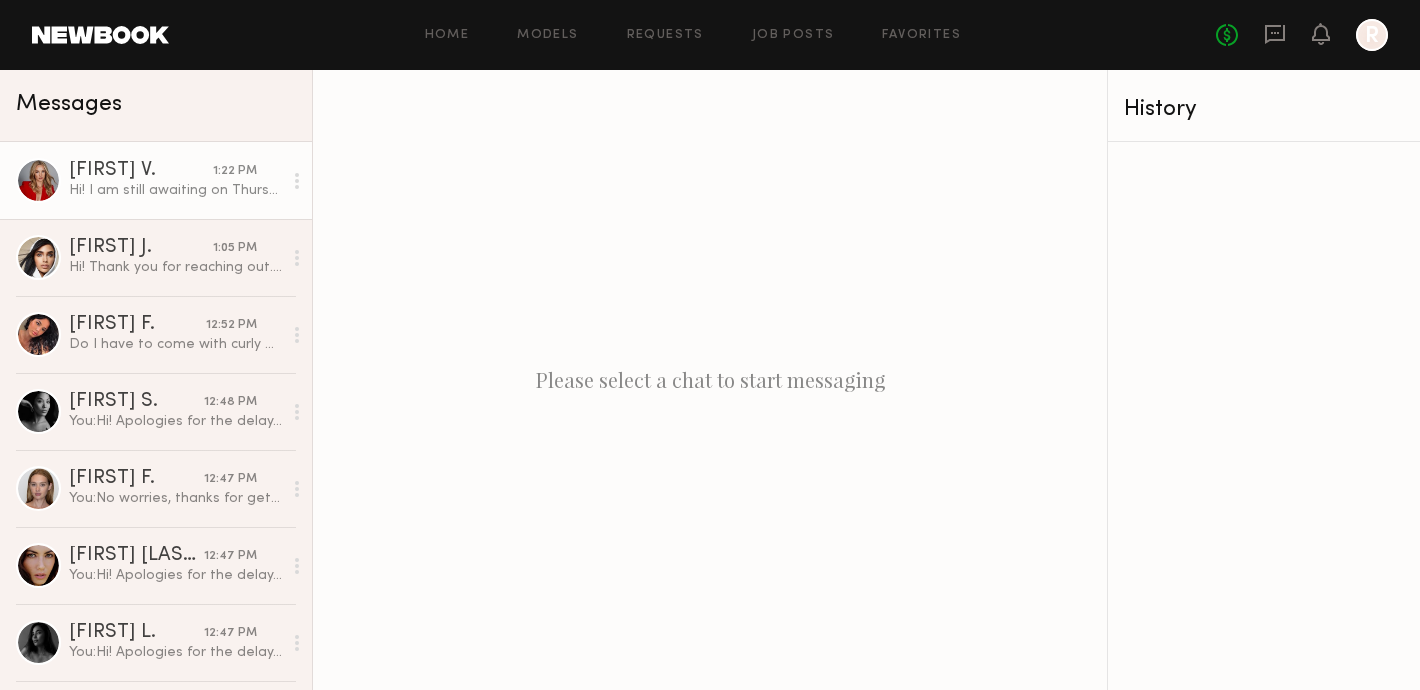 click on "Hi!
I am still awaiting on Thursday, location works for me as well." 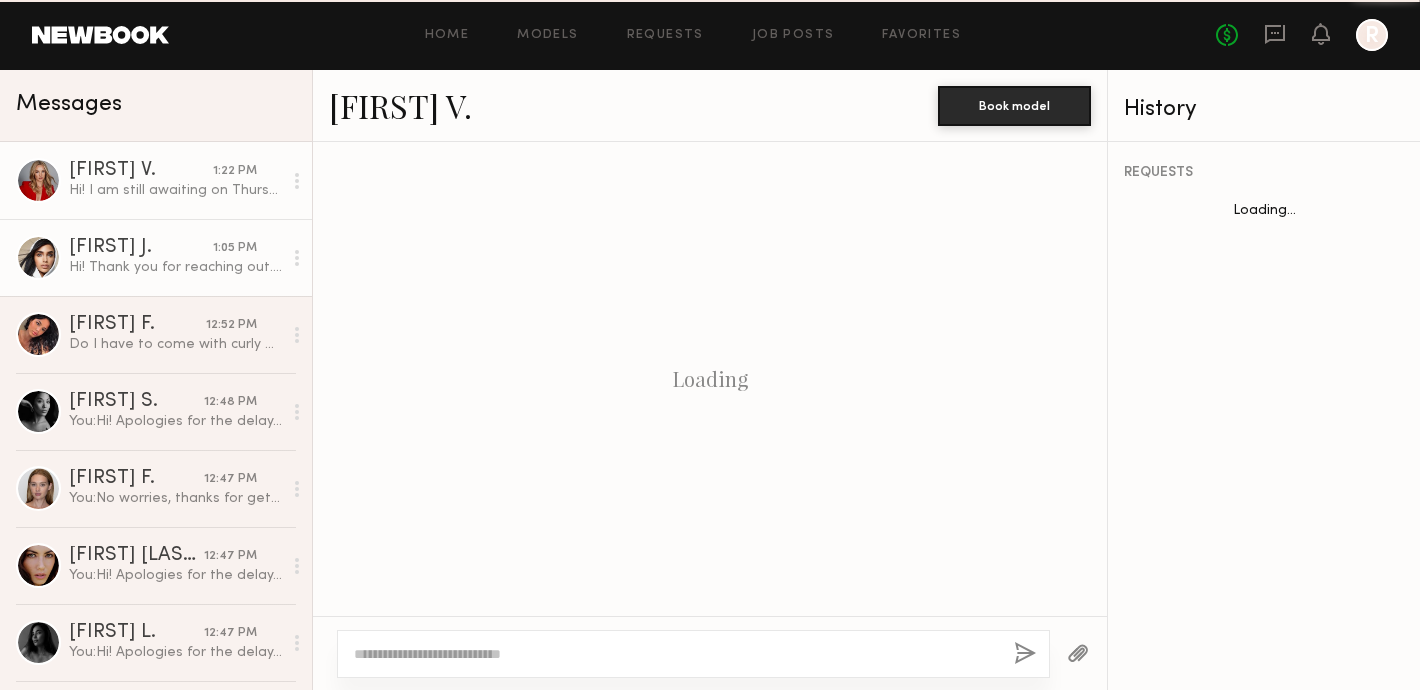 scroll, scrollTop: 2349, scrollLeft: 0, axis: vertical 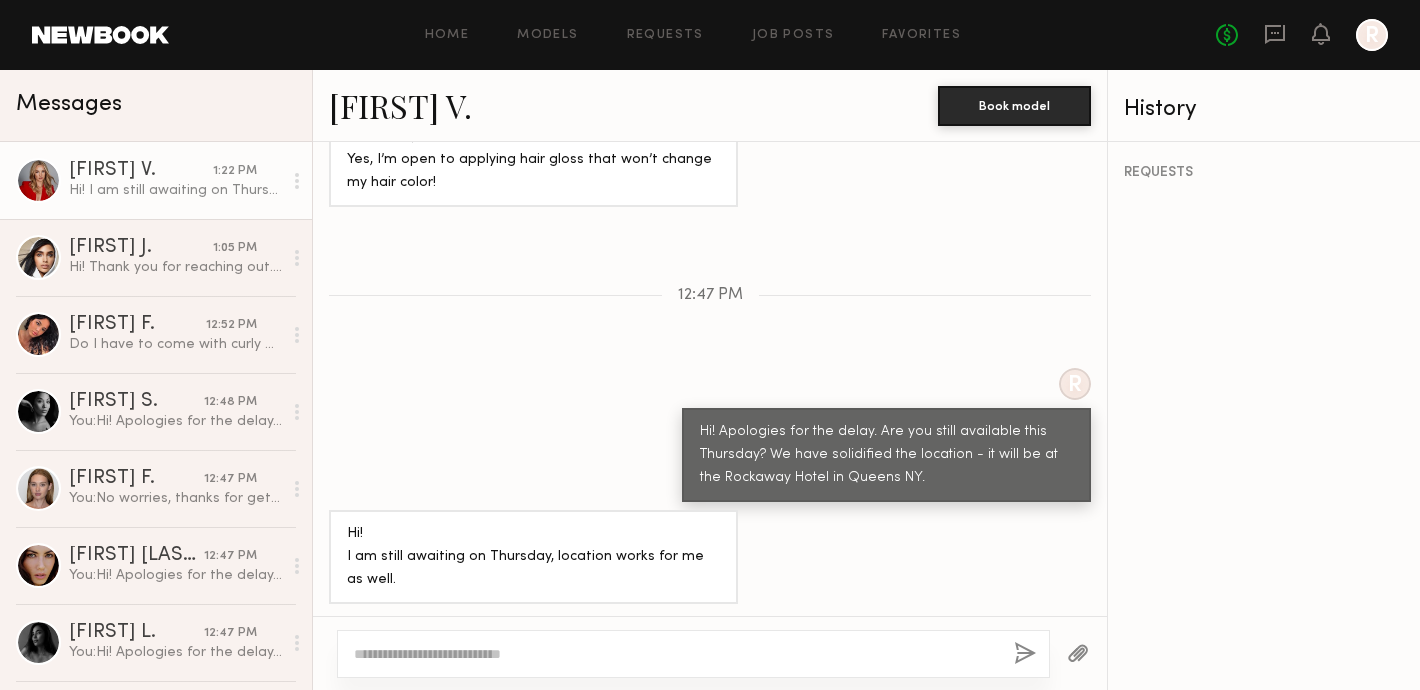 click 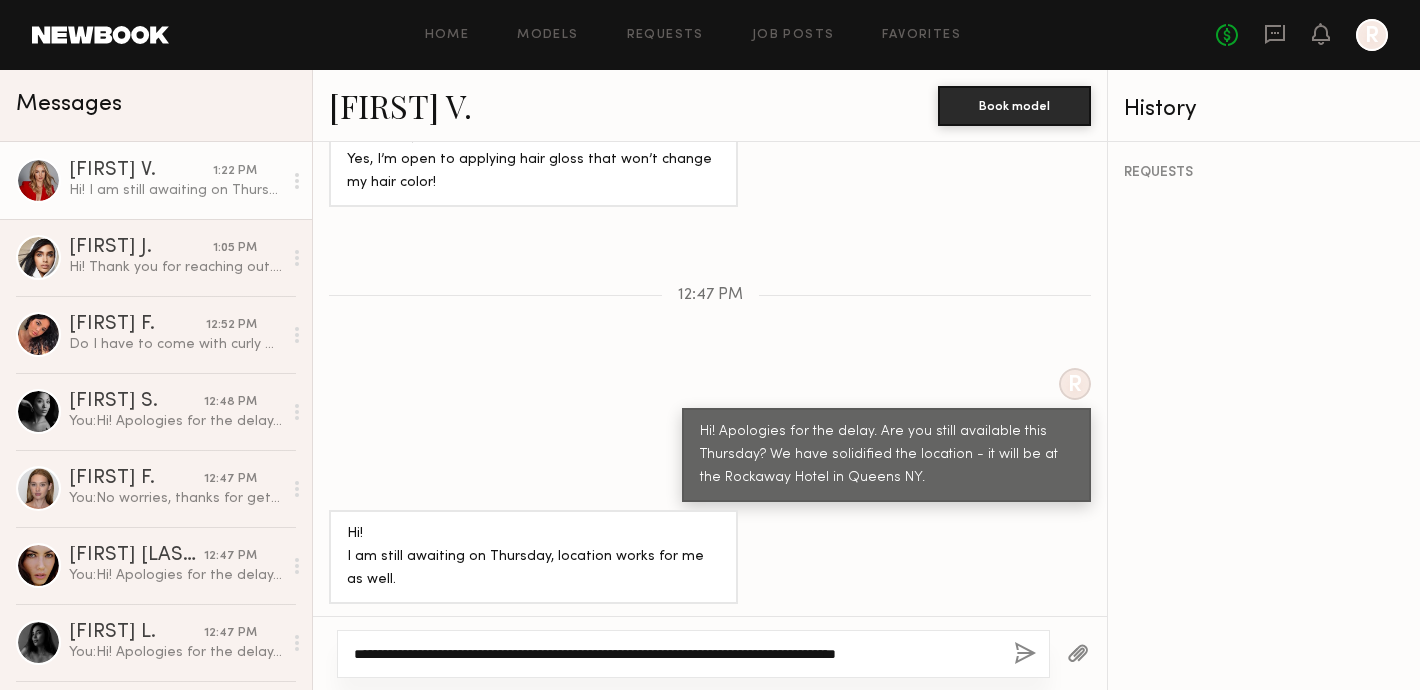 drag, startPoint x: 982, startPoint y: 656, endPoint x: 426, endPoint y: 656, distance: 556 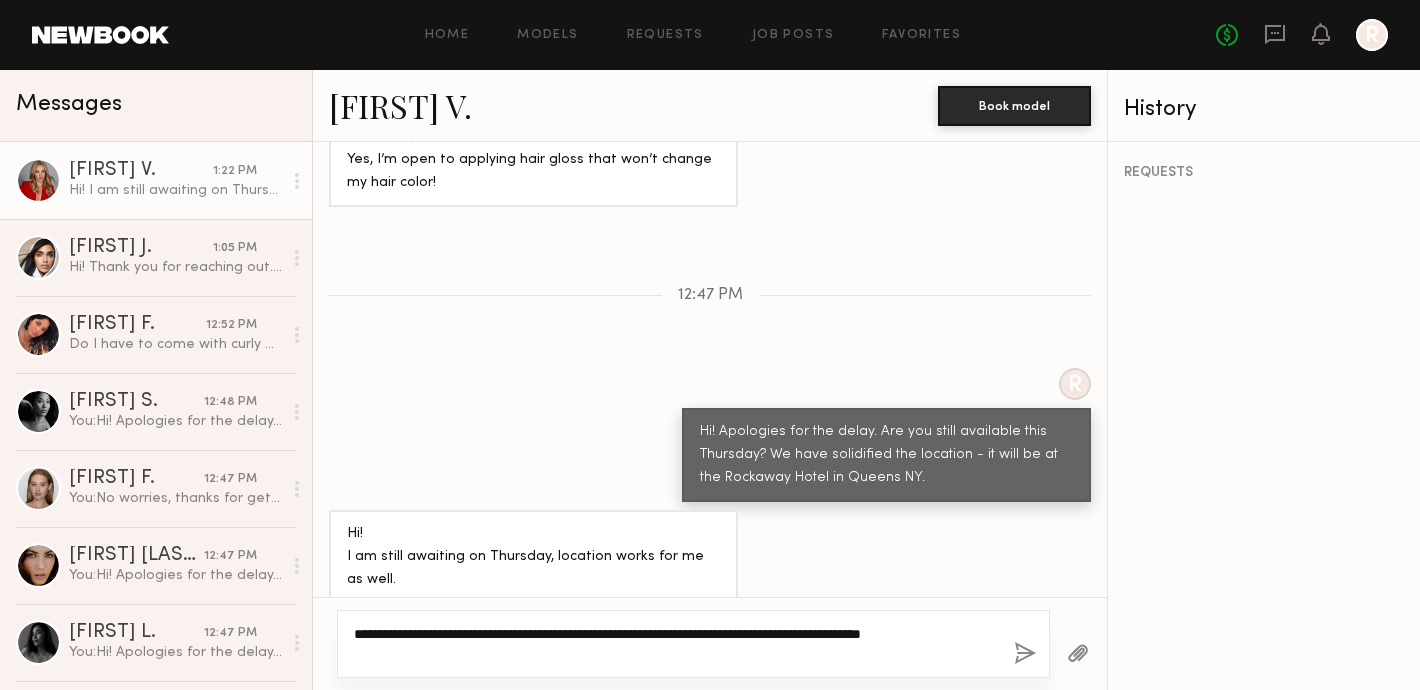 click on "**********" 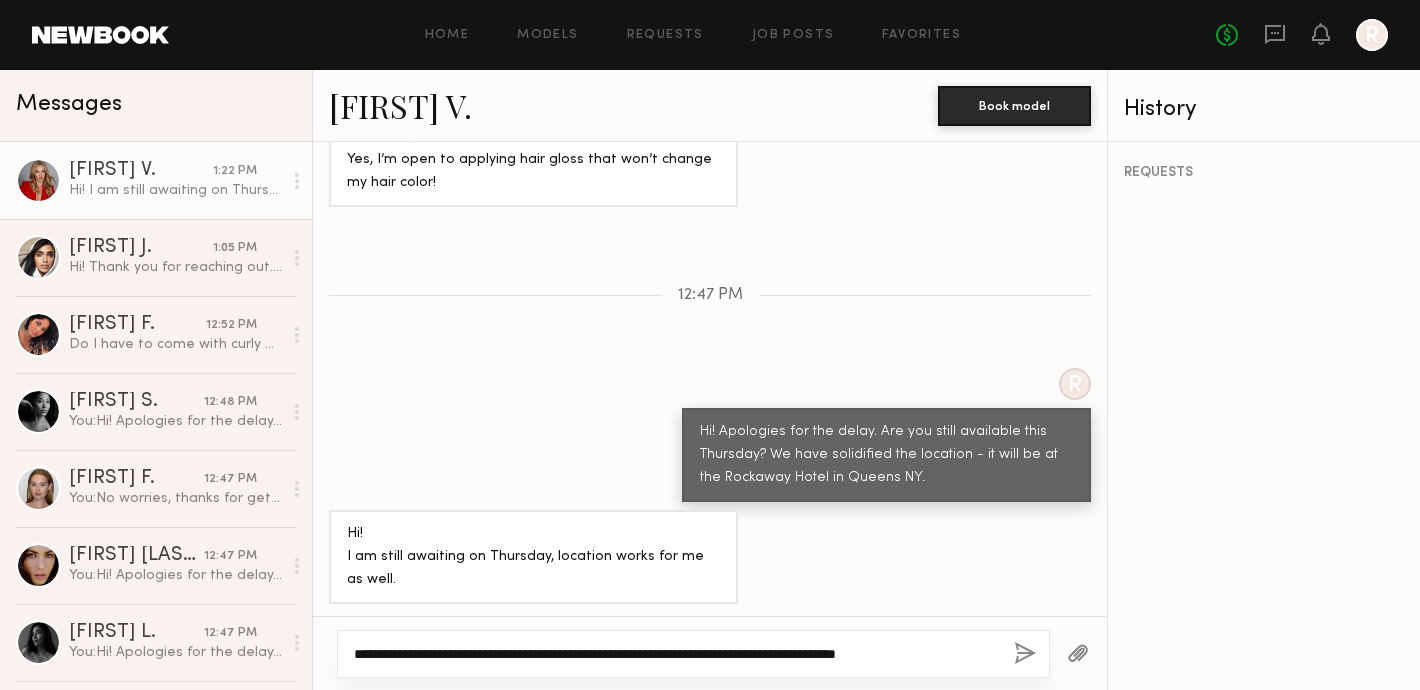 drag, startPoint x: 997, startPoint y: 654, endPoint x: 428, endPoint y: 648, distance: 569.0316 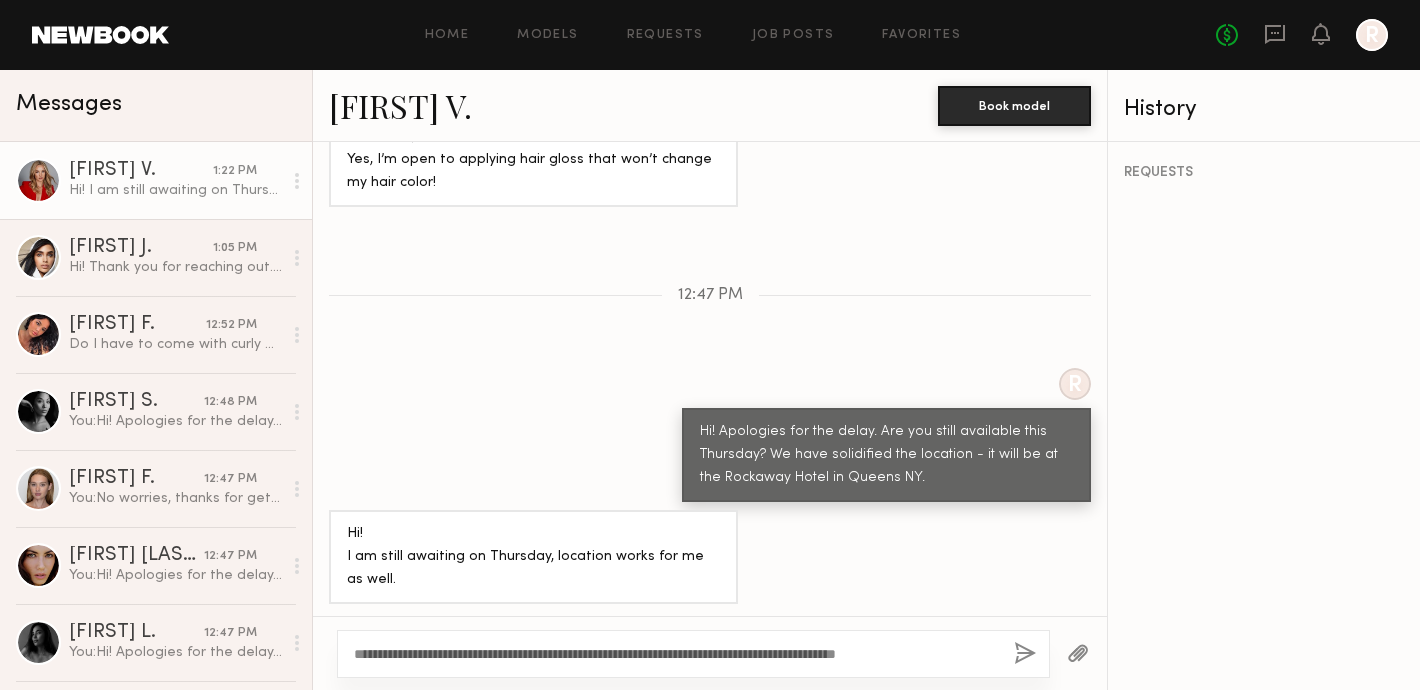 click 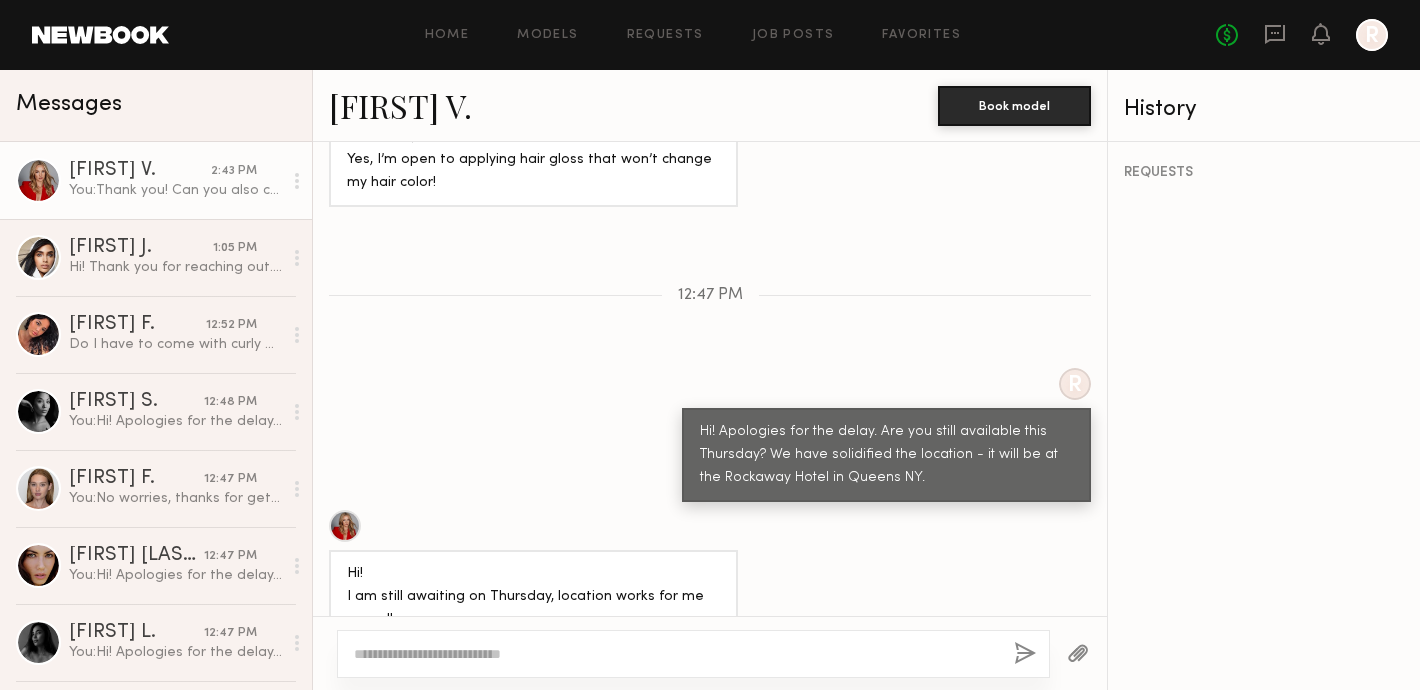 scroll, scrollTop: 2620, scrollLeft: 0, axis: vertical 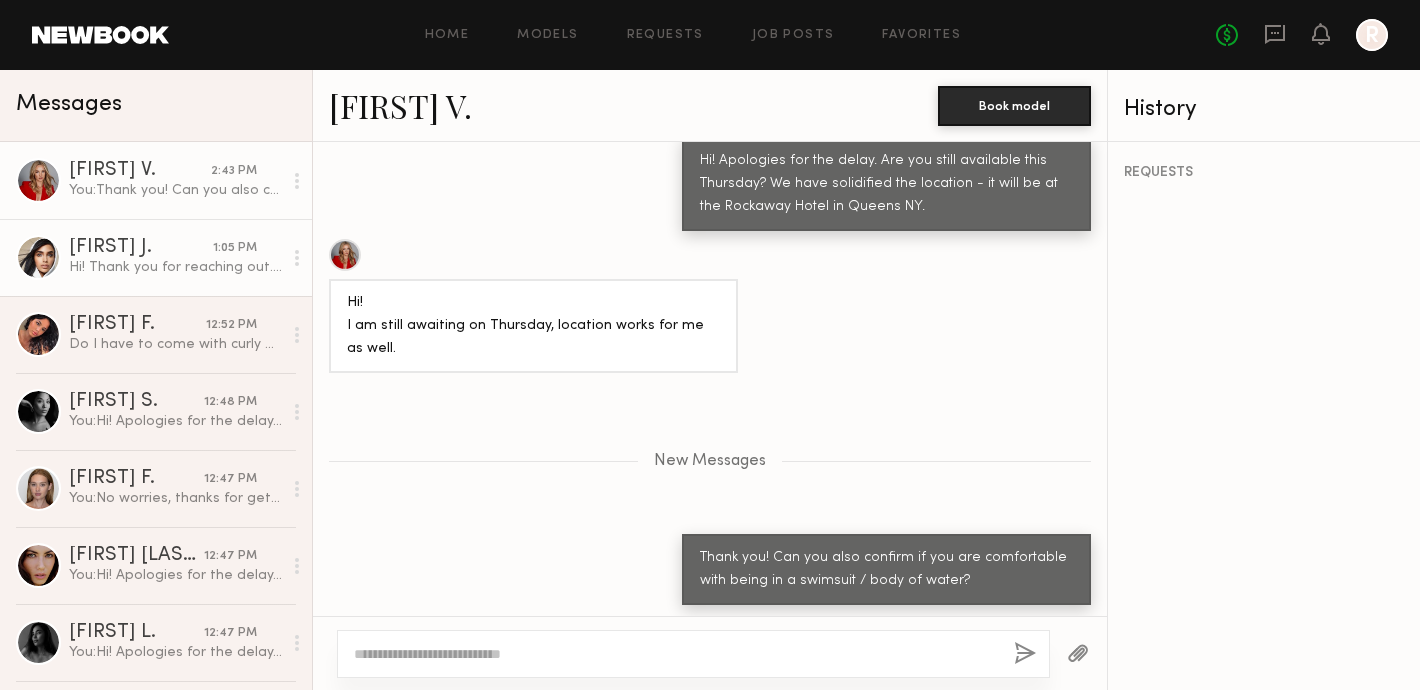 click on "Hi! Thank you for reaching out. What color would it be?" 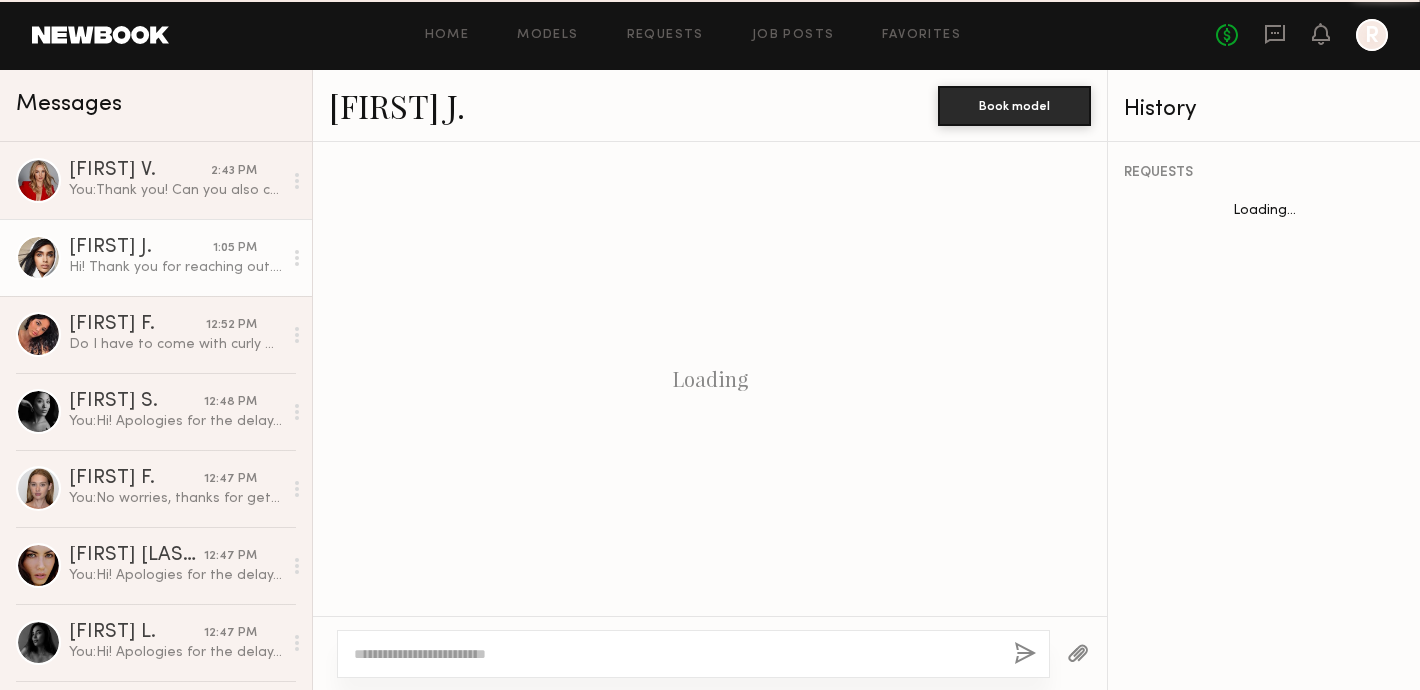 scroll, scrollTop: 814, scrollLeft: 0, axis: vertical 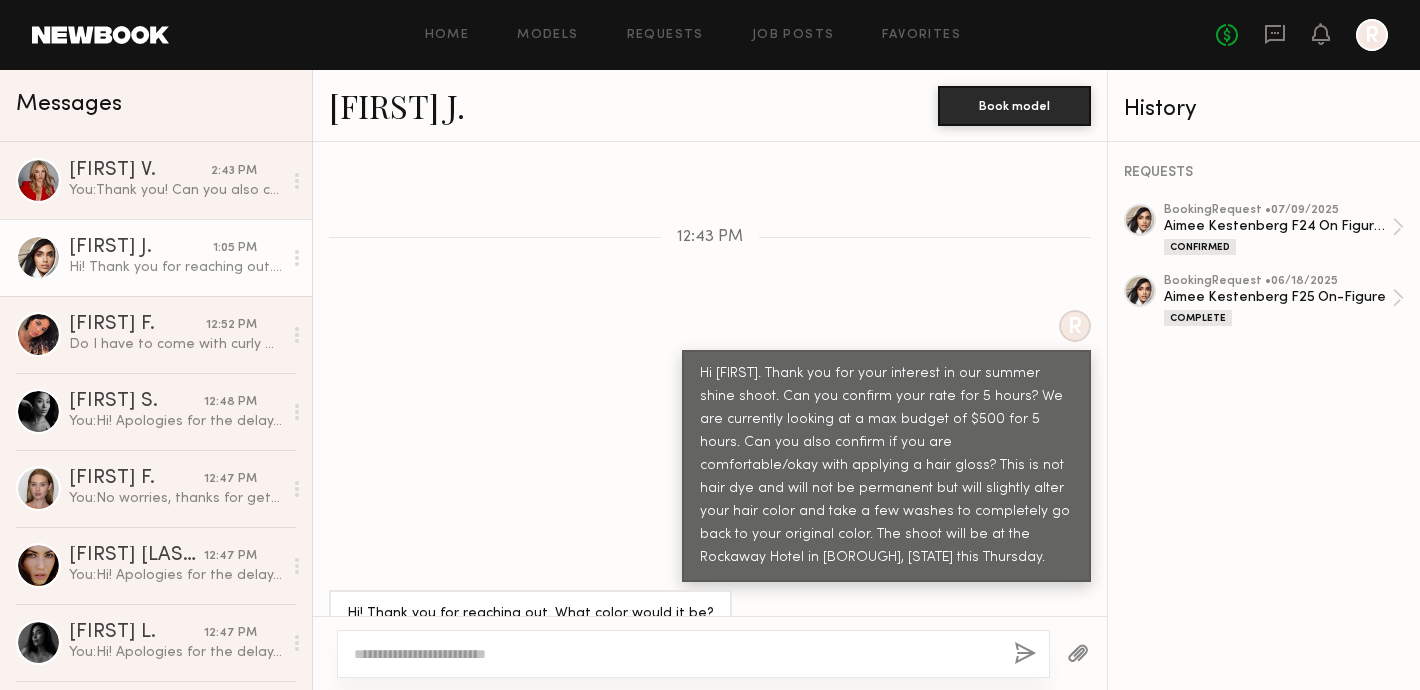 click on "[FIRST] [LAST]" 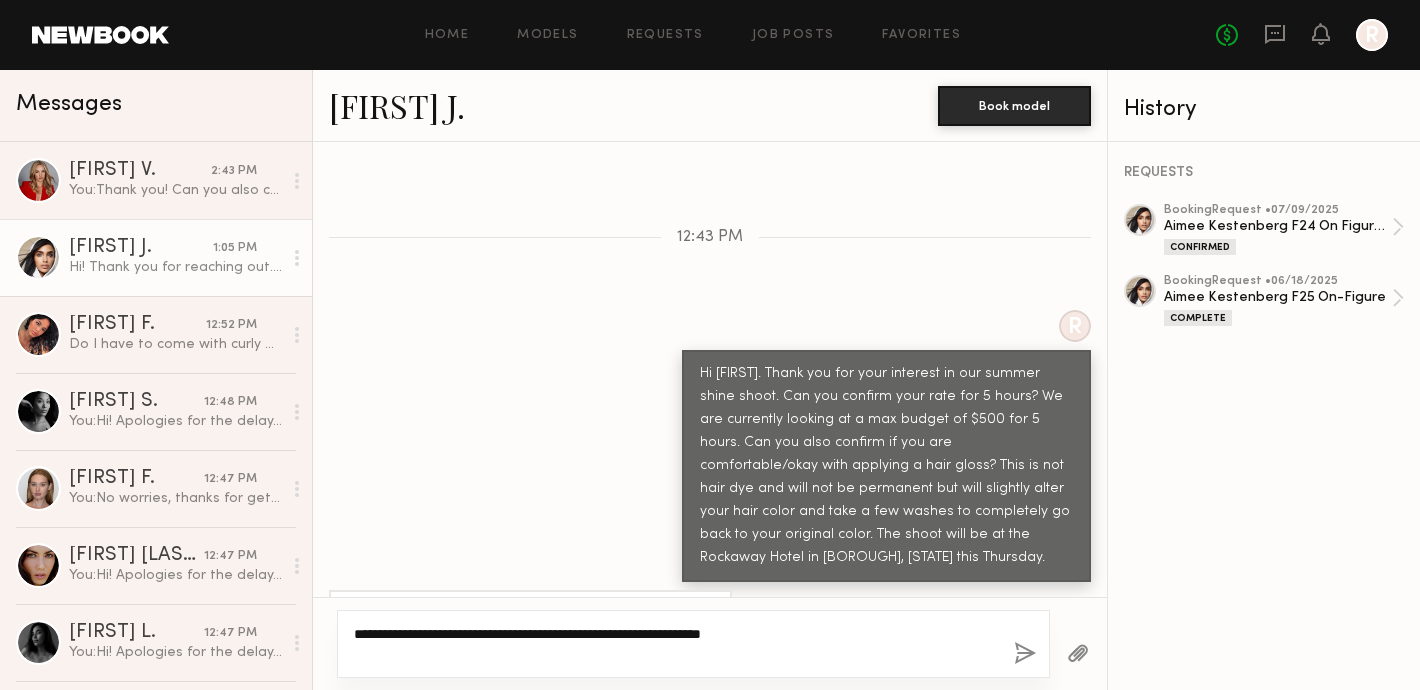 type on "**********" 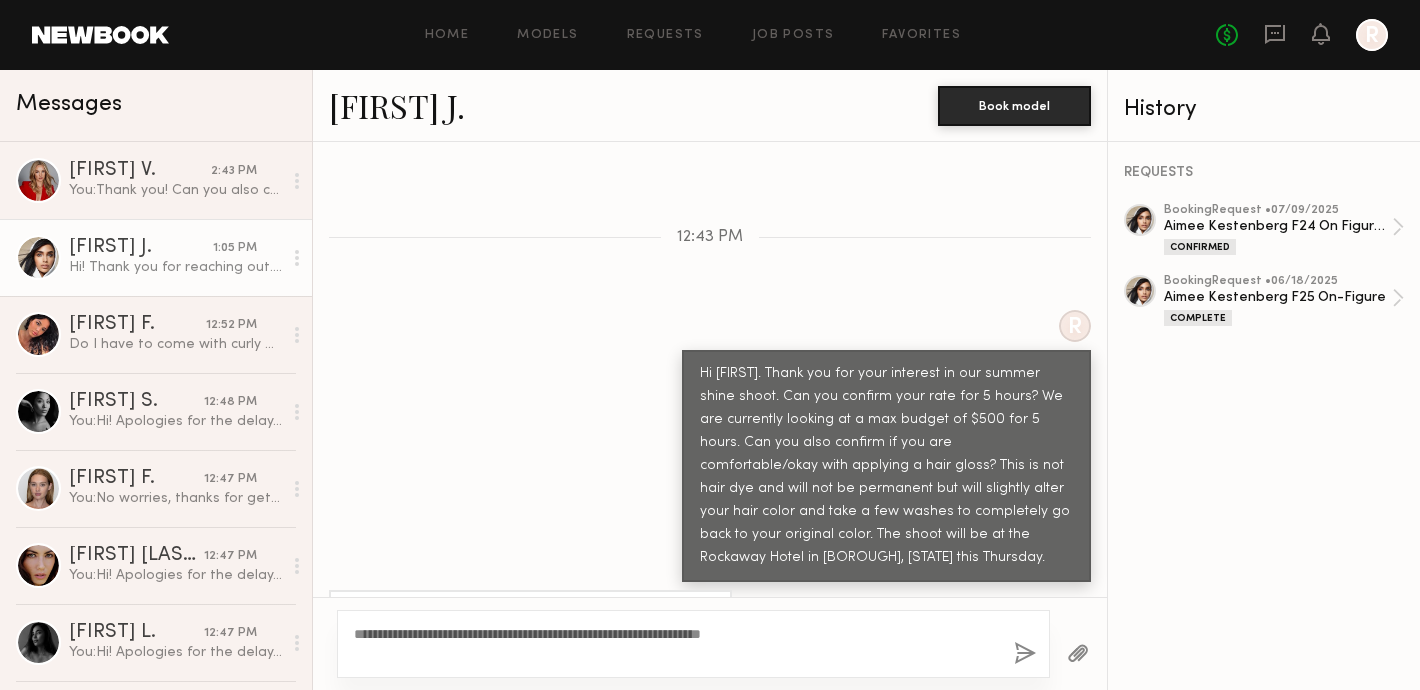click 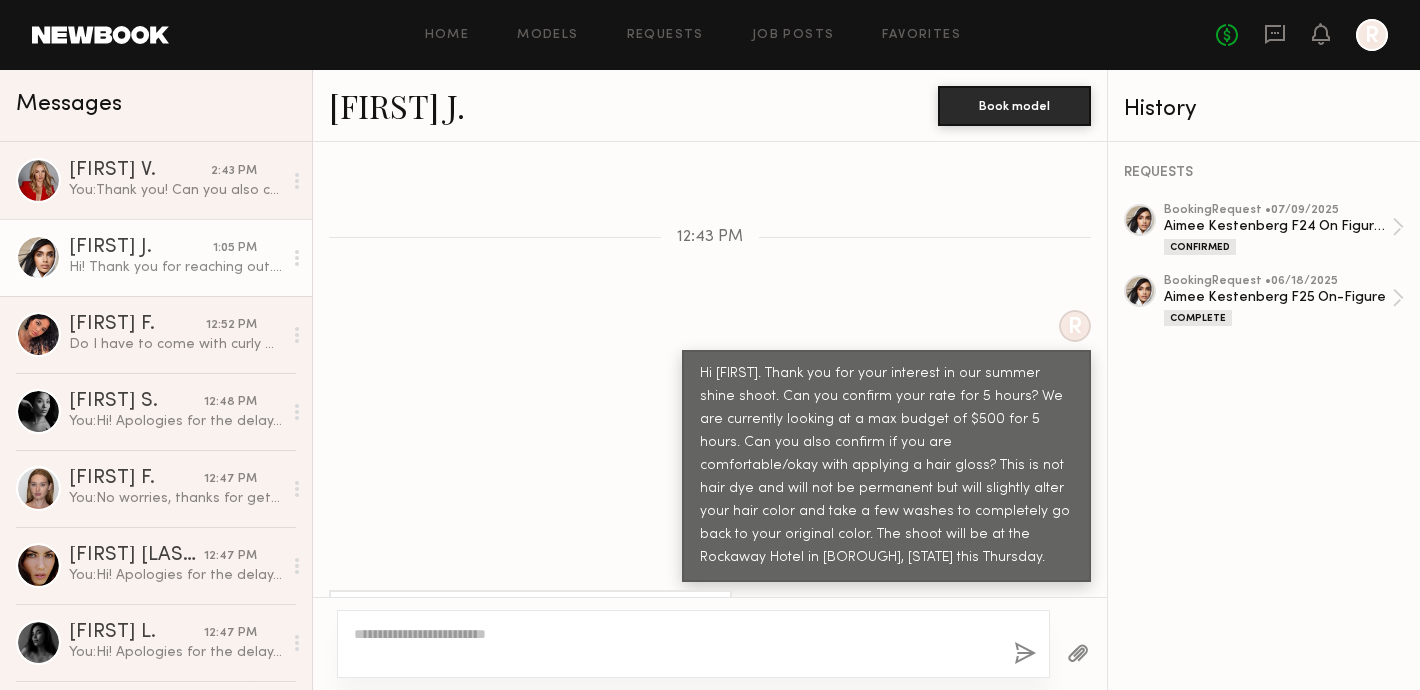 scroll, scrollTop: 1085, scrollLeft: 0, axis: vertical 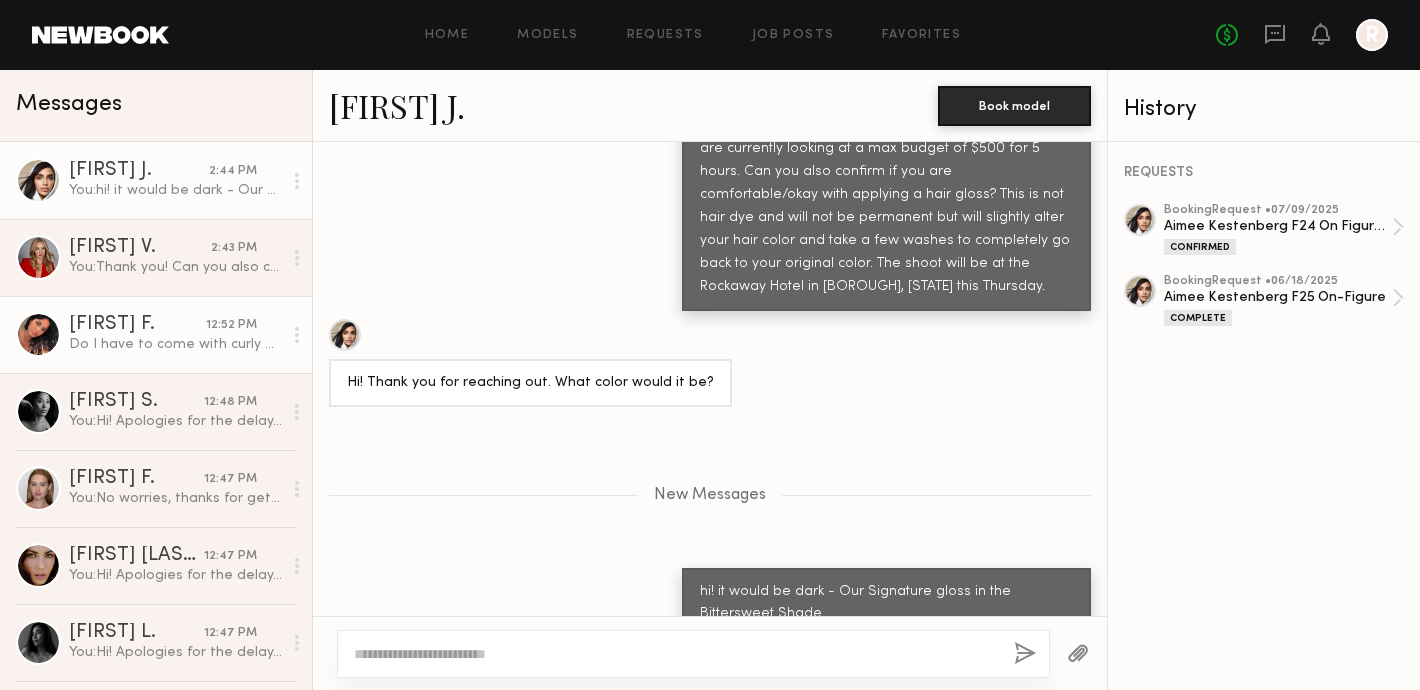click on "Do I have to come with curly or blowout hair?" 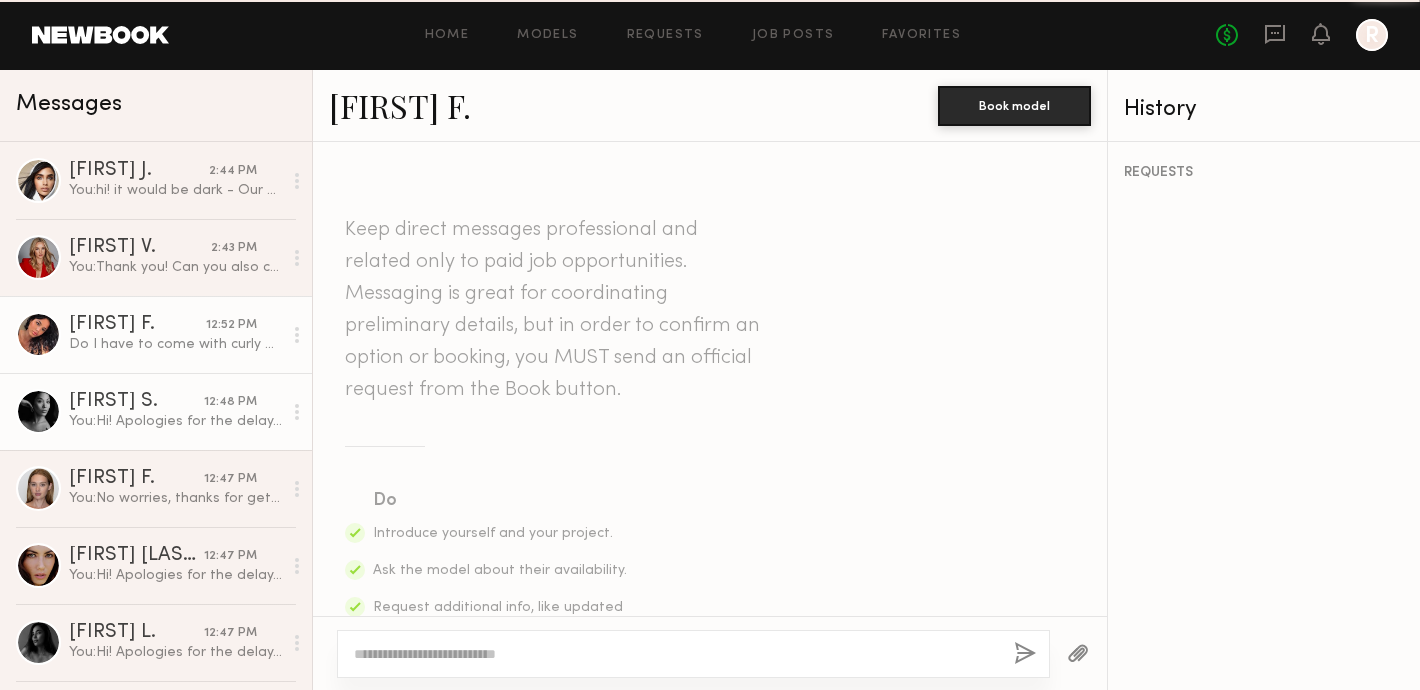 scroll, scrollTop: 989, scrollLeft: 0, axis: vertical 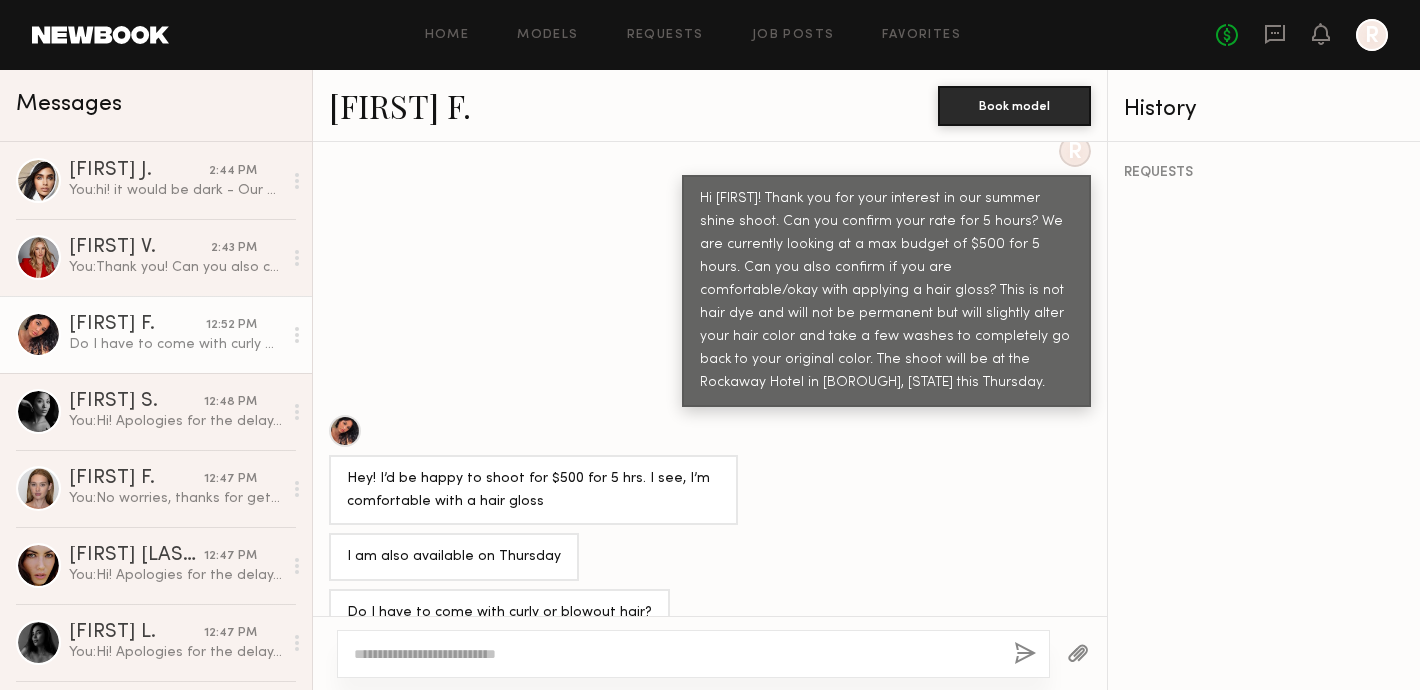 click 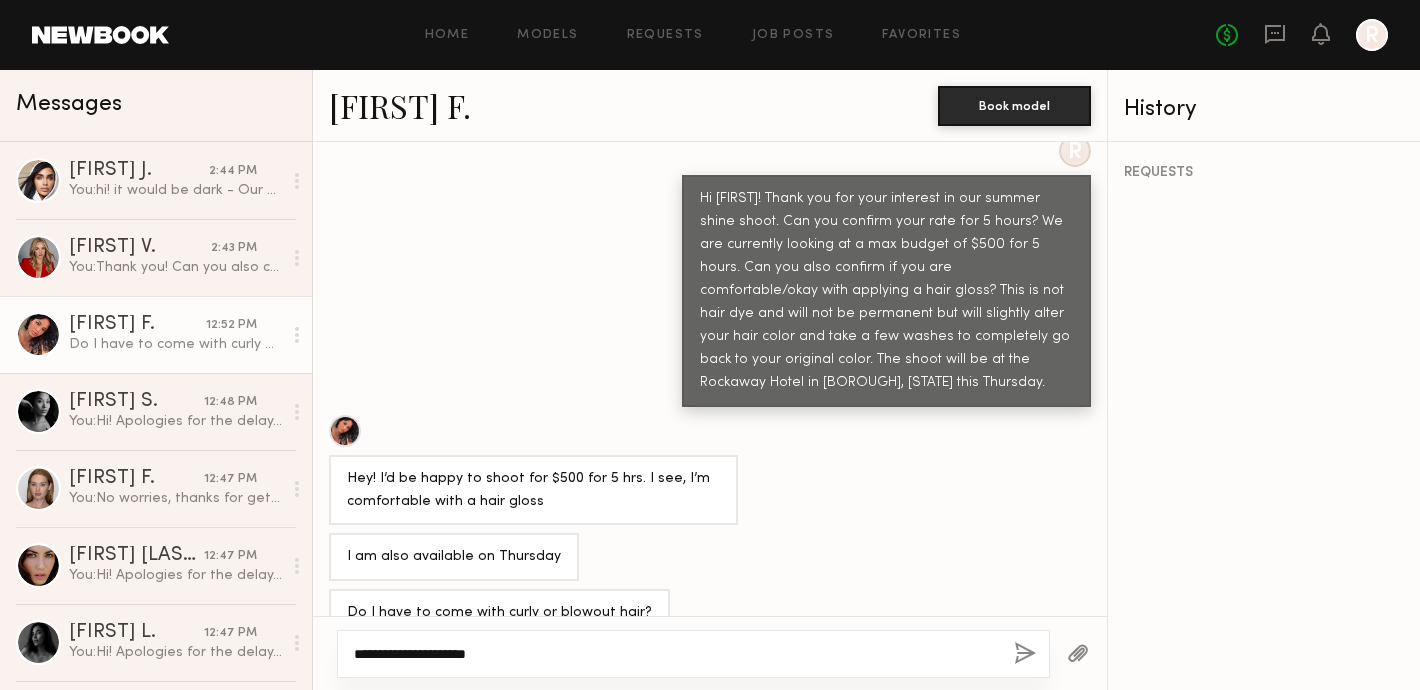 paste on "**********" 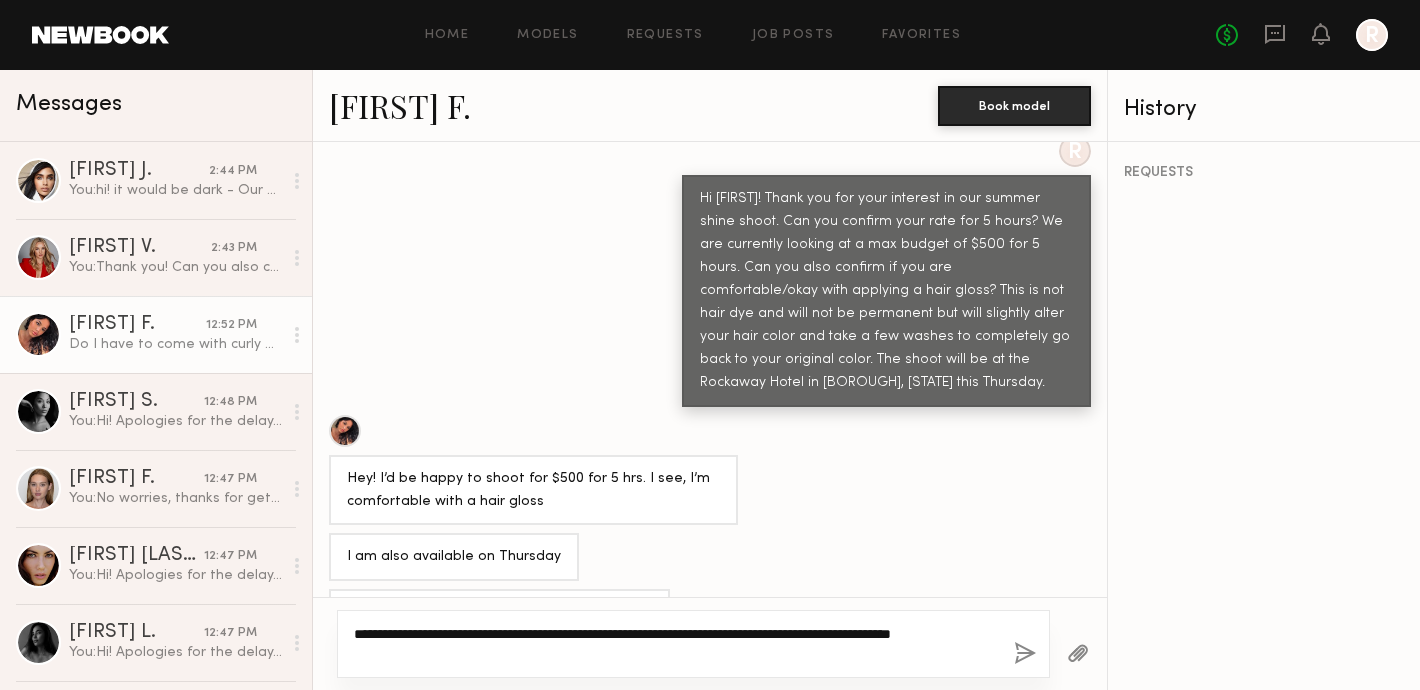 click on "**********" 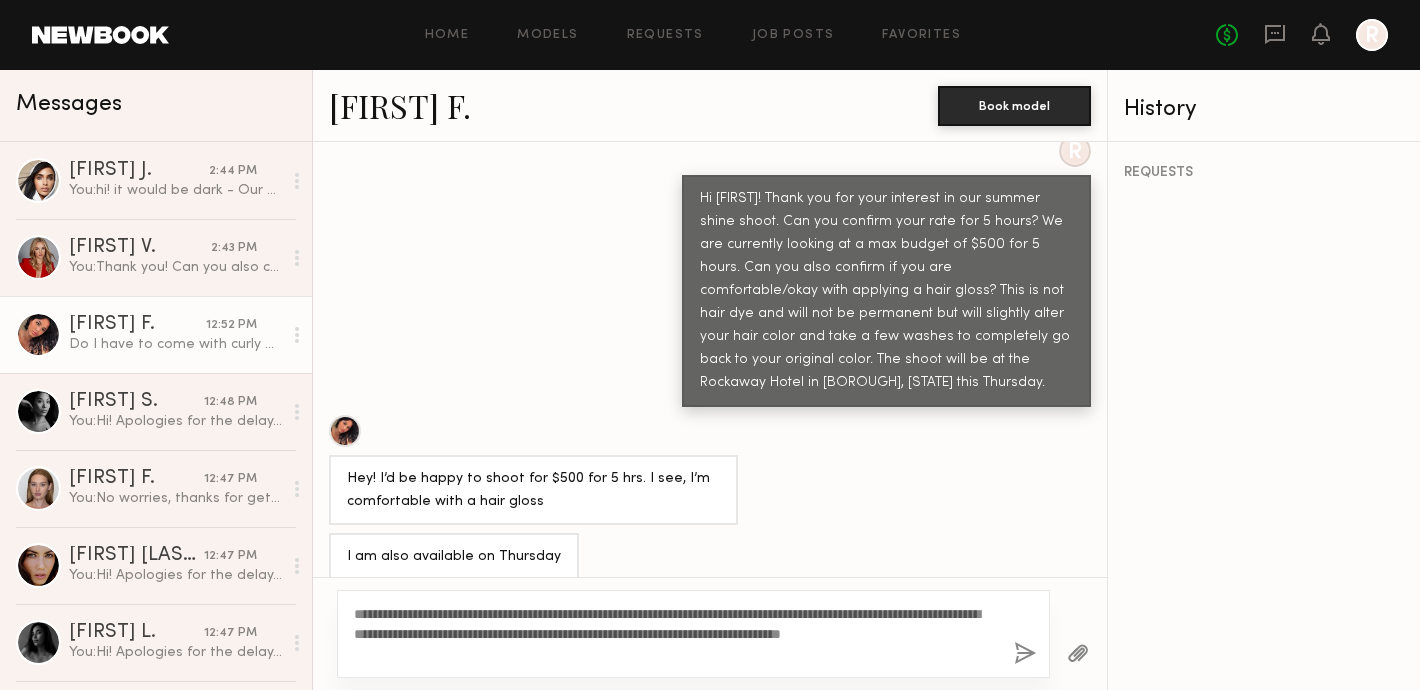 click on "**********" 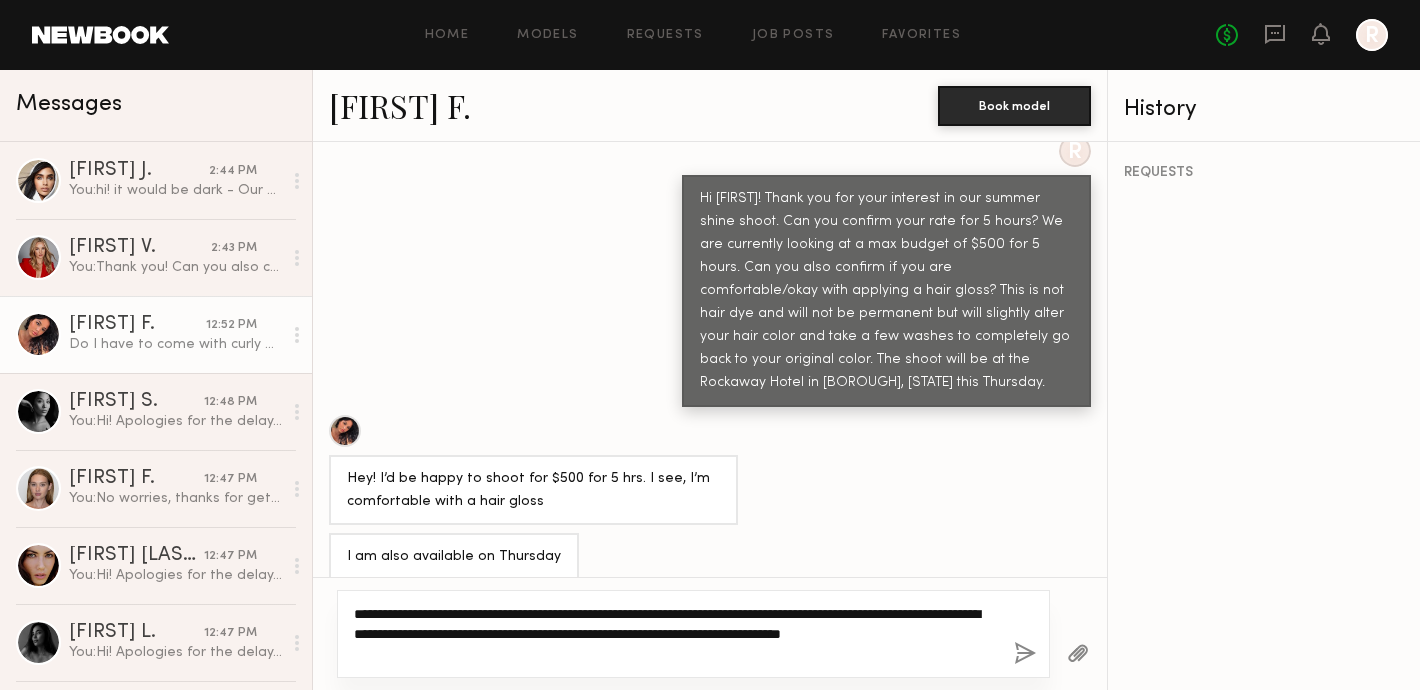 click on "**********" 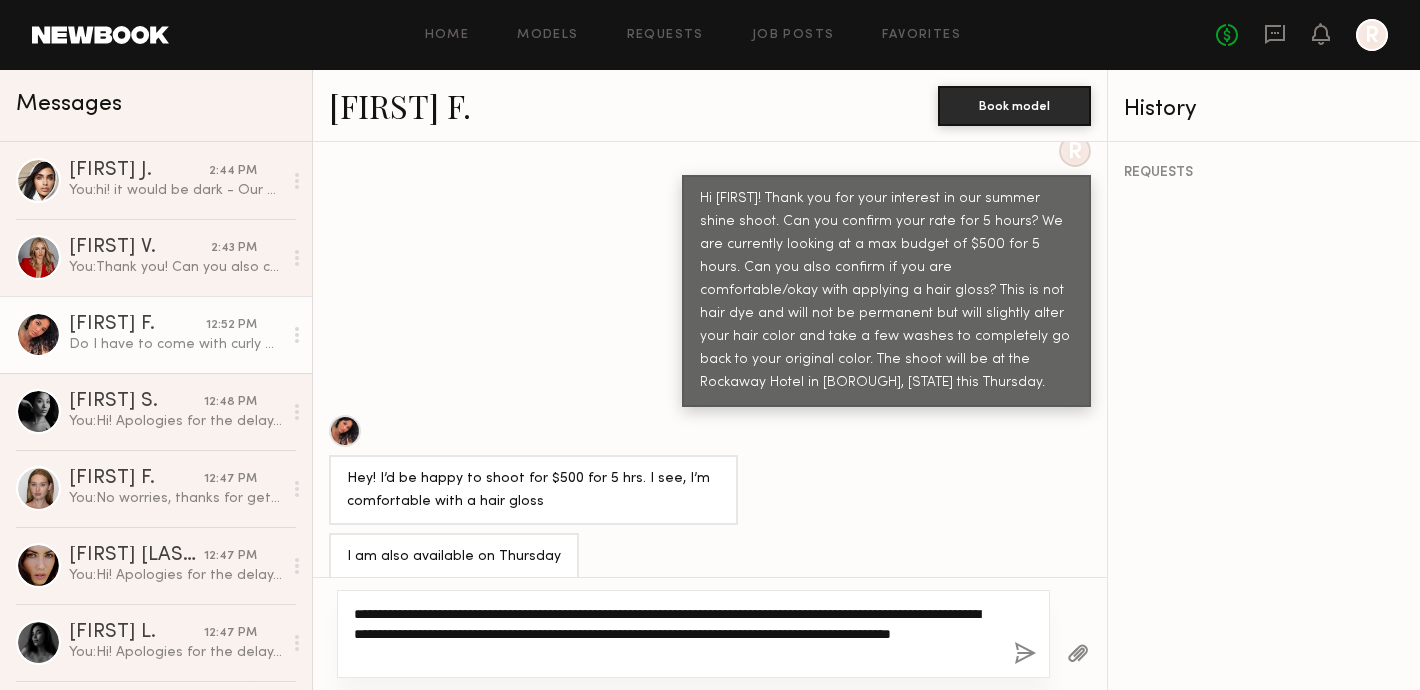 type on "**********" 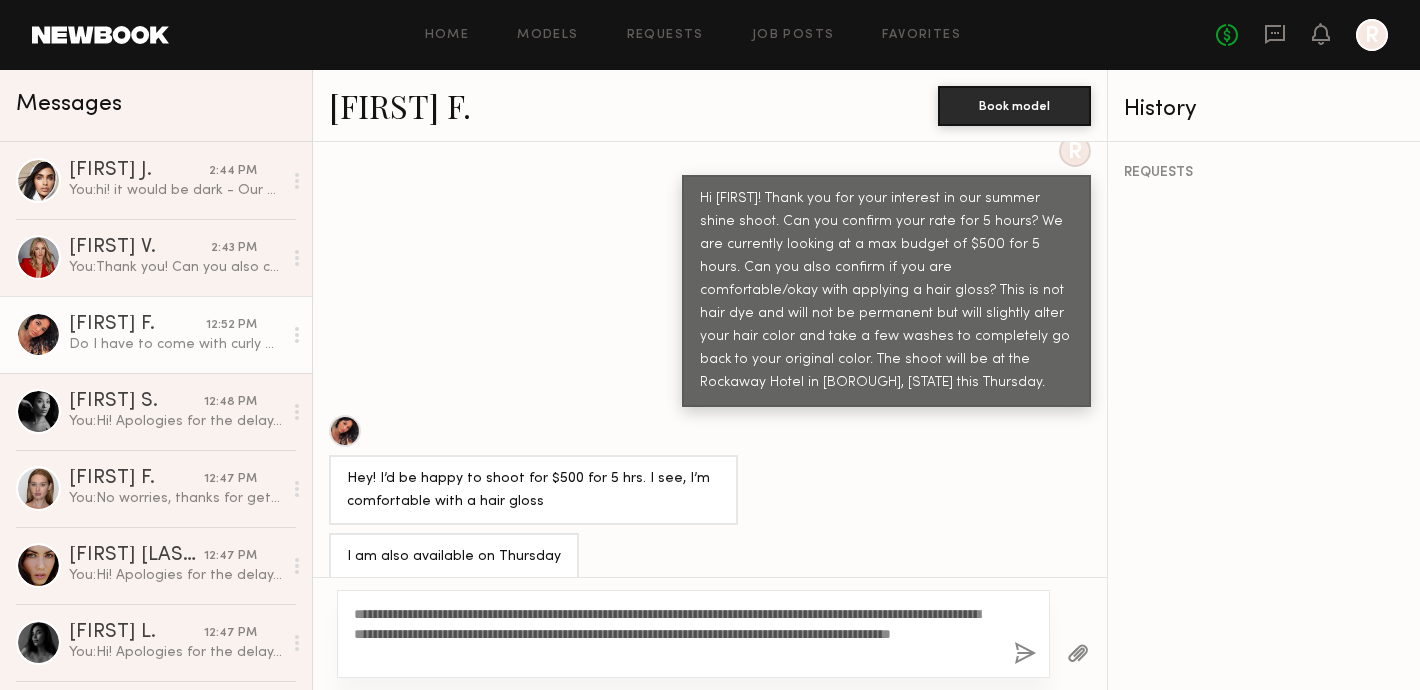 click 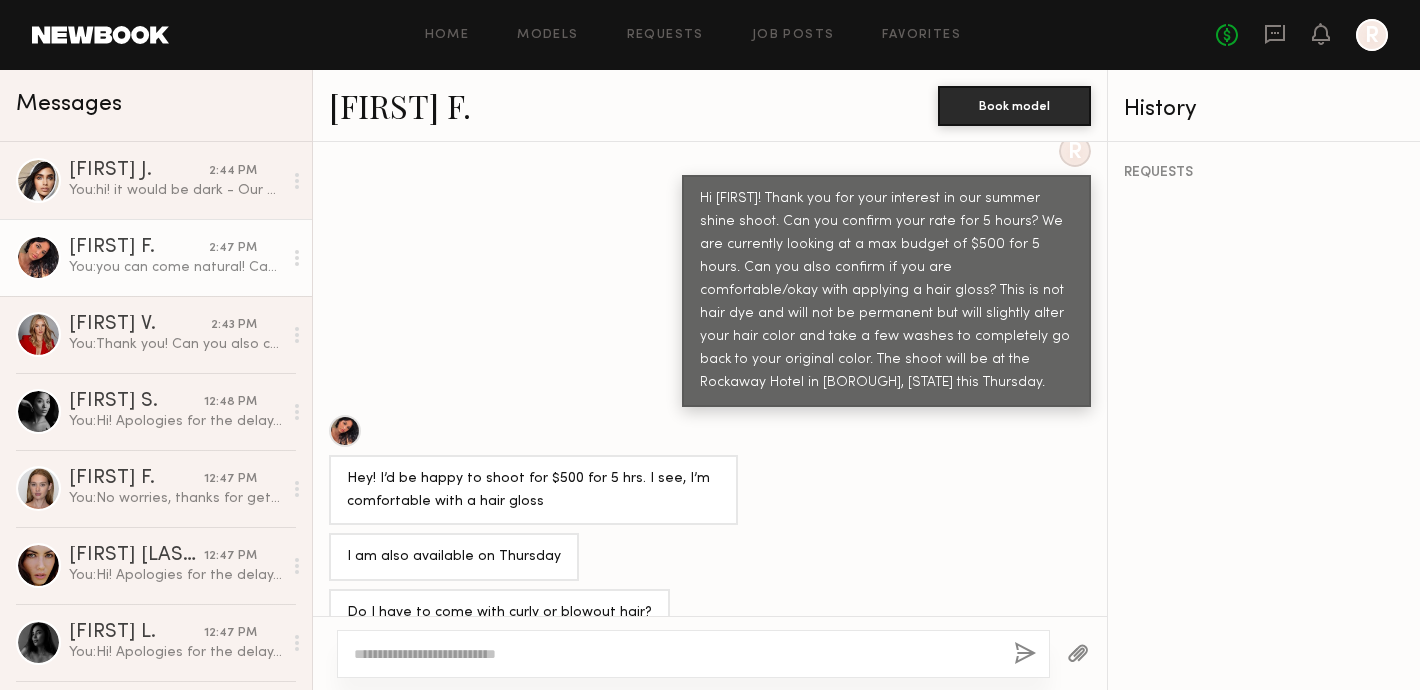 scroll, scrollTop: 1265, scrollLeft: 0, axis: vertical 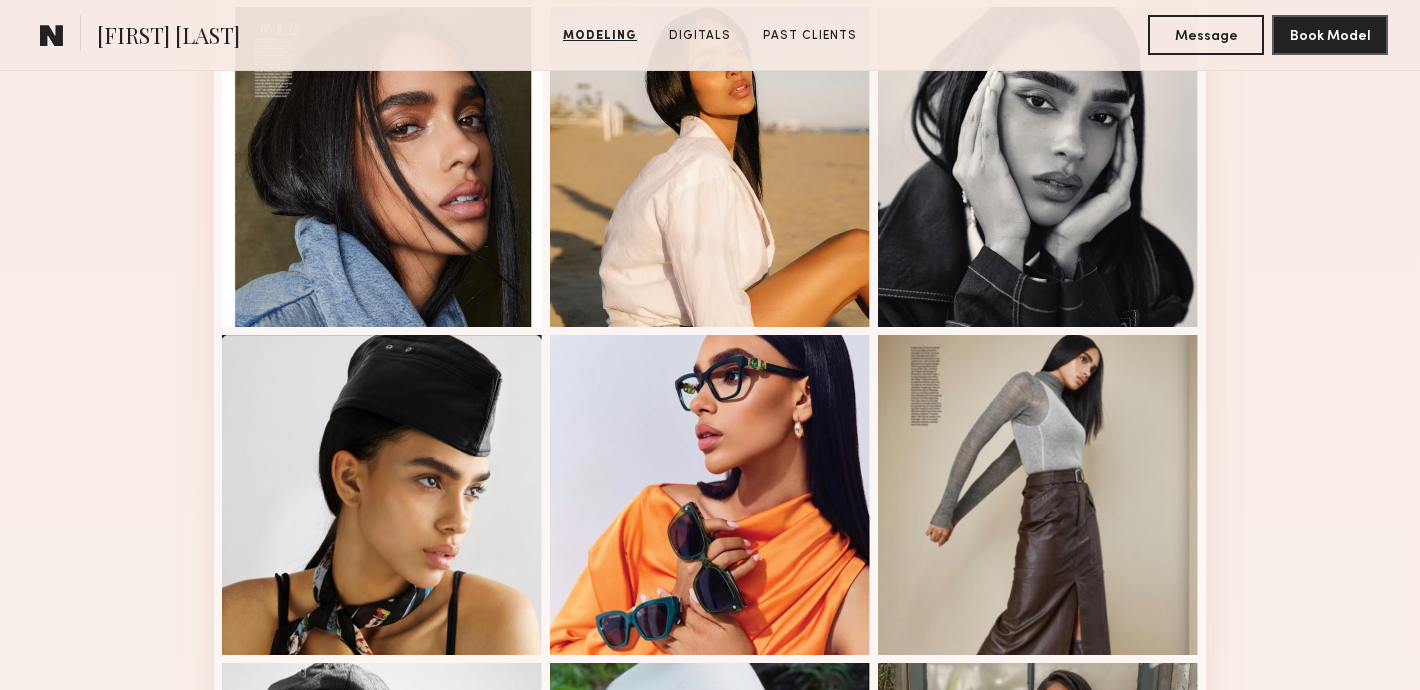 click 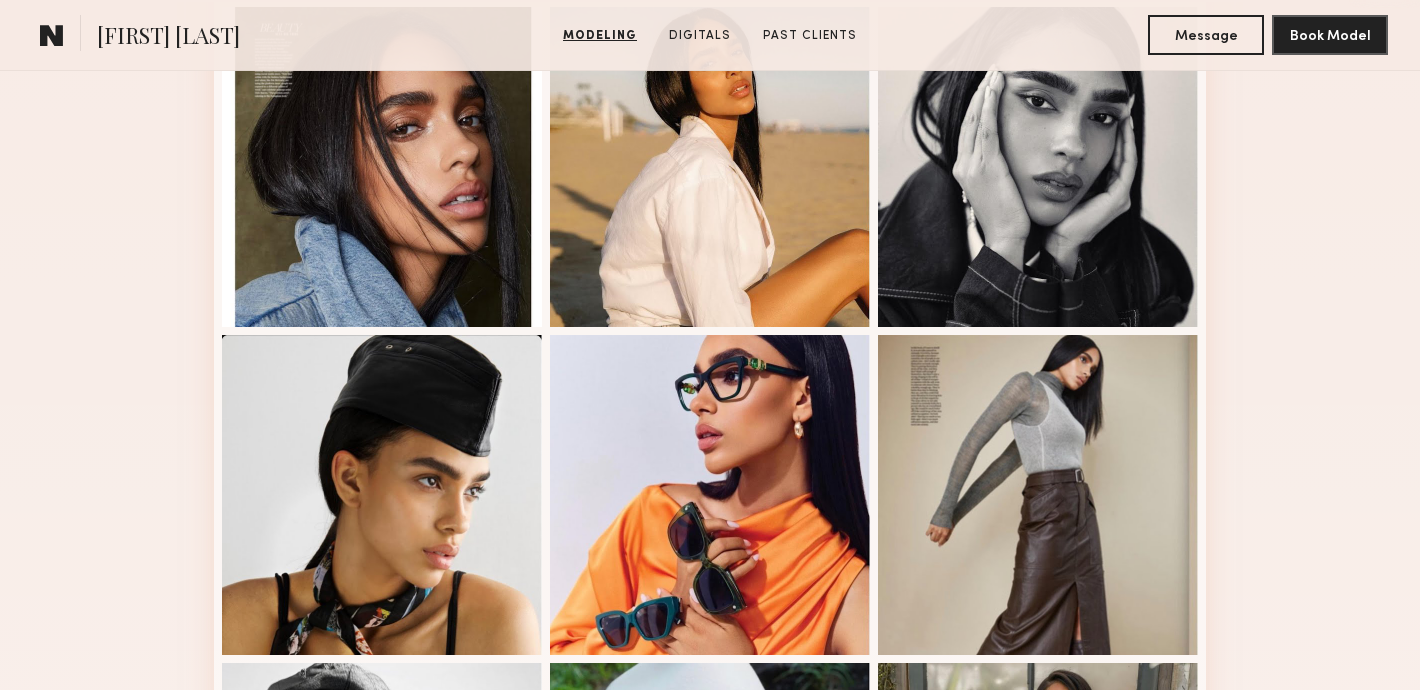 scroll, scrollTop: 0, scrollLeft: 0, axis: both 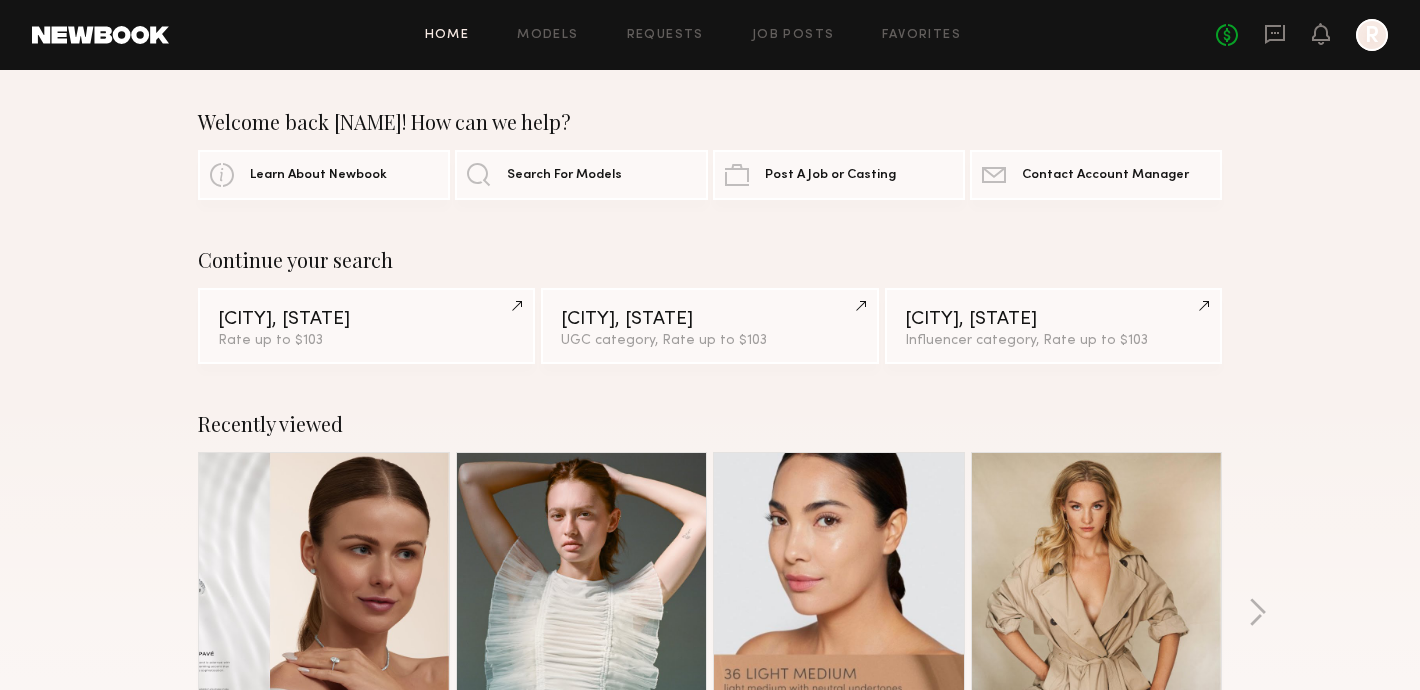 click on "No fees up to $5,000 R" 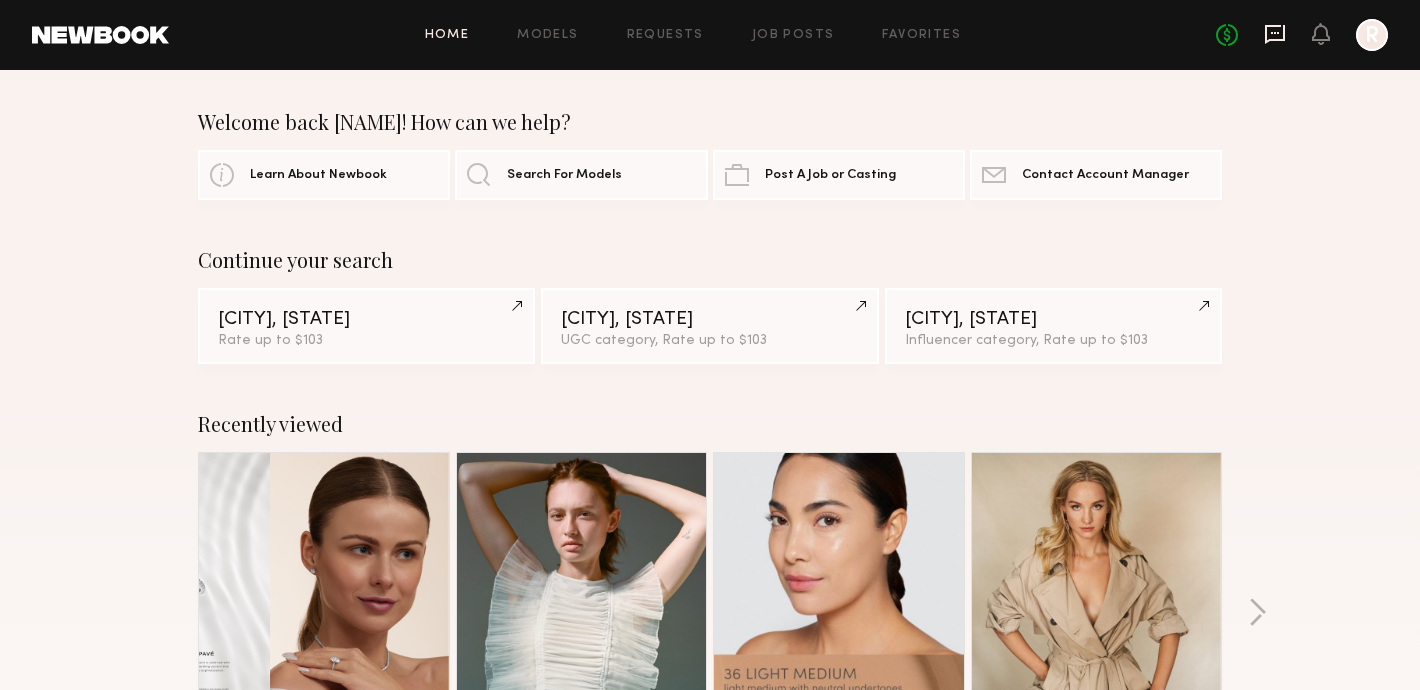 click 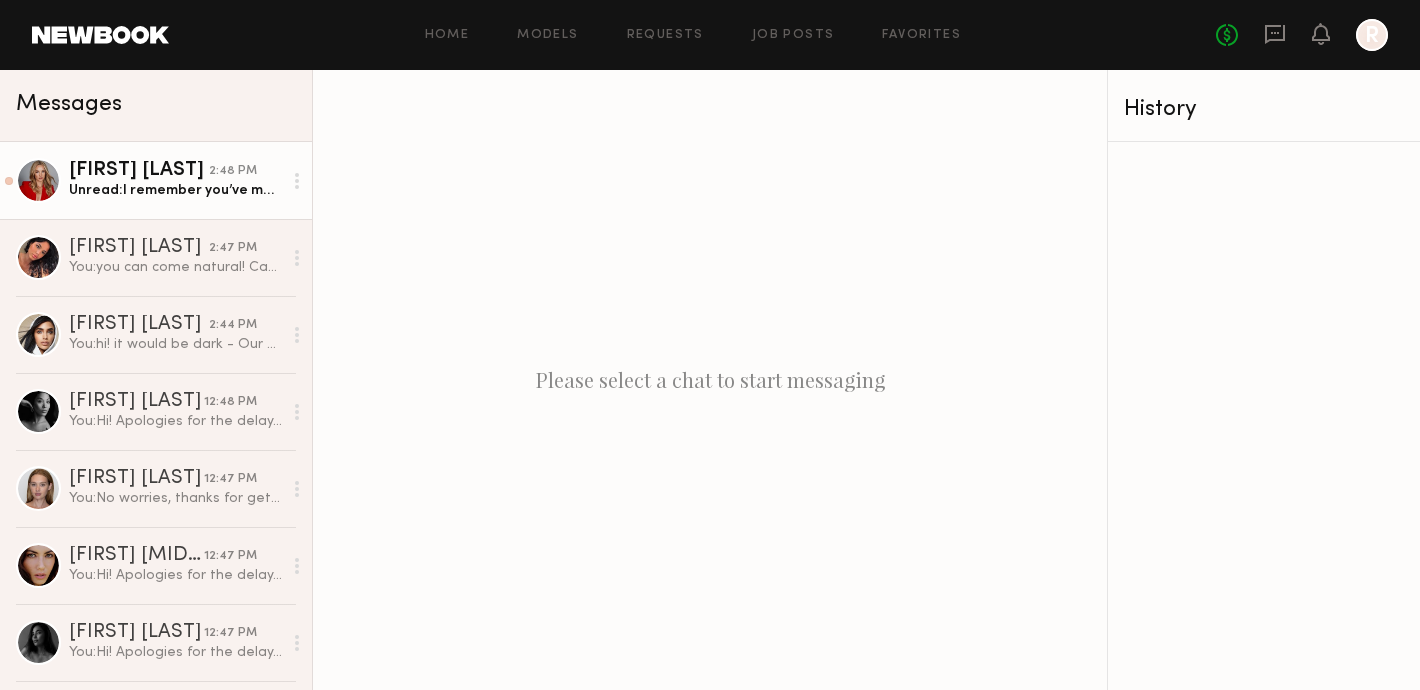click on "Unread:  I remember you’ve mentioned applying clear gloss for the hair for this shoot, but then I see a message saying that it will slightly change my hair color. Could you please specify which product you’re planning to use. Thanks" 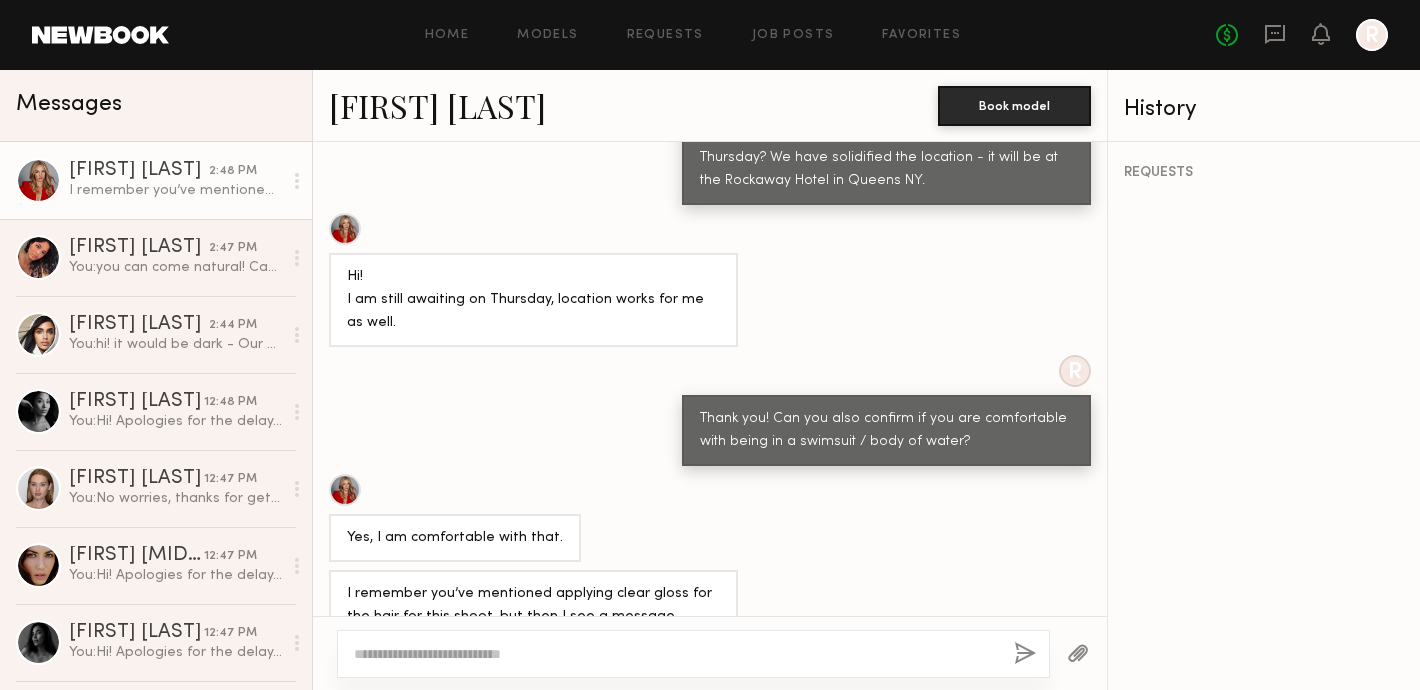 scroll, scrollTop: 1758, scrollLeft: 0, axis: vertical 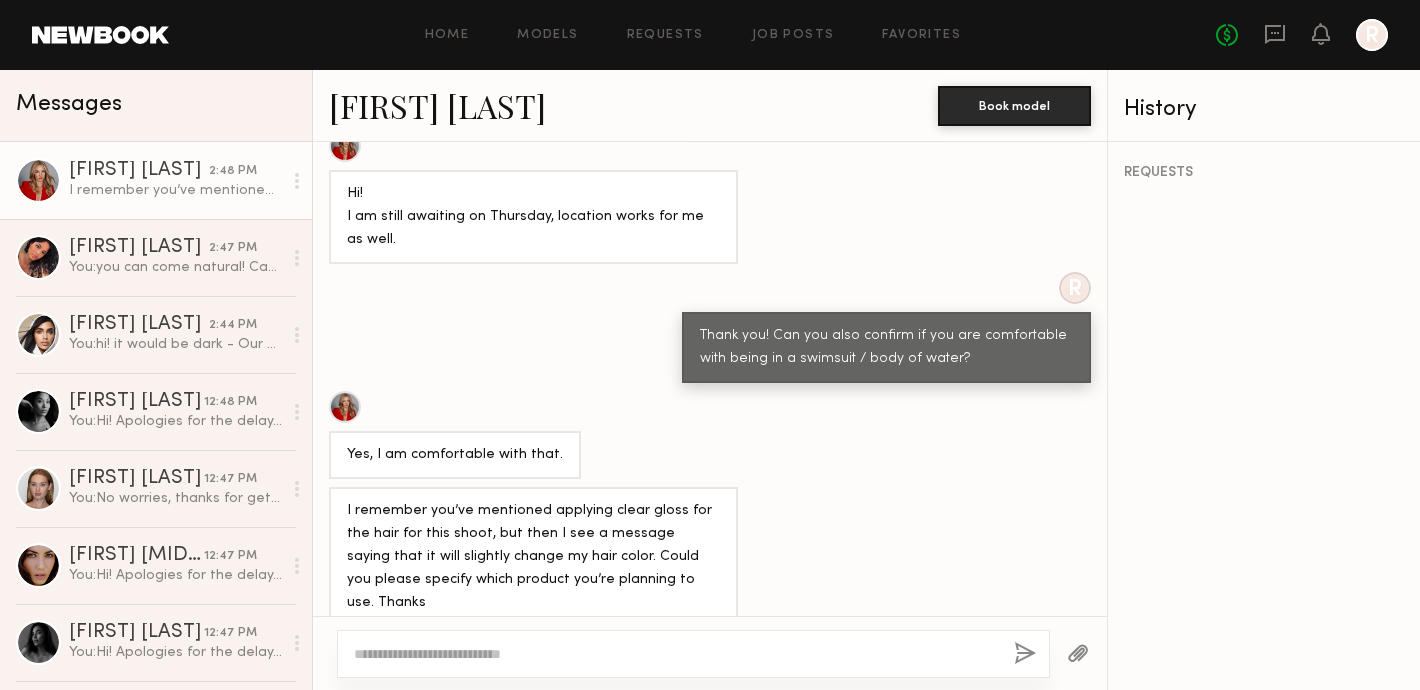 click 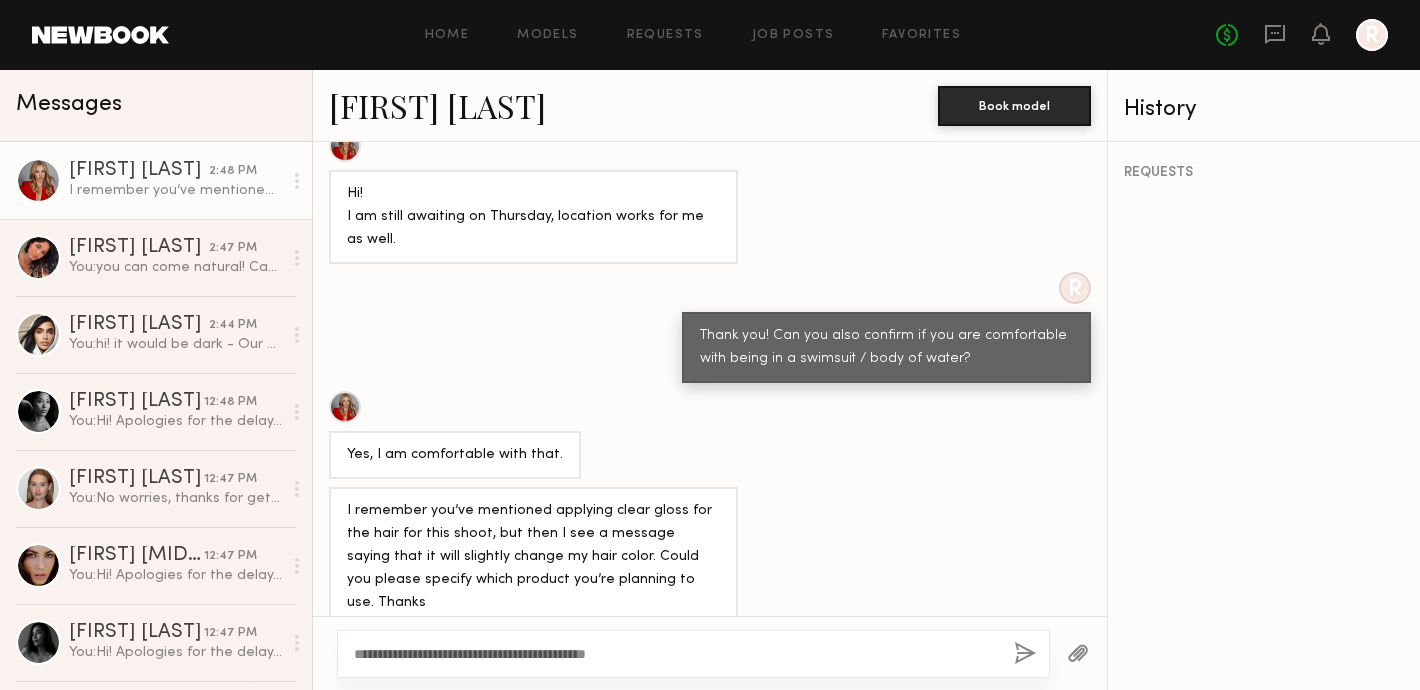 click on "**********" 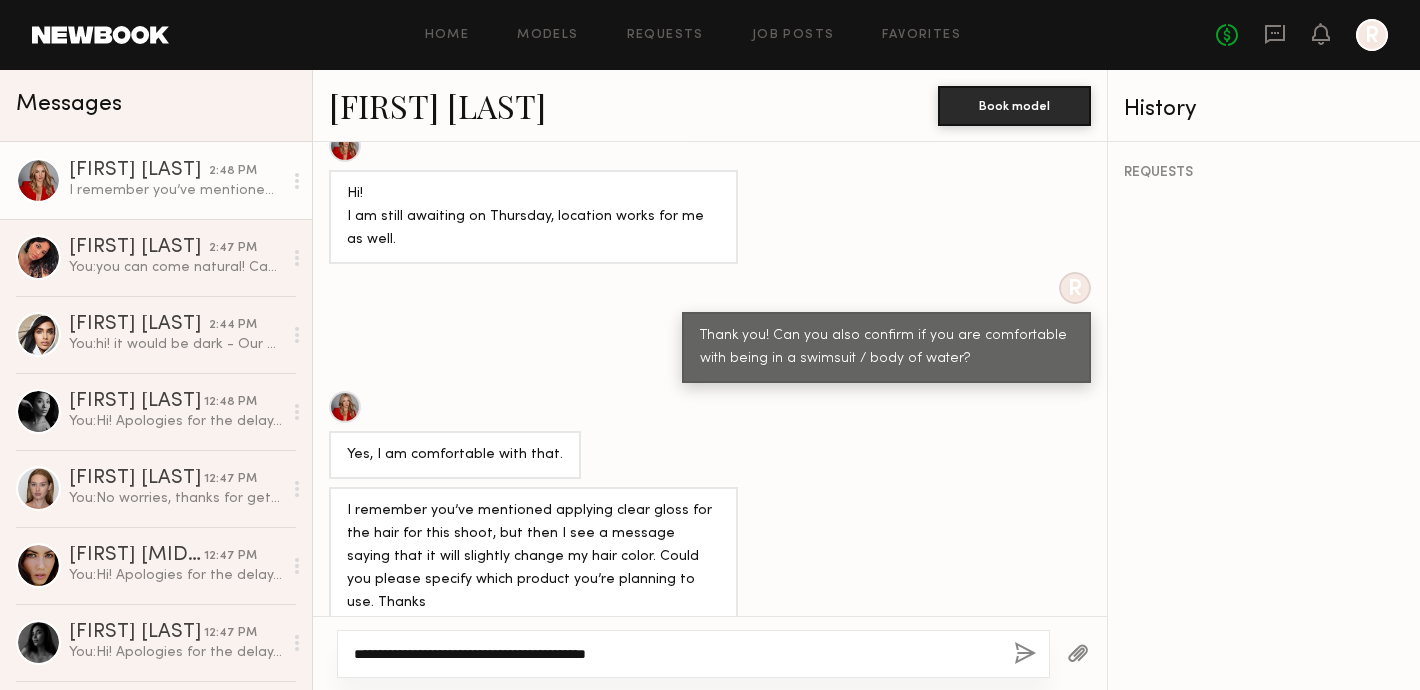 click on "**********" 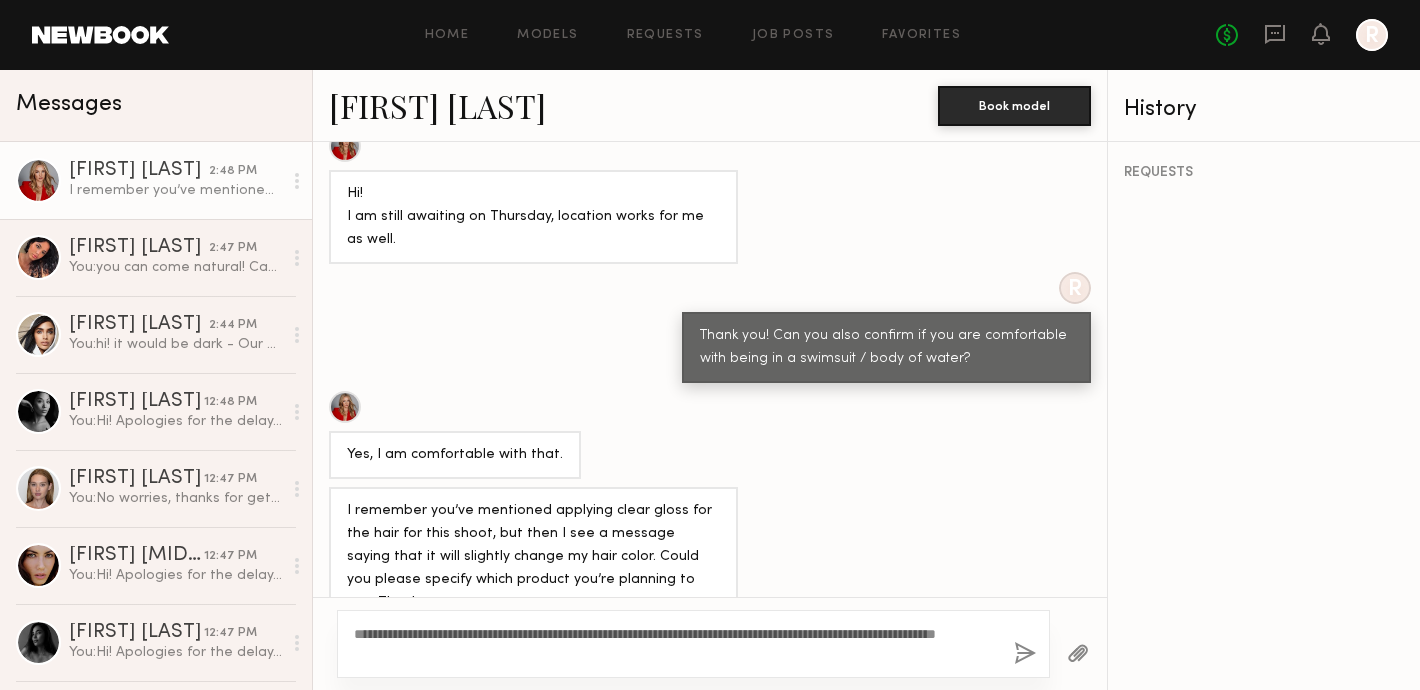 click on "**********" 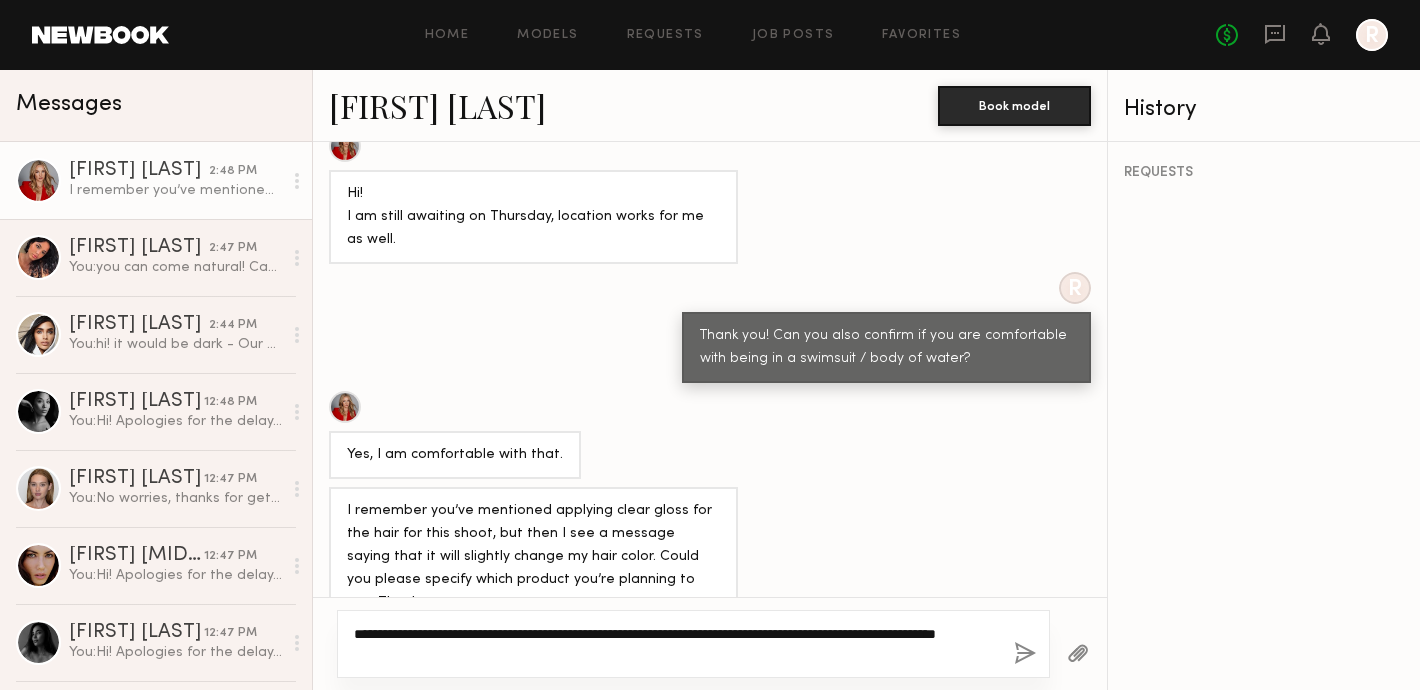 click on "**********" 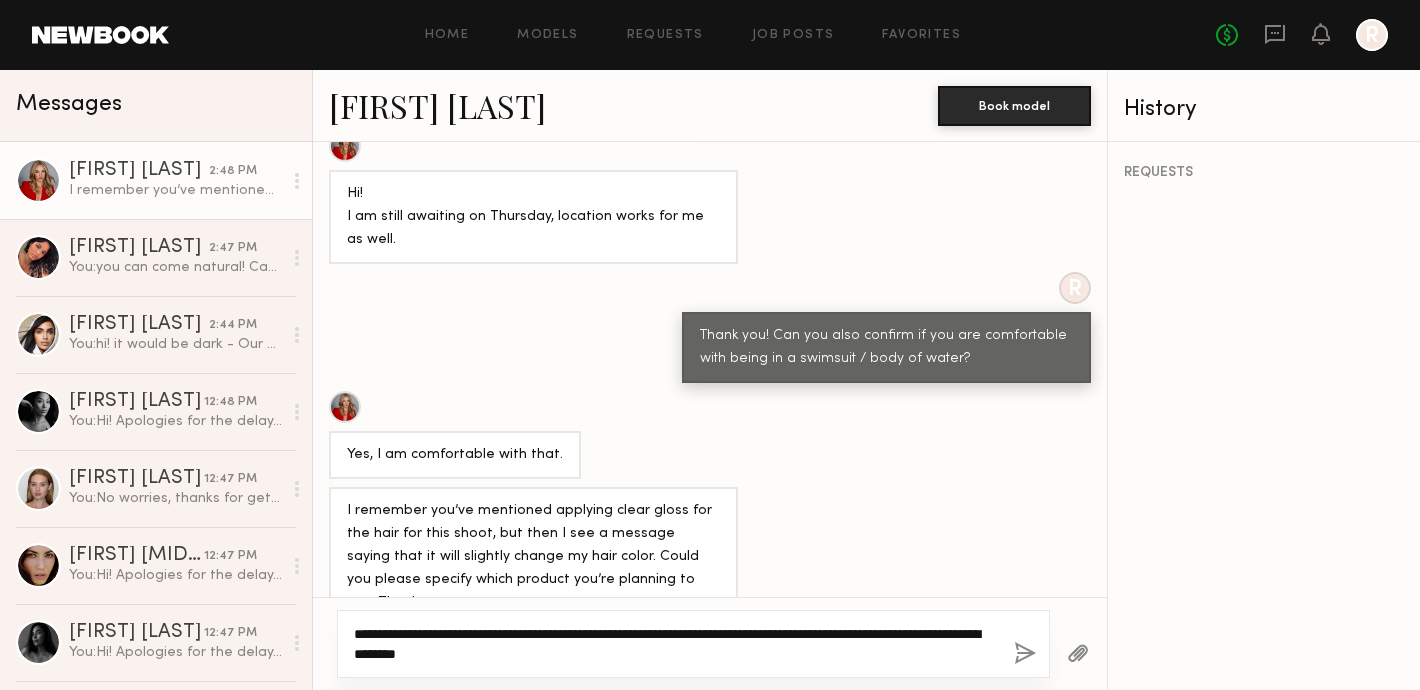 click on "**********" 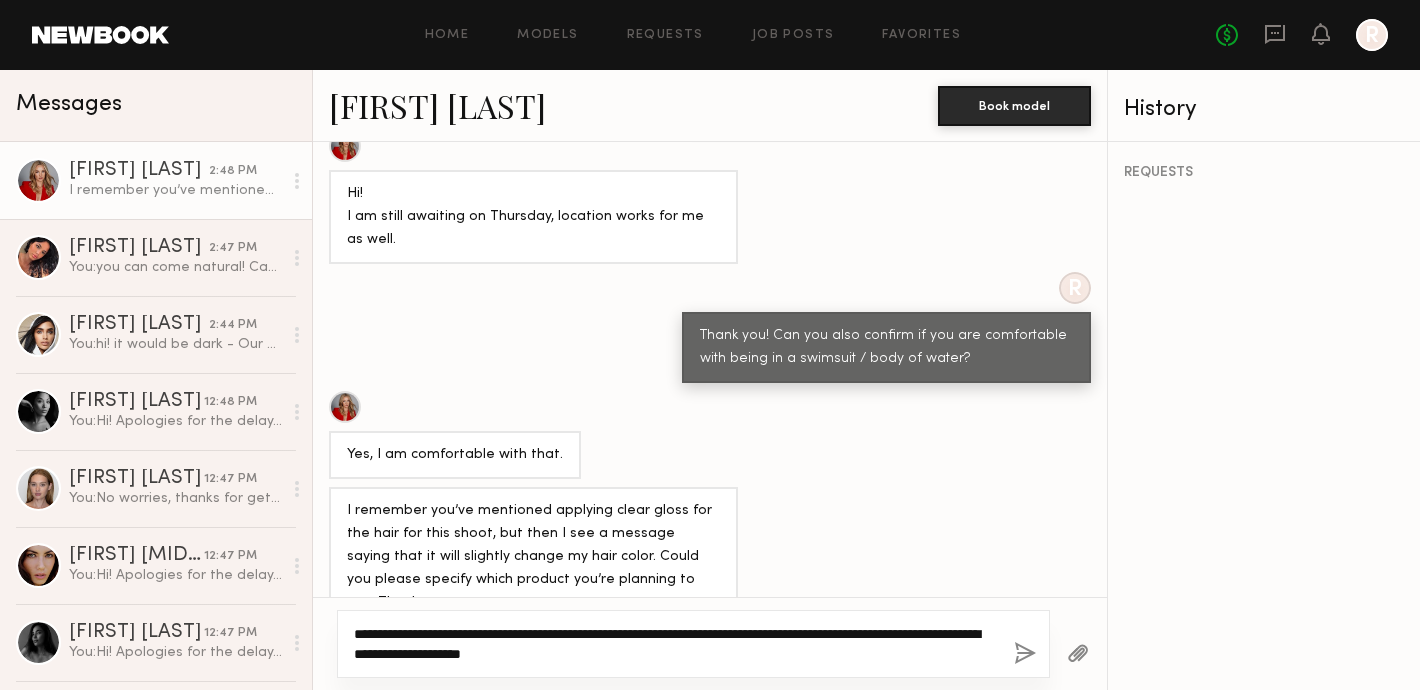 scroll, scrollTop: 1776, scrollLeft: 0, axis: vertical 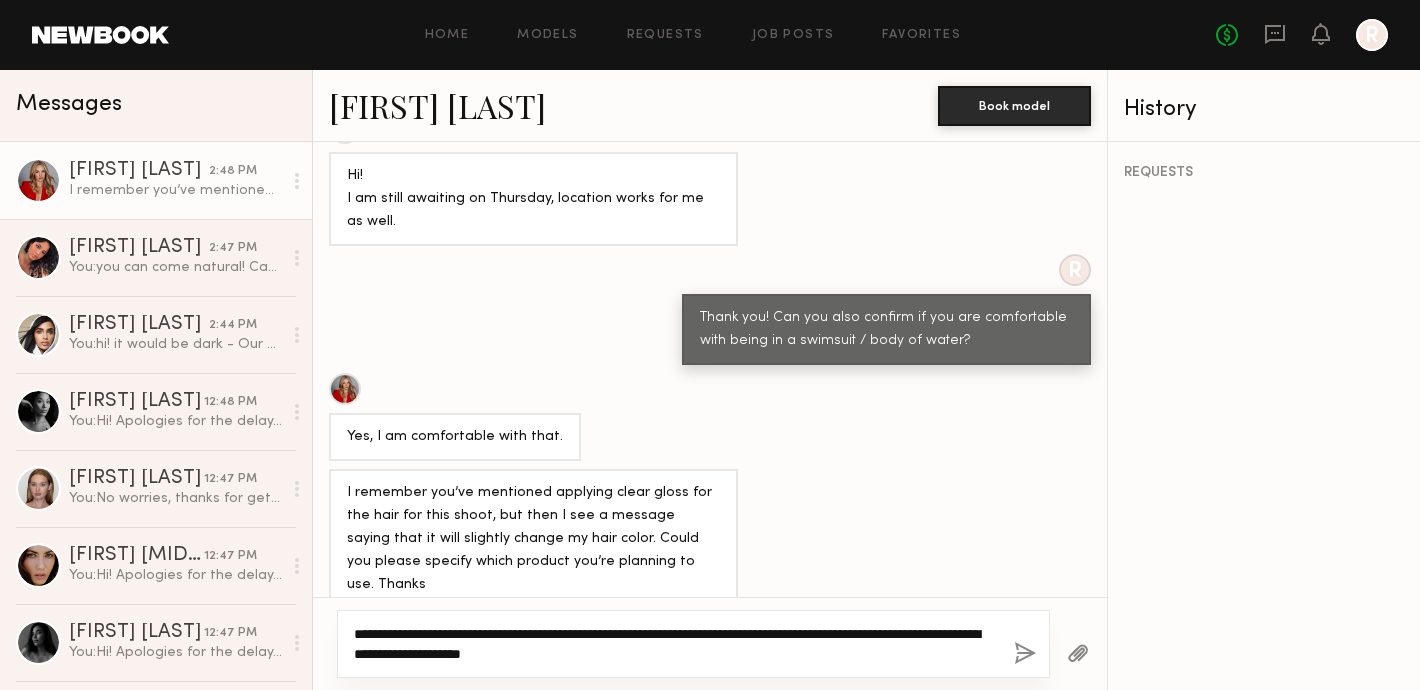 click on "**********" 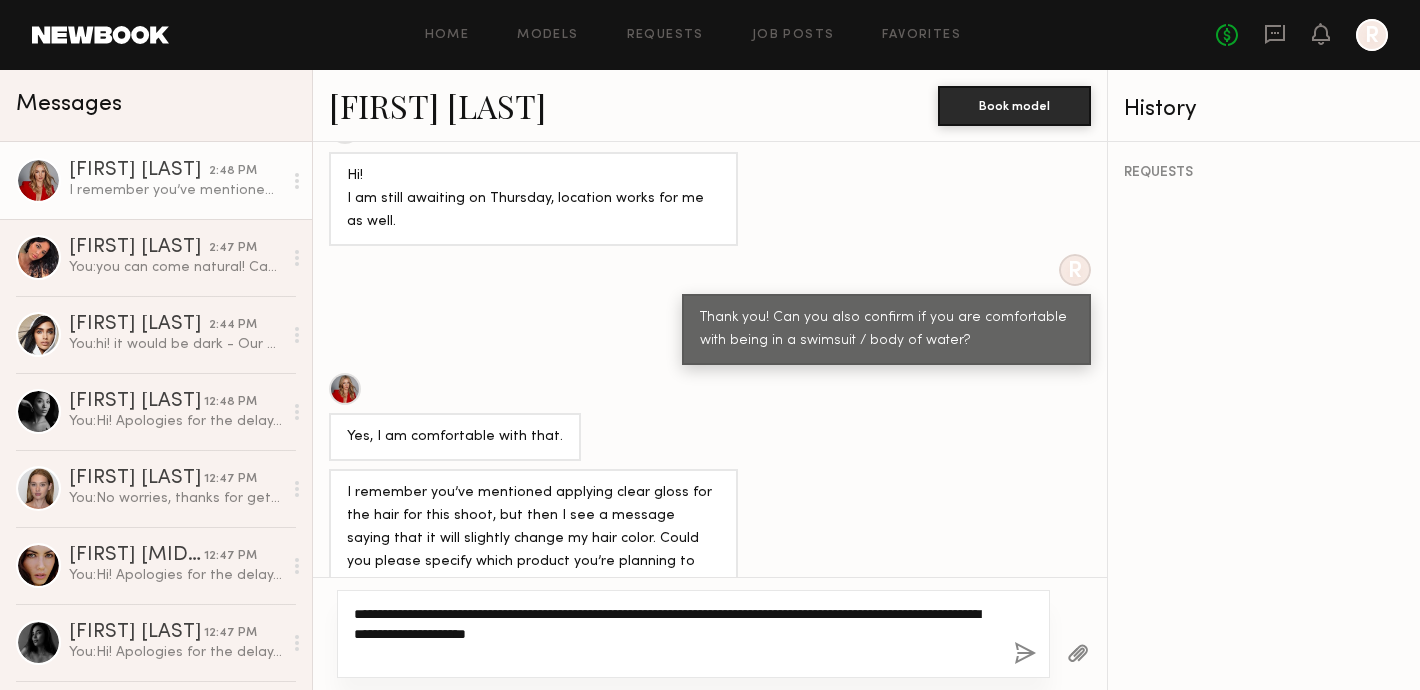 type on "**********" 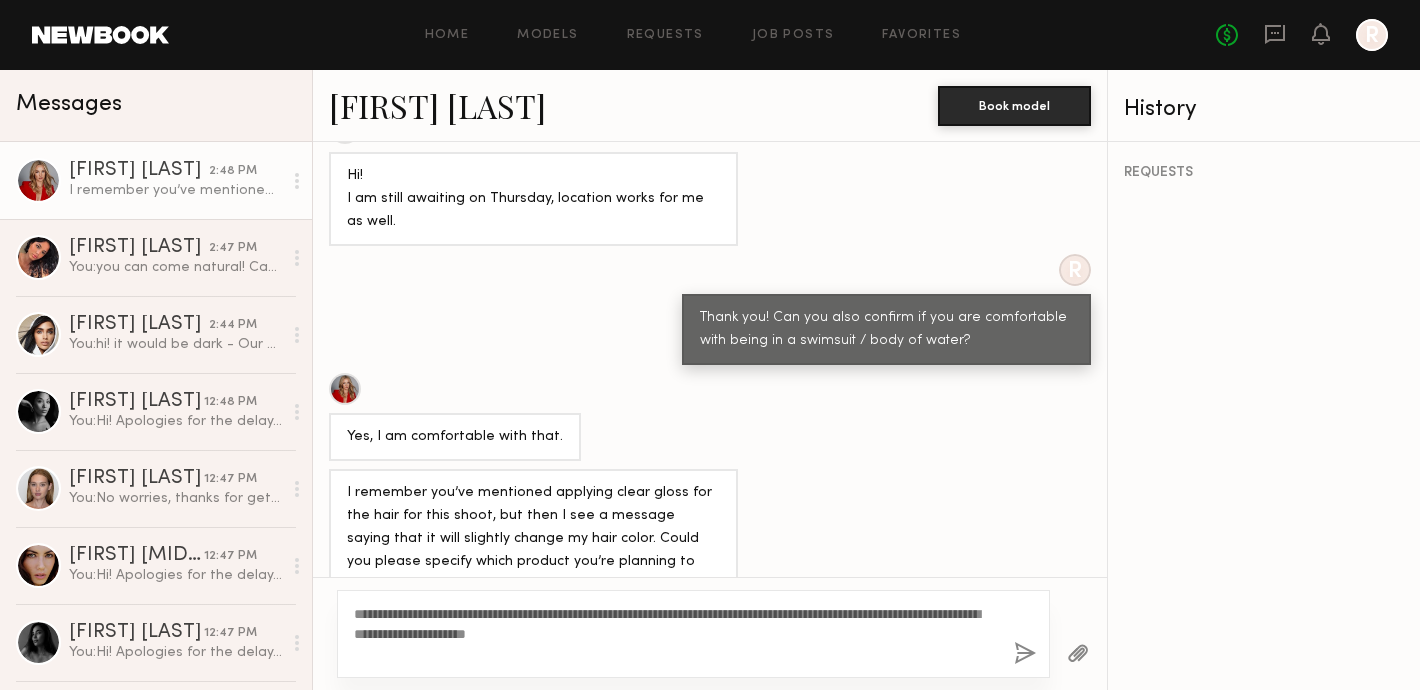 click on "**********" 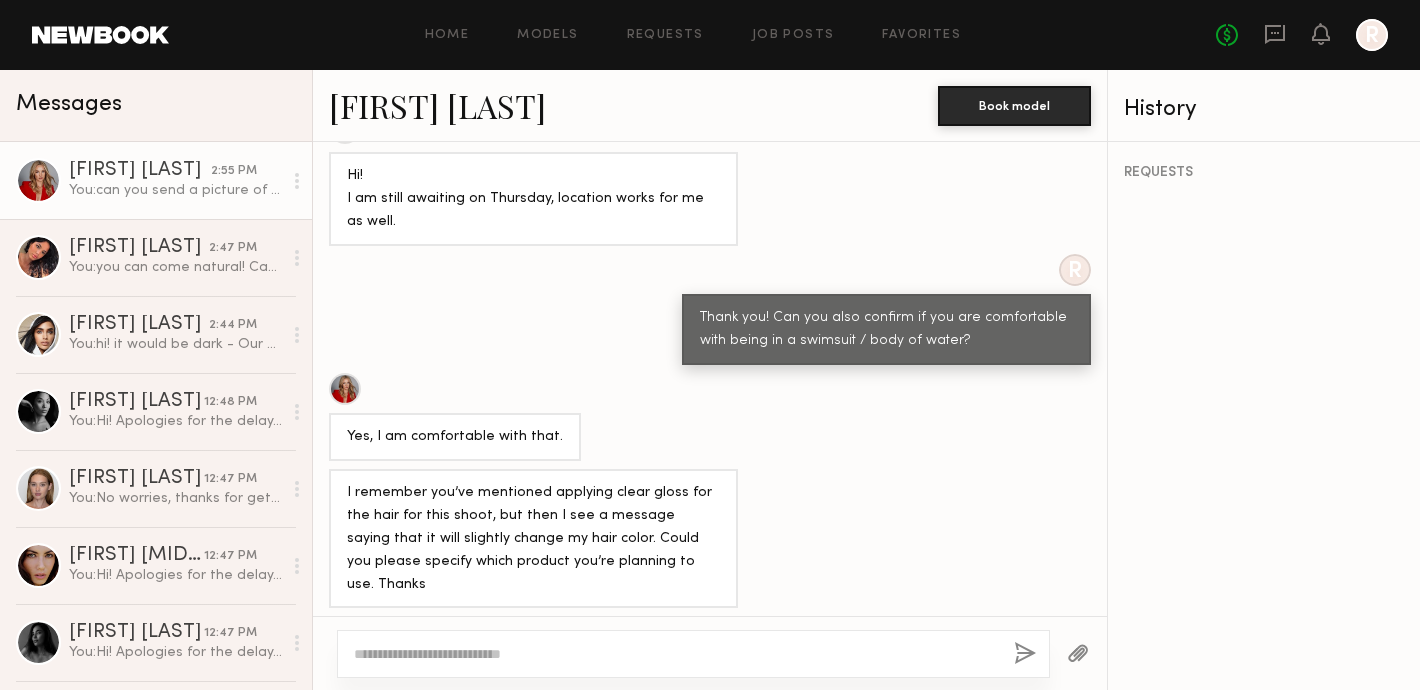 scroll, scrollTop: 2012, scrollLeft: 0, axis: vertical 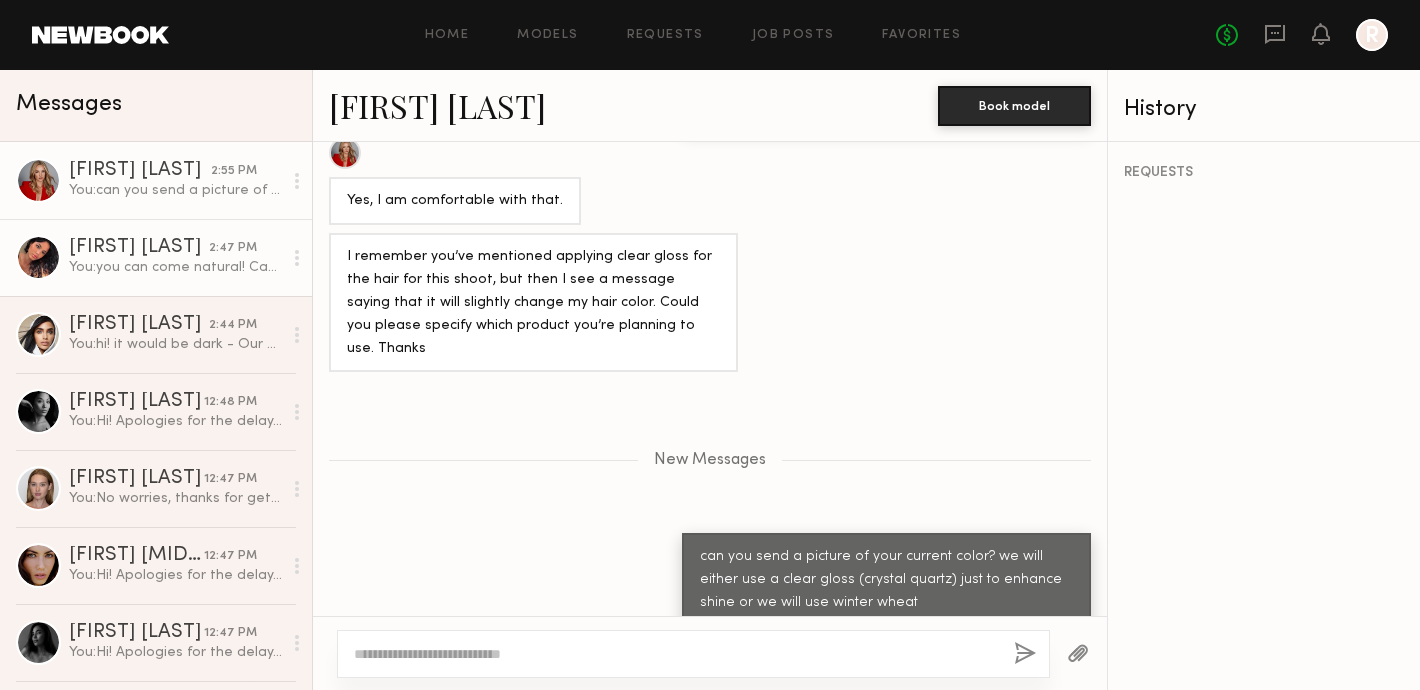 click on "Gabriela F. 2:47 PM You:  you can come natural! Can you also confirm if you are comfortable with being in a swimsuit / body of water? The flow of our shoot will be glossing your hair in a hotel room, and then taking photos on the beach to show the after look" 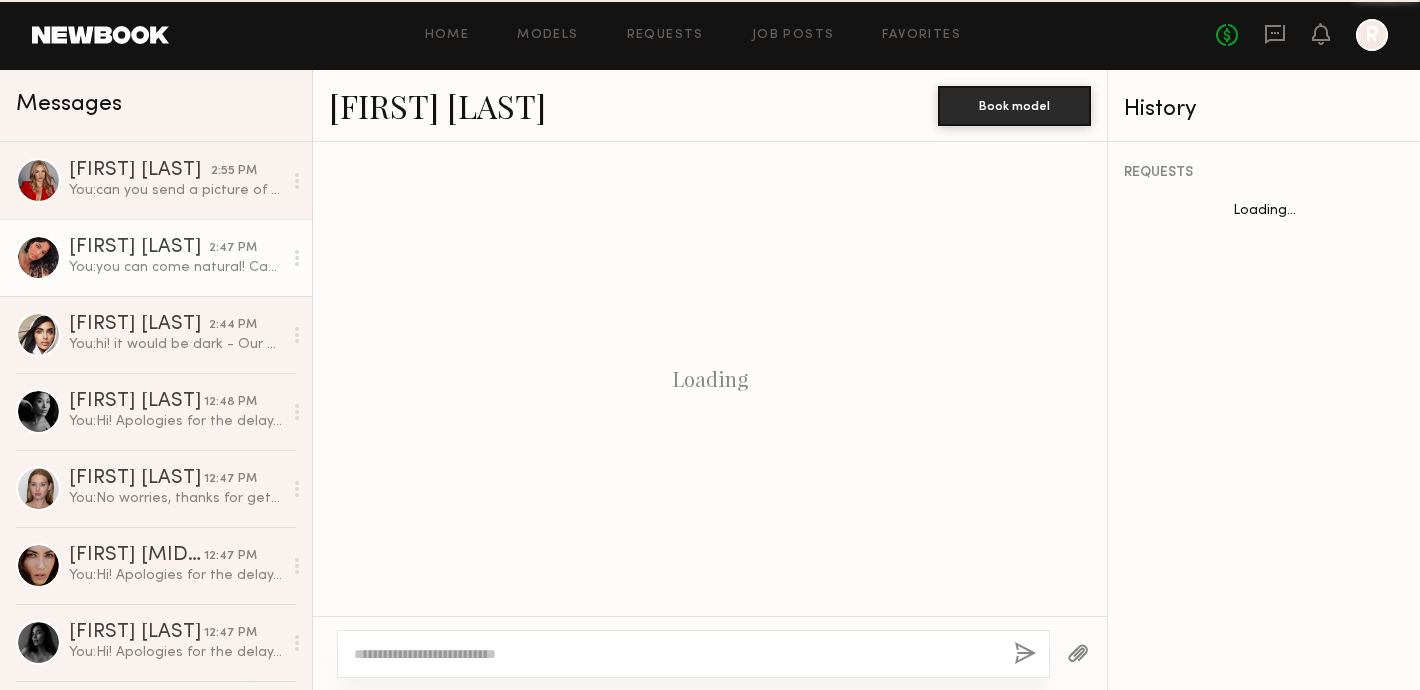 scroll, scrollTop: 1113, scrollLeft: 0, axis: vertical 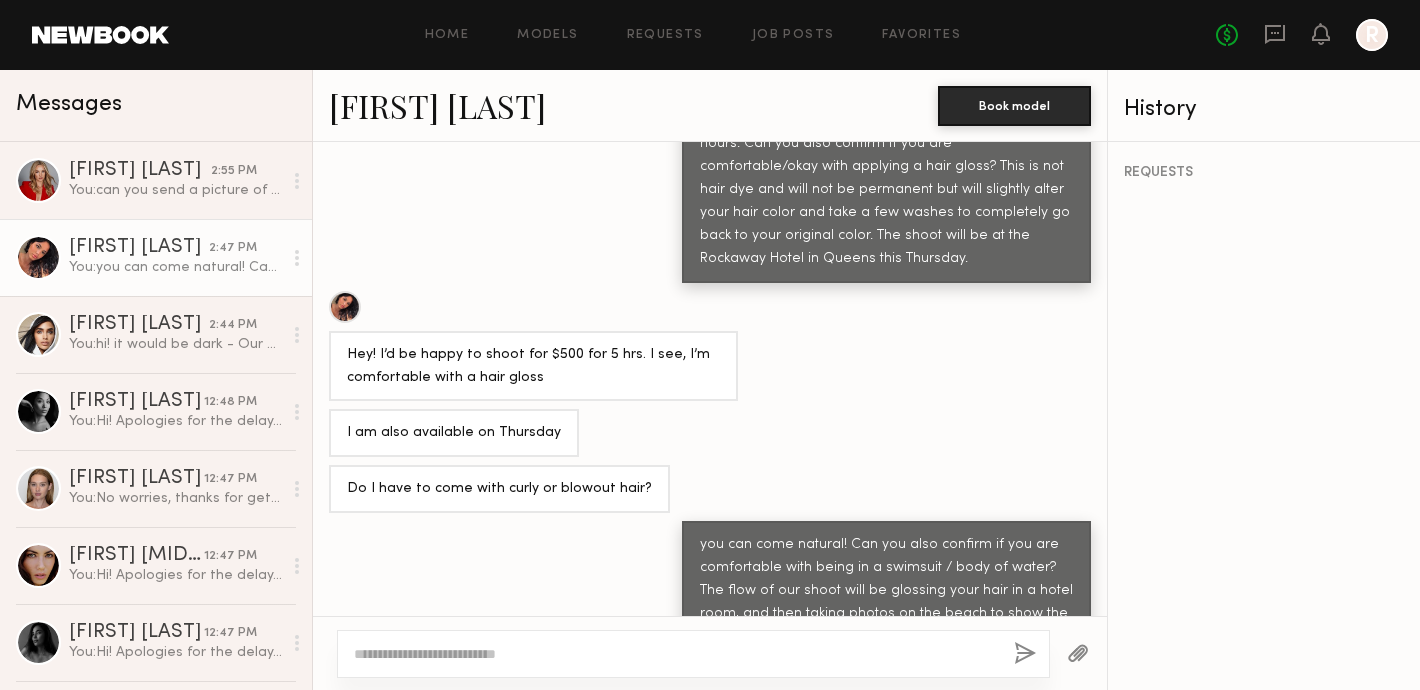 click 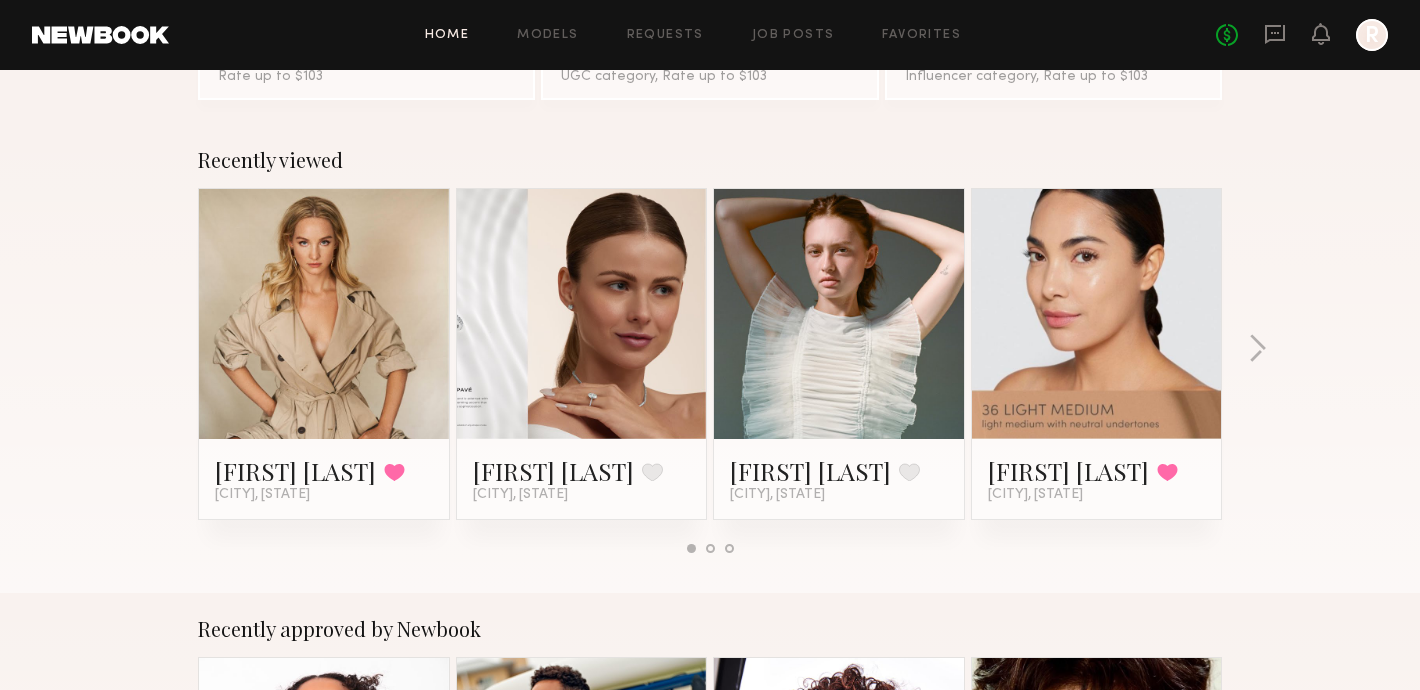 scroll, scrollTop: 262, scrollLeft: 0, axis: vertical 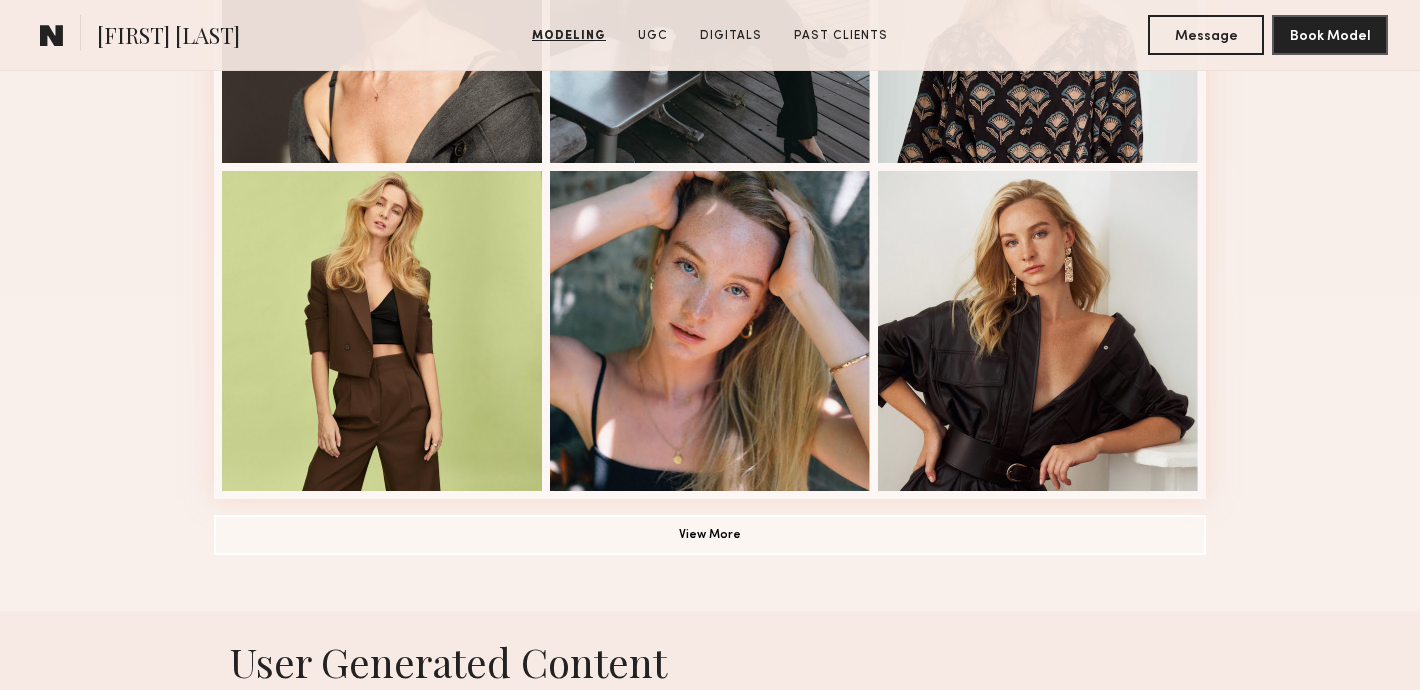 click 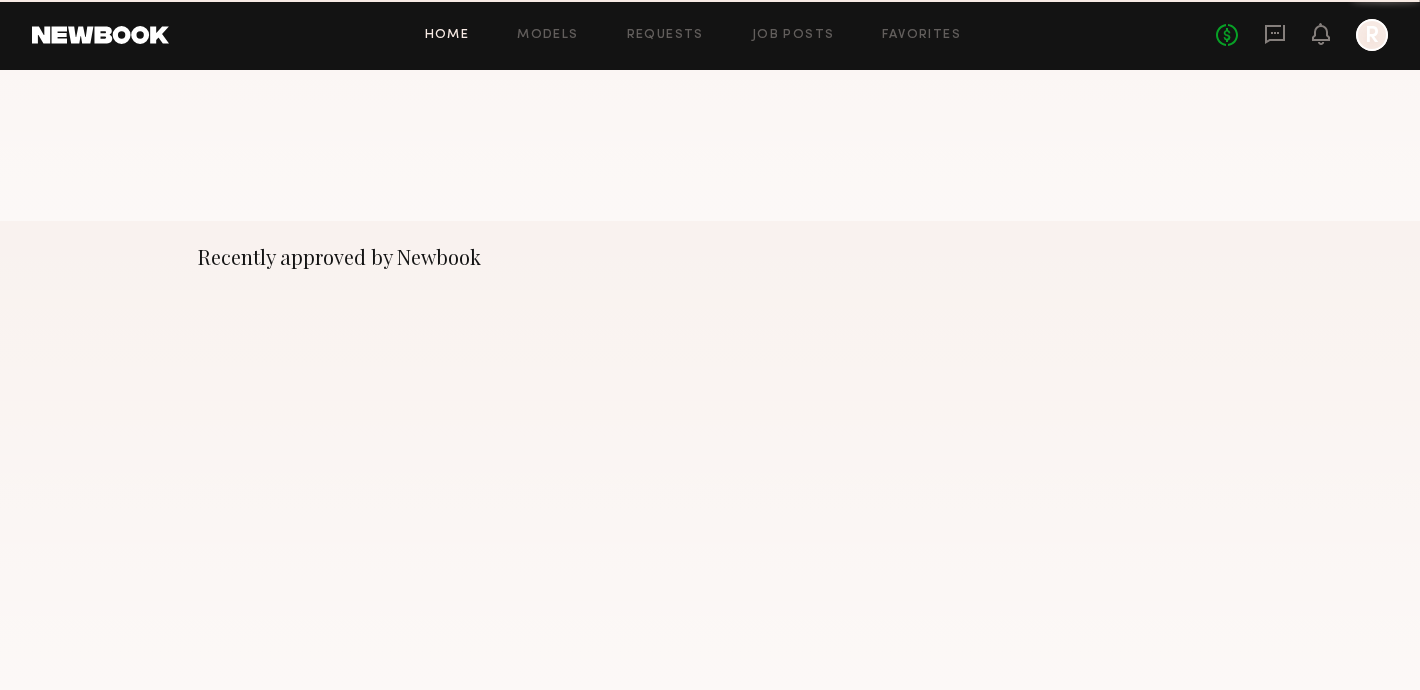 scroll, scrollTop: 0, scrollLeft: 0, axis: both 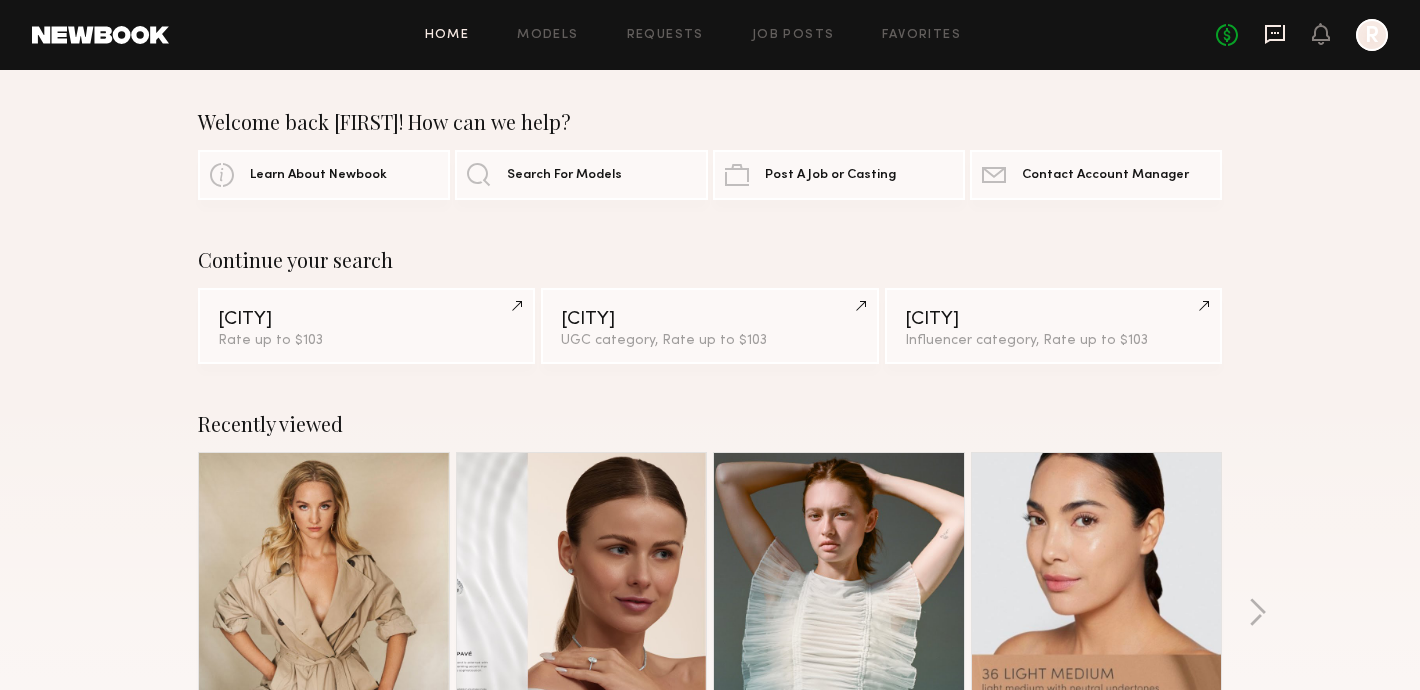 click 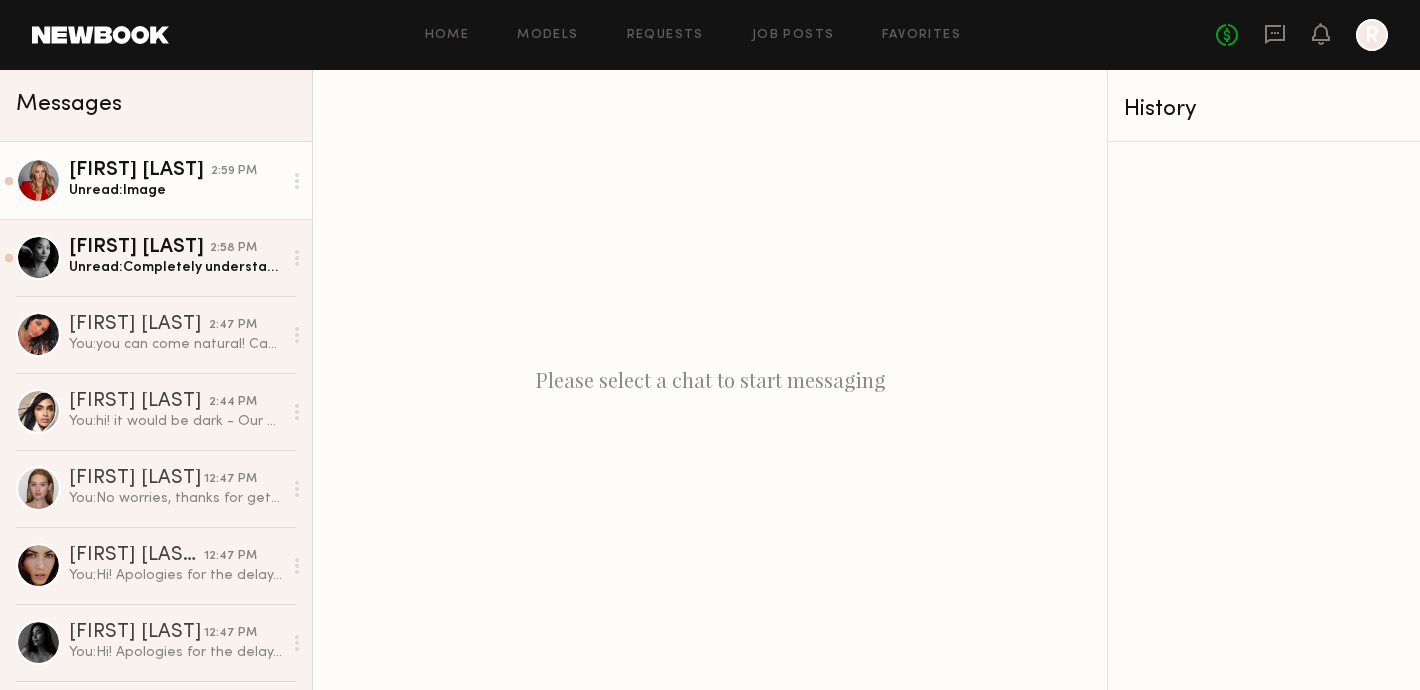 click on "Anastasia V." 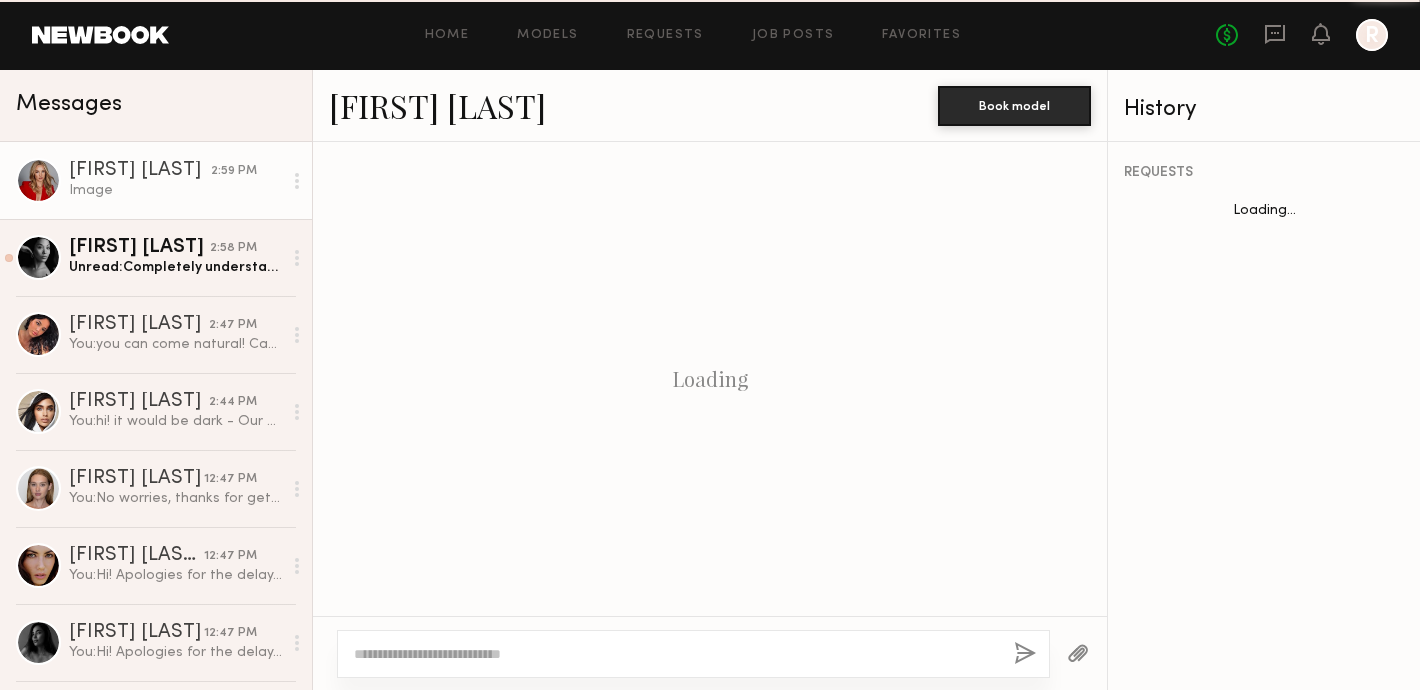 scroll, scrollTop: 2057, scrollLeft: 0, axis: vertical 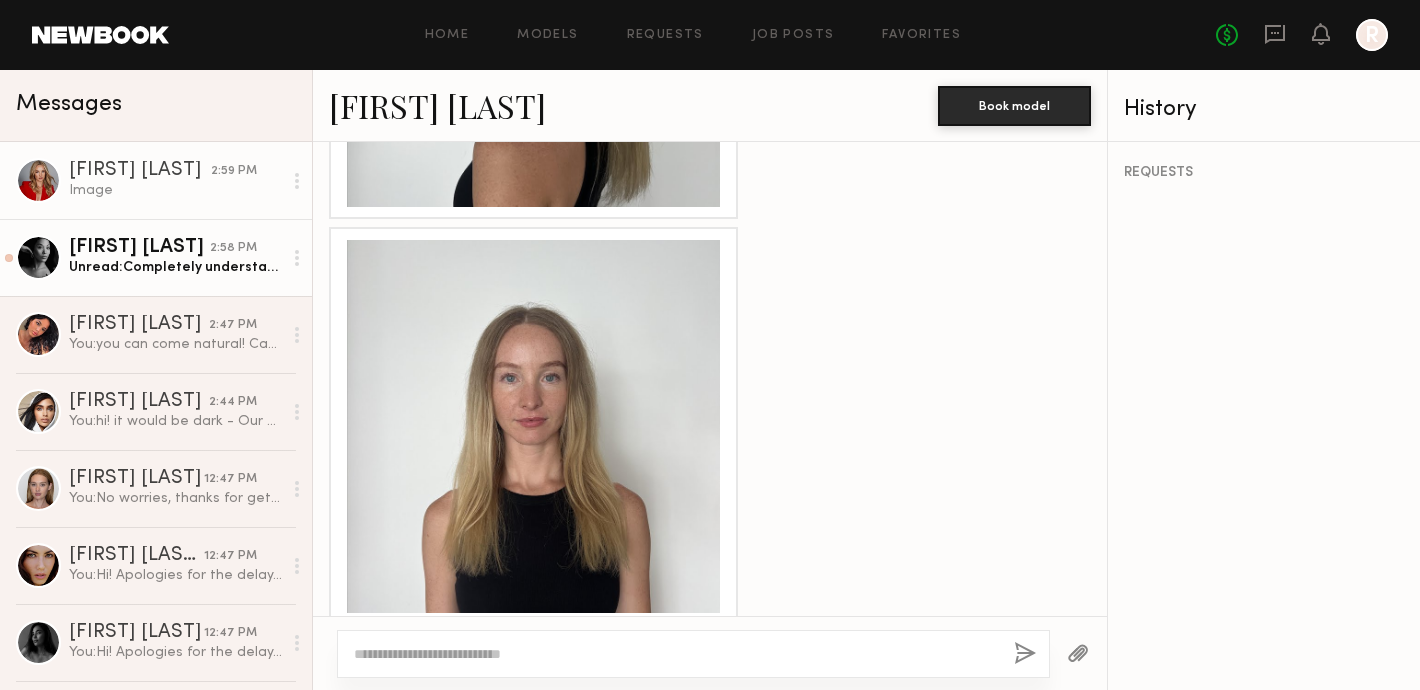 click on "Unread:  Completely understand. Thank you for getting back to me. What is the start call time?" 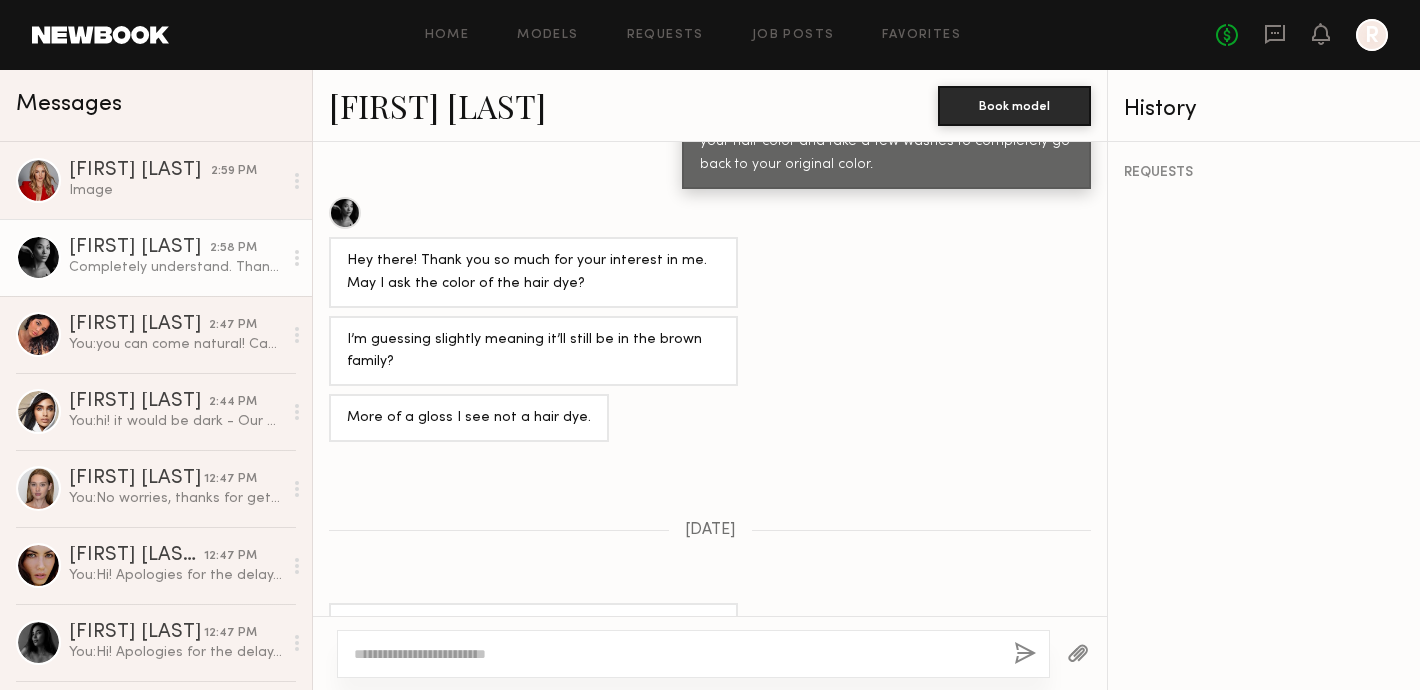 scroll, scrollTop: 945, scrollLeft: 0, axis: vertical 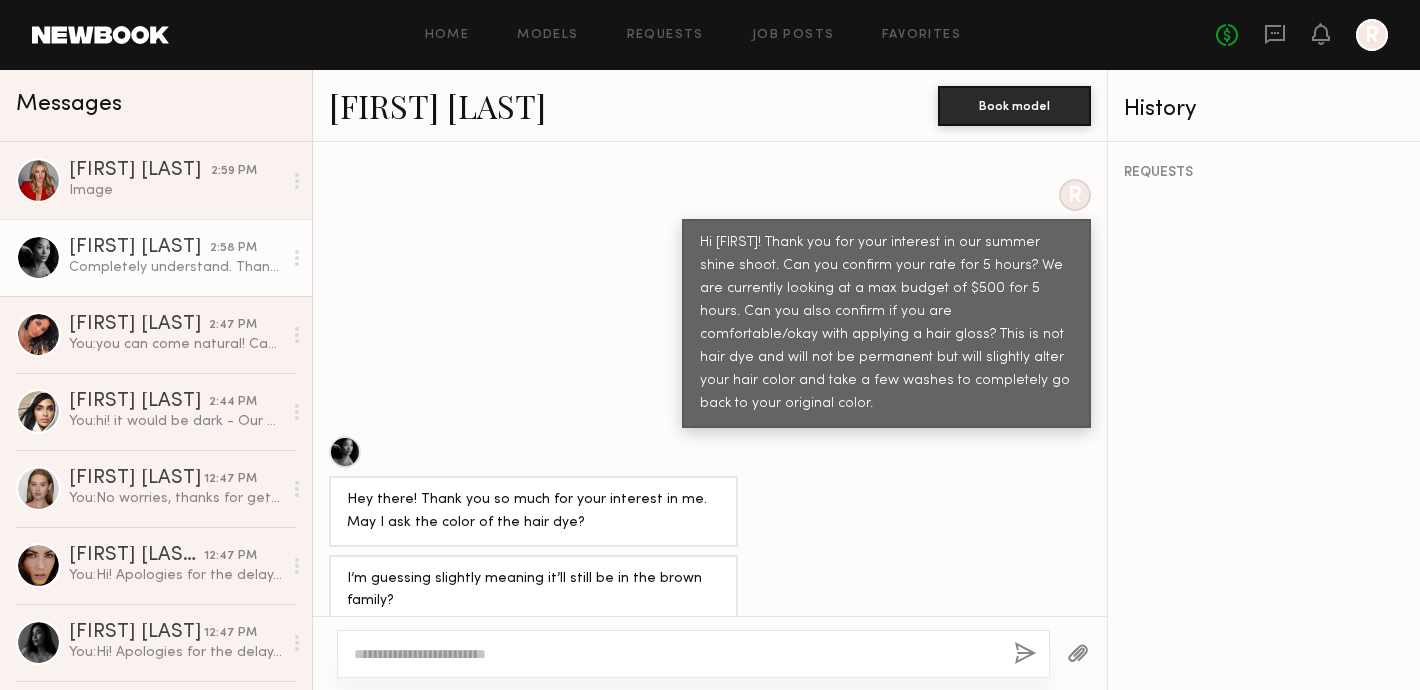 click 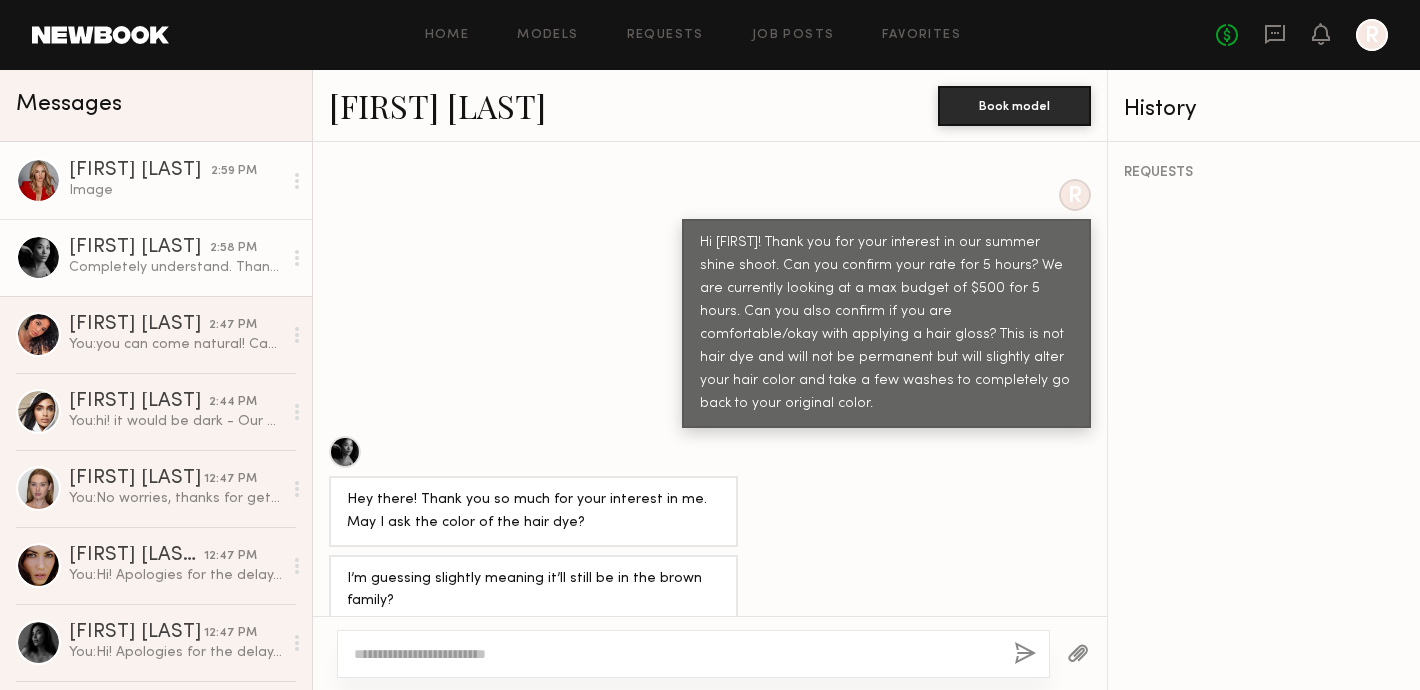 click on "Image" 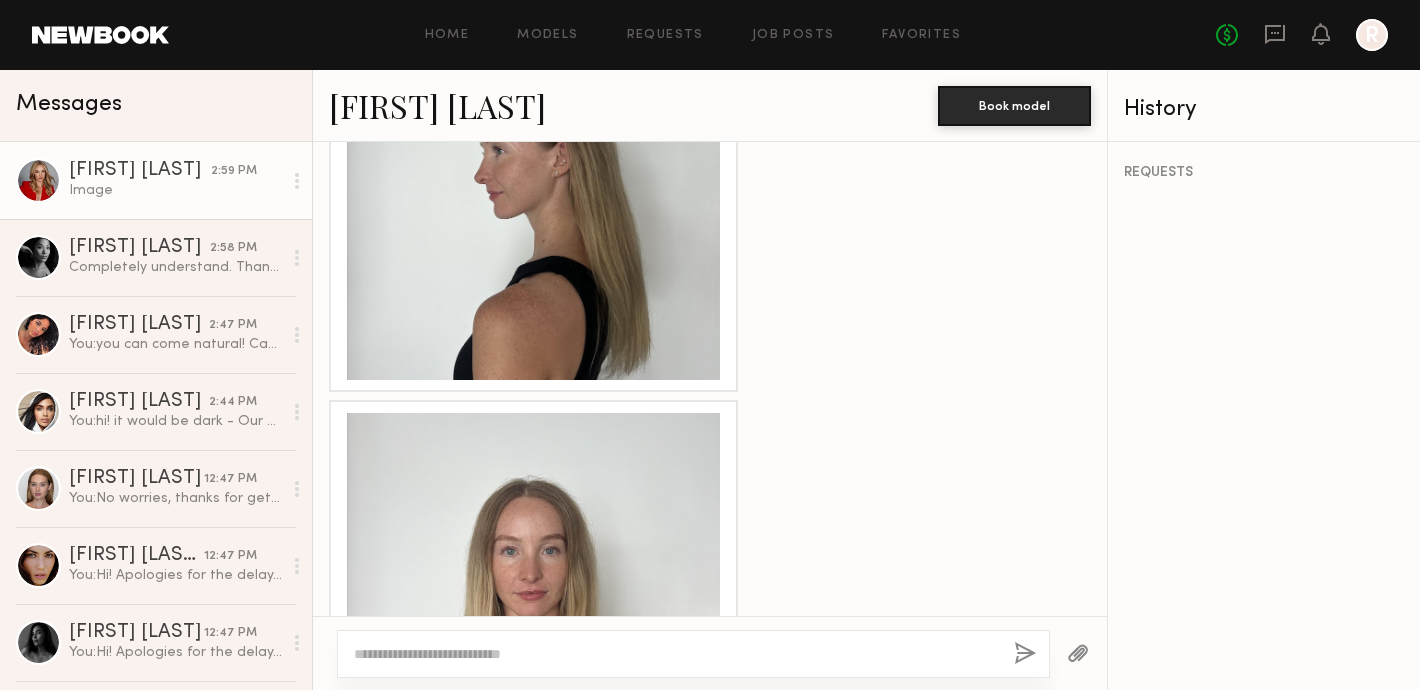 scroll, scrollTop: 2057, scrollLeft: 0, axis: vertical 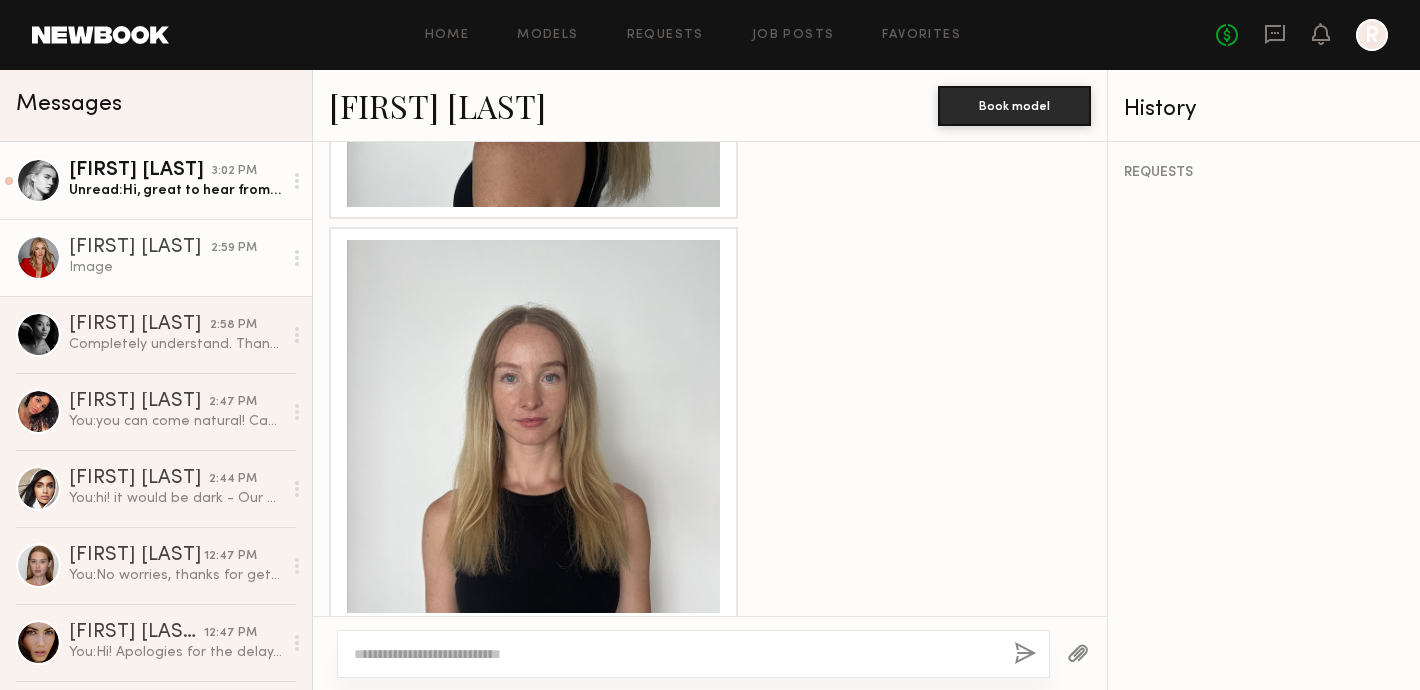 click on "[FIRST] [LAST]" 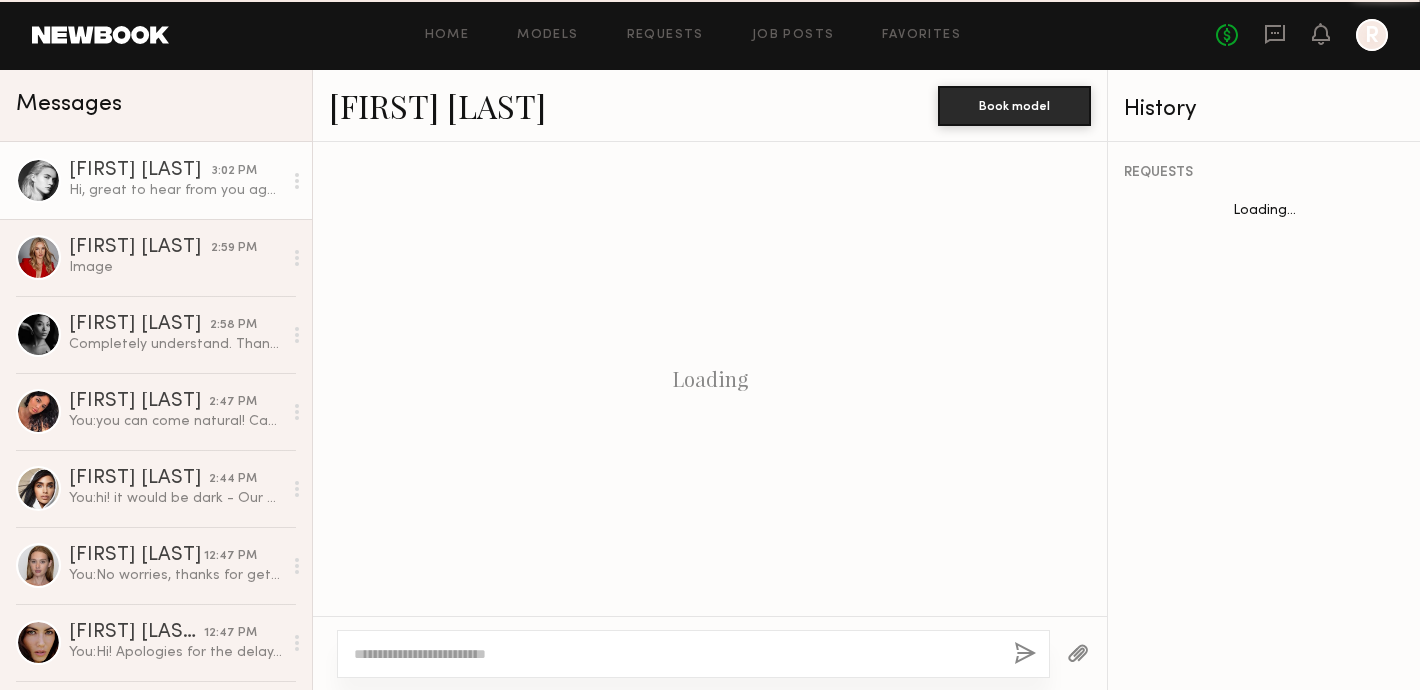 scroll, scrollTop: 1888, scrollLeft: 0, axis: vertical 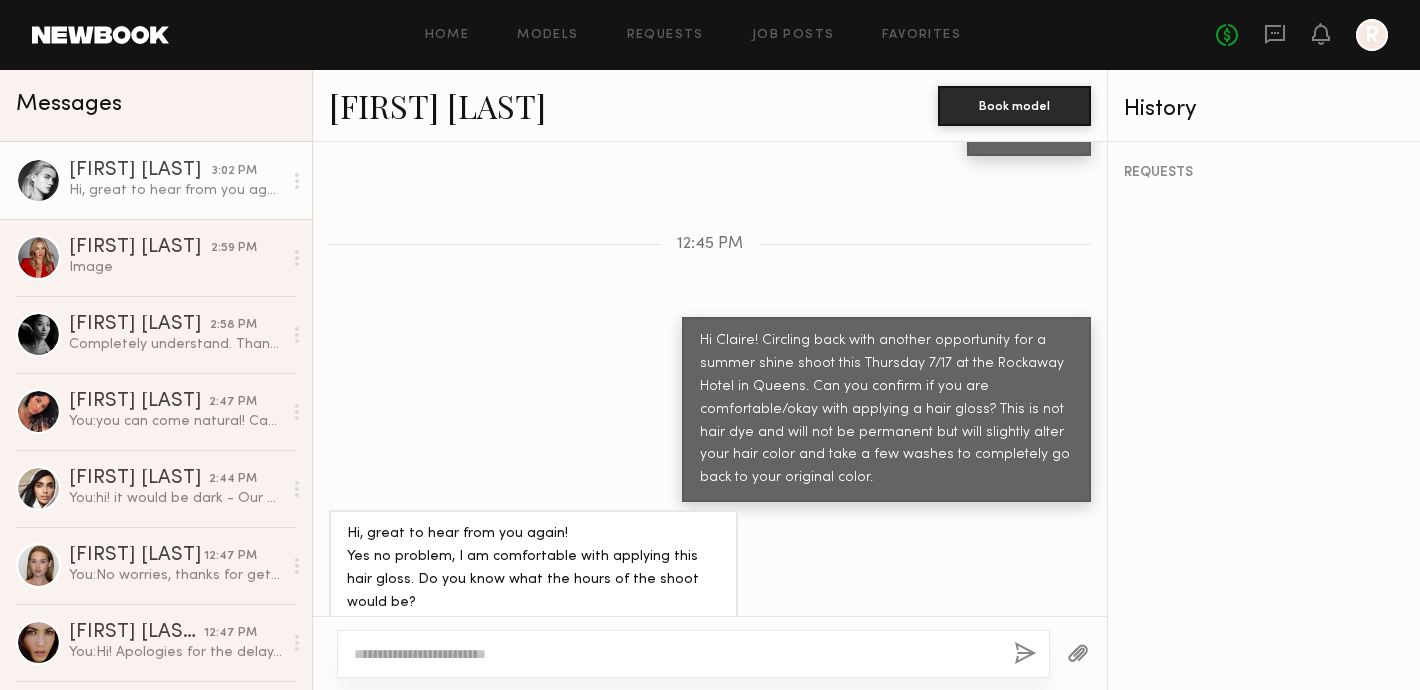 click 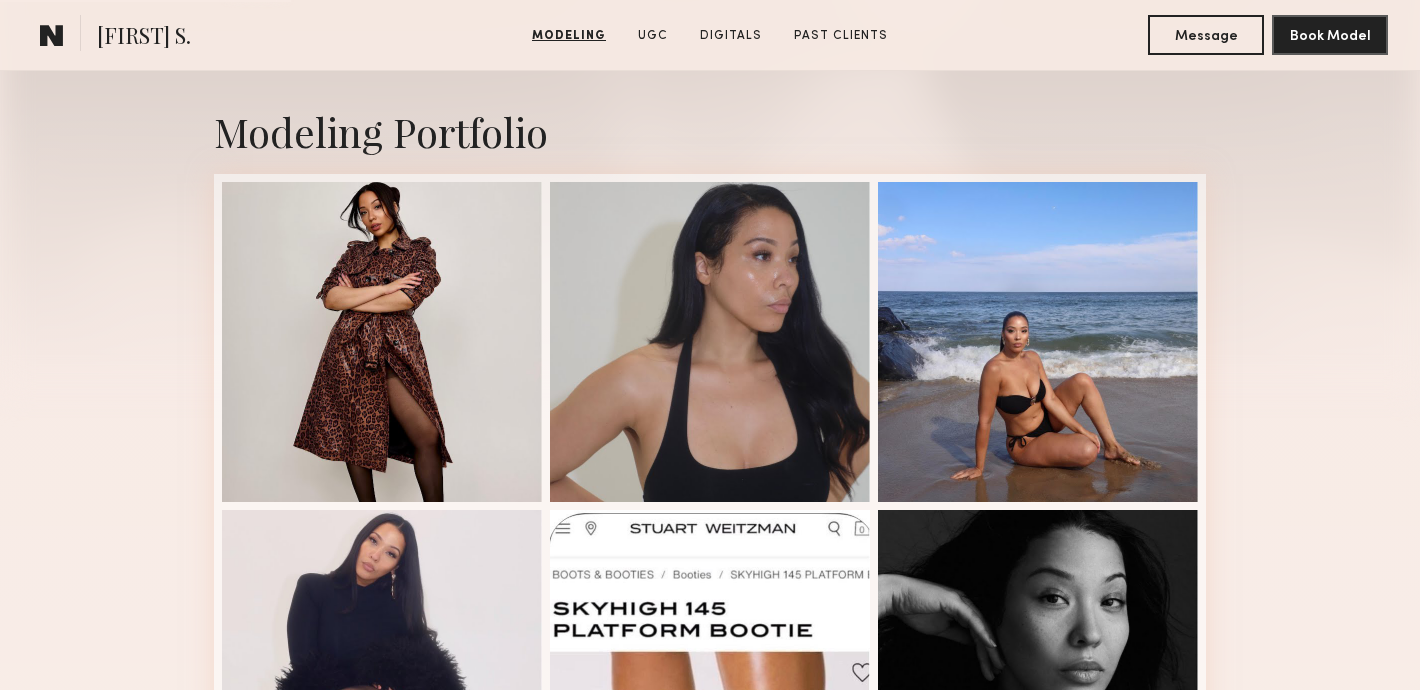 scroll, scrollTop: 909, scrollLeft: 0, axis: vertical 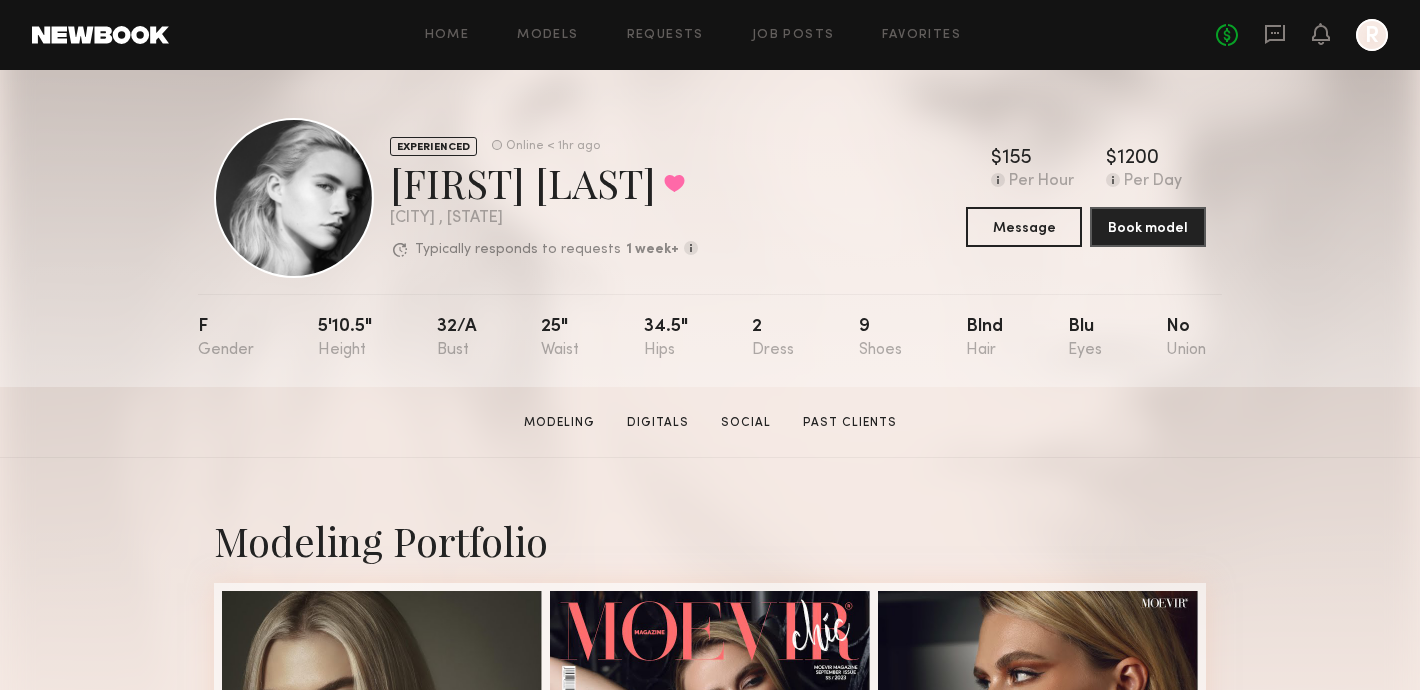 click 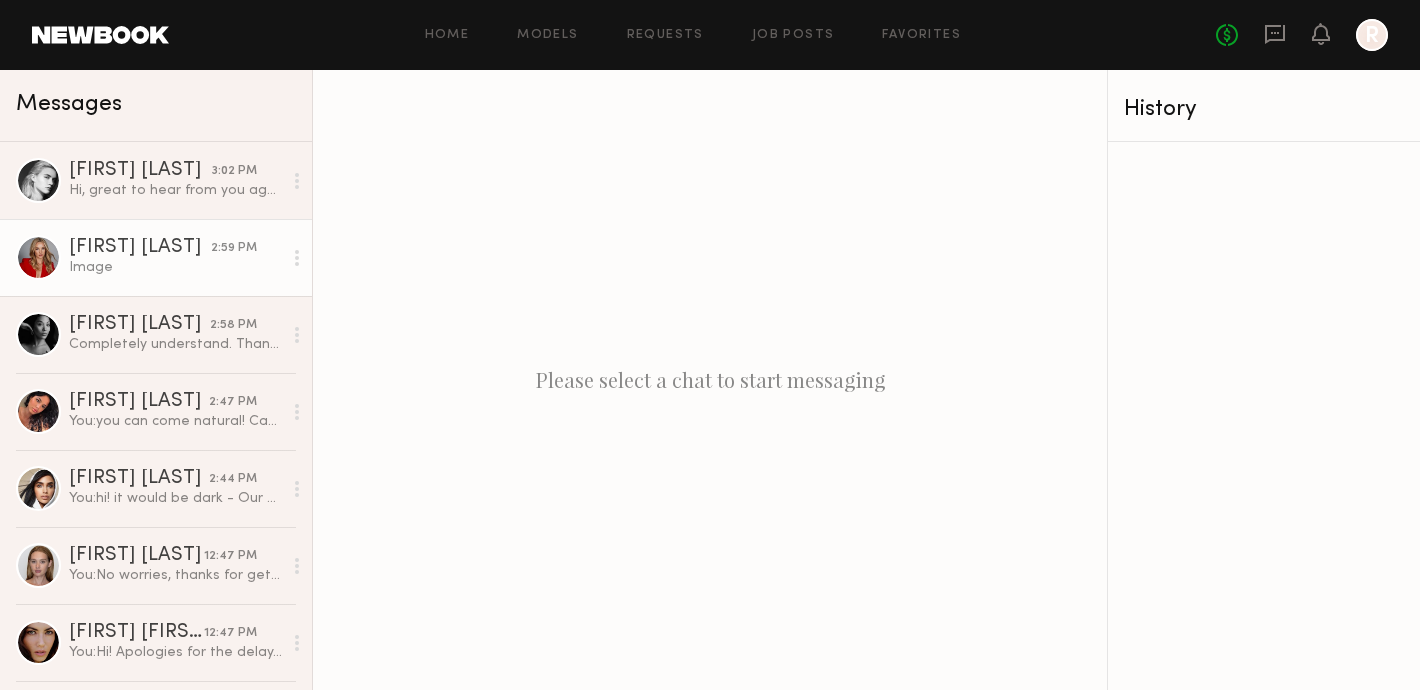 click on "[FIRST] [LAST] [TIME] Image" 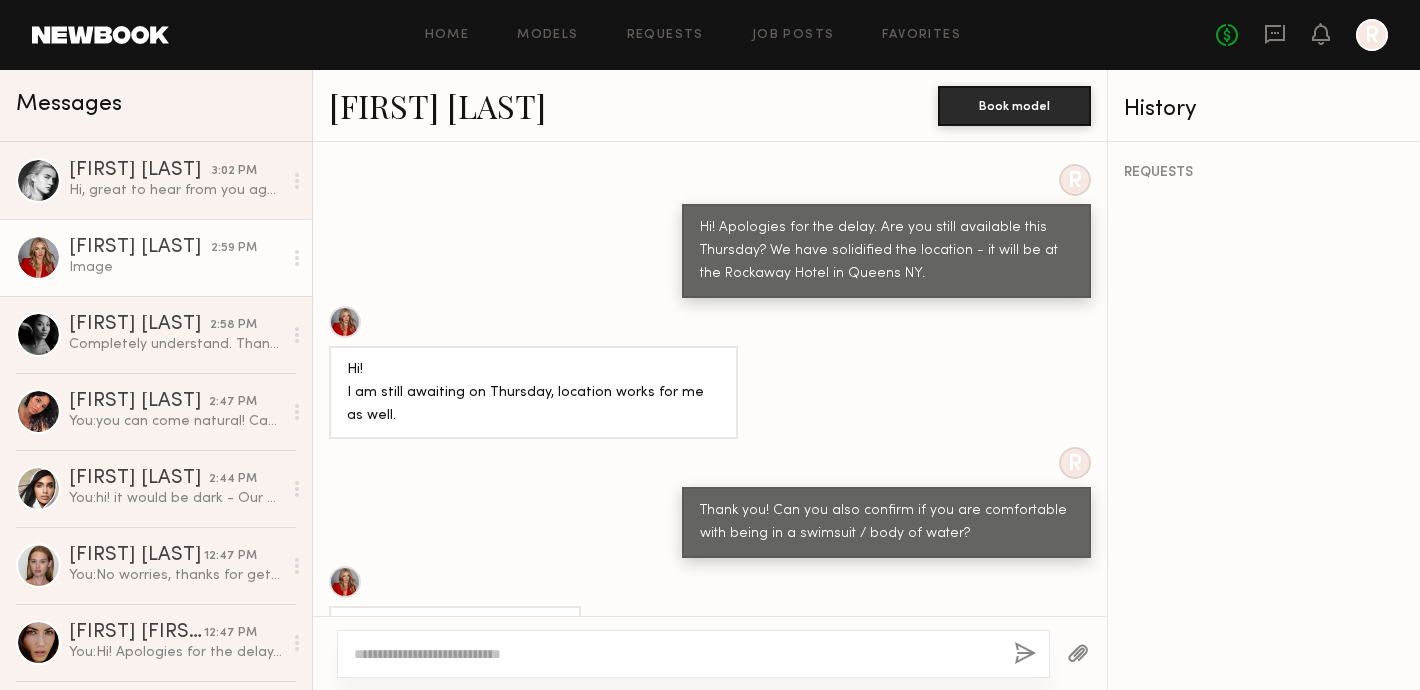 scroll, scrollTop: 483, scrollLeft: 0, axis: vertical 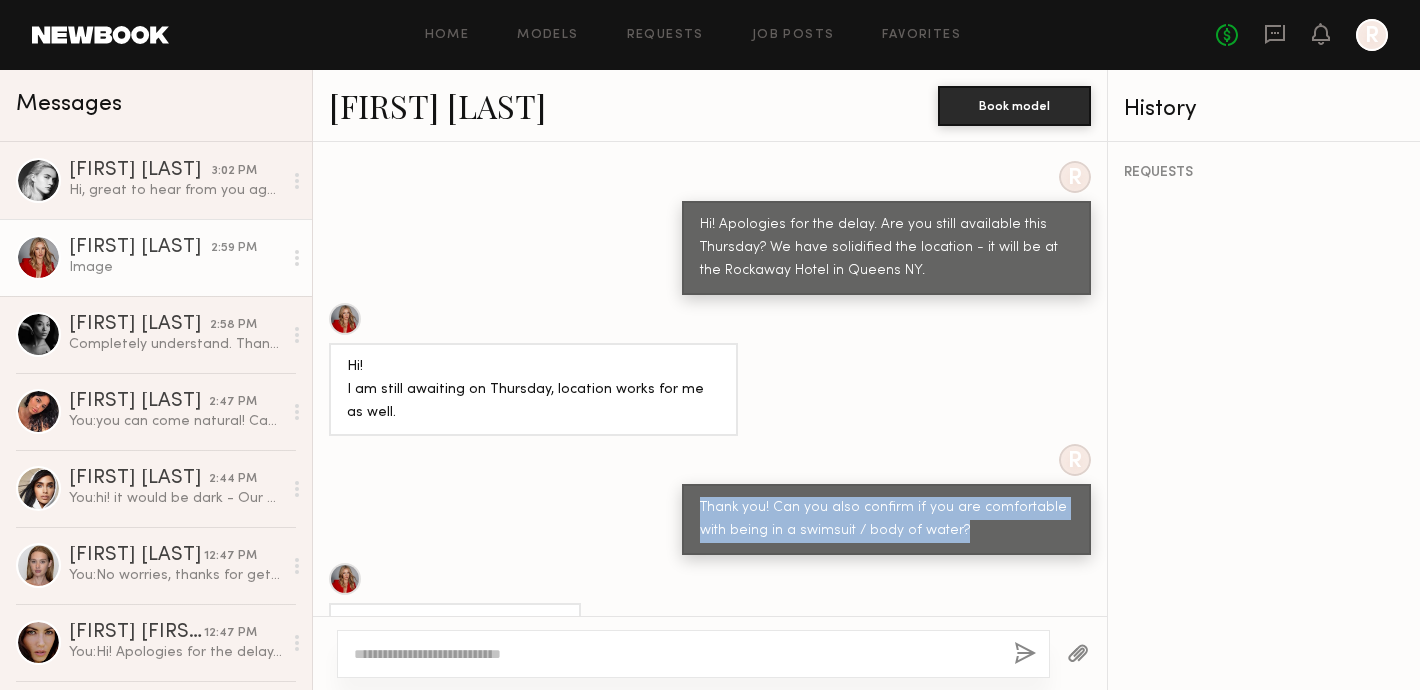 drag, startPoint x: 971, startPoint y: 532, endPoint x: 693, endPoint y: 491, distance: 281.0071 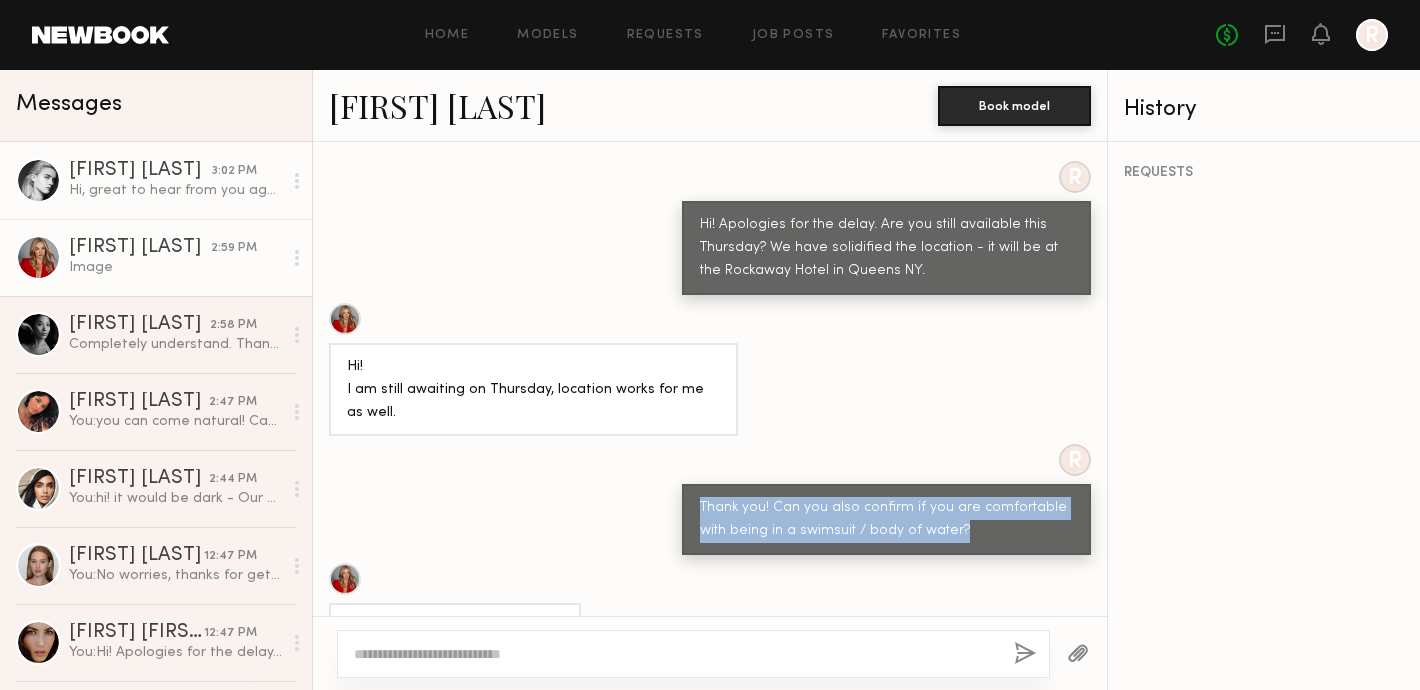 click on "[FIRST] [LAST]" 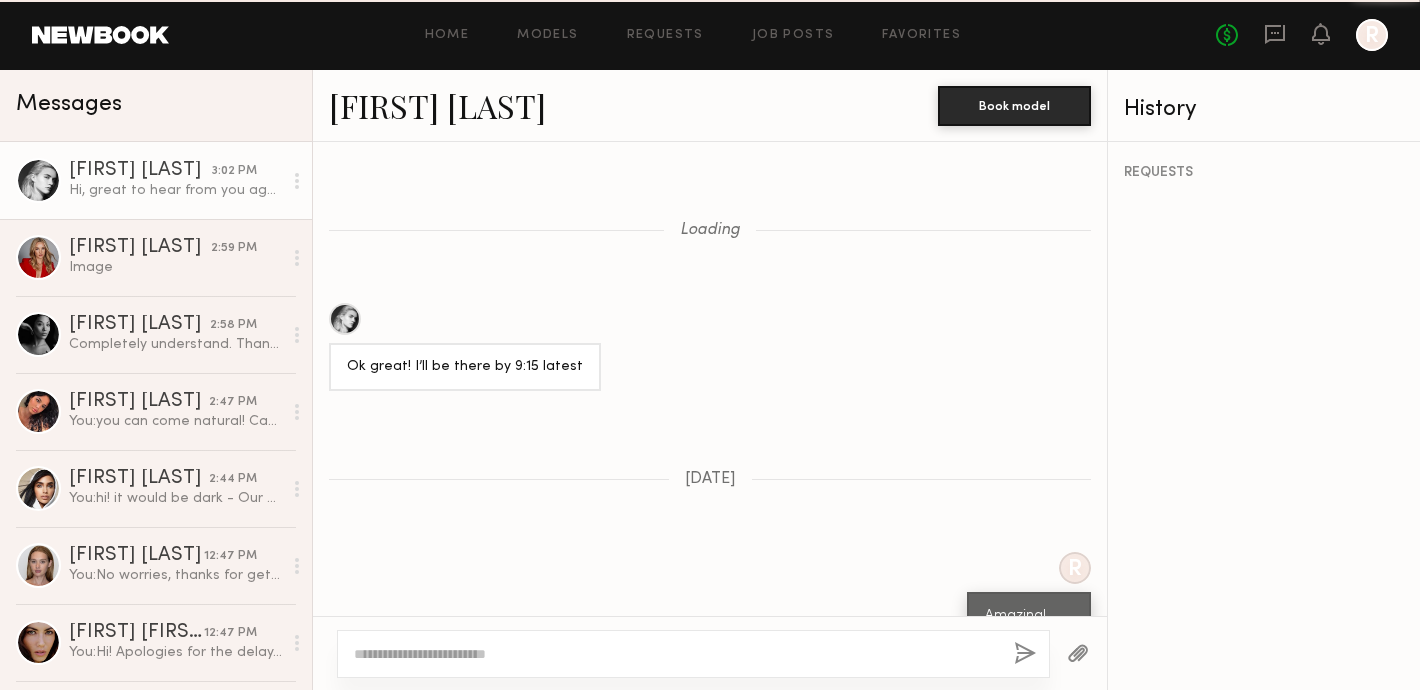 scroll, scrollTop: 1888, scrollLeft: 0, axis: vertical 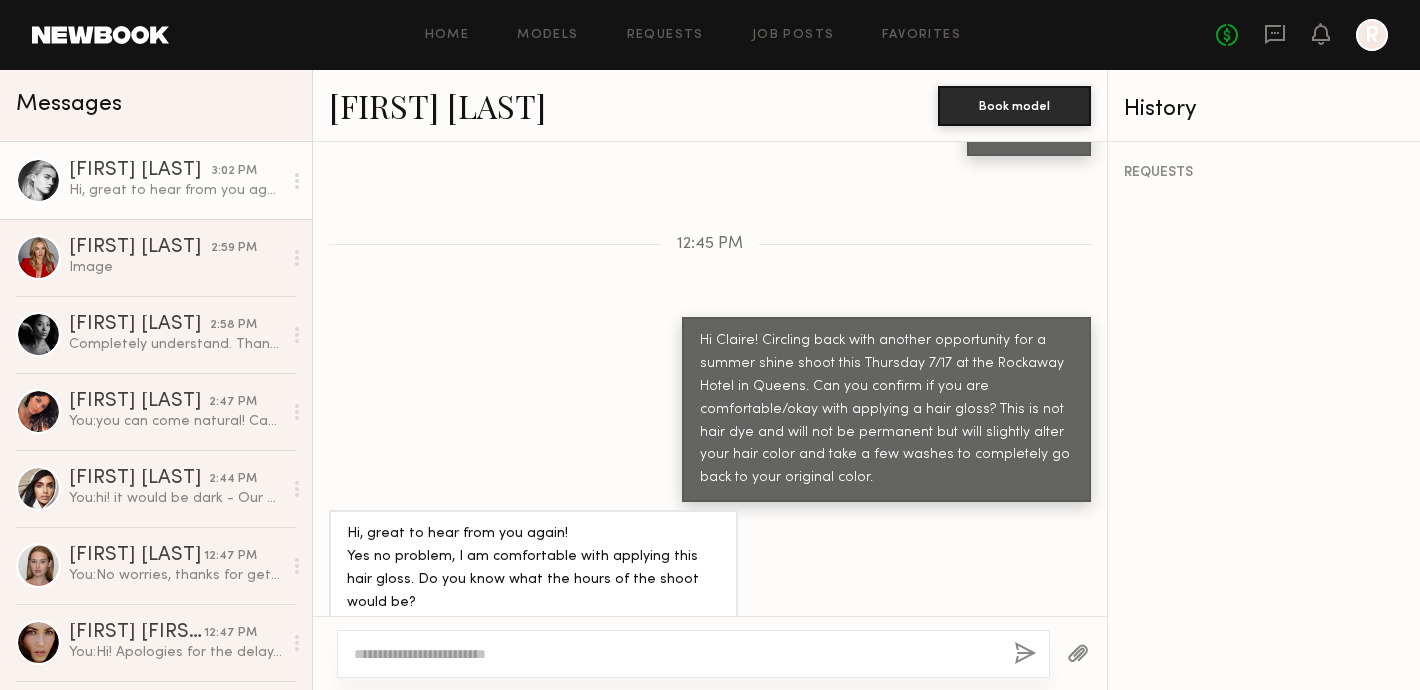 click 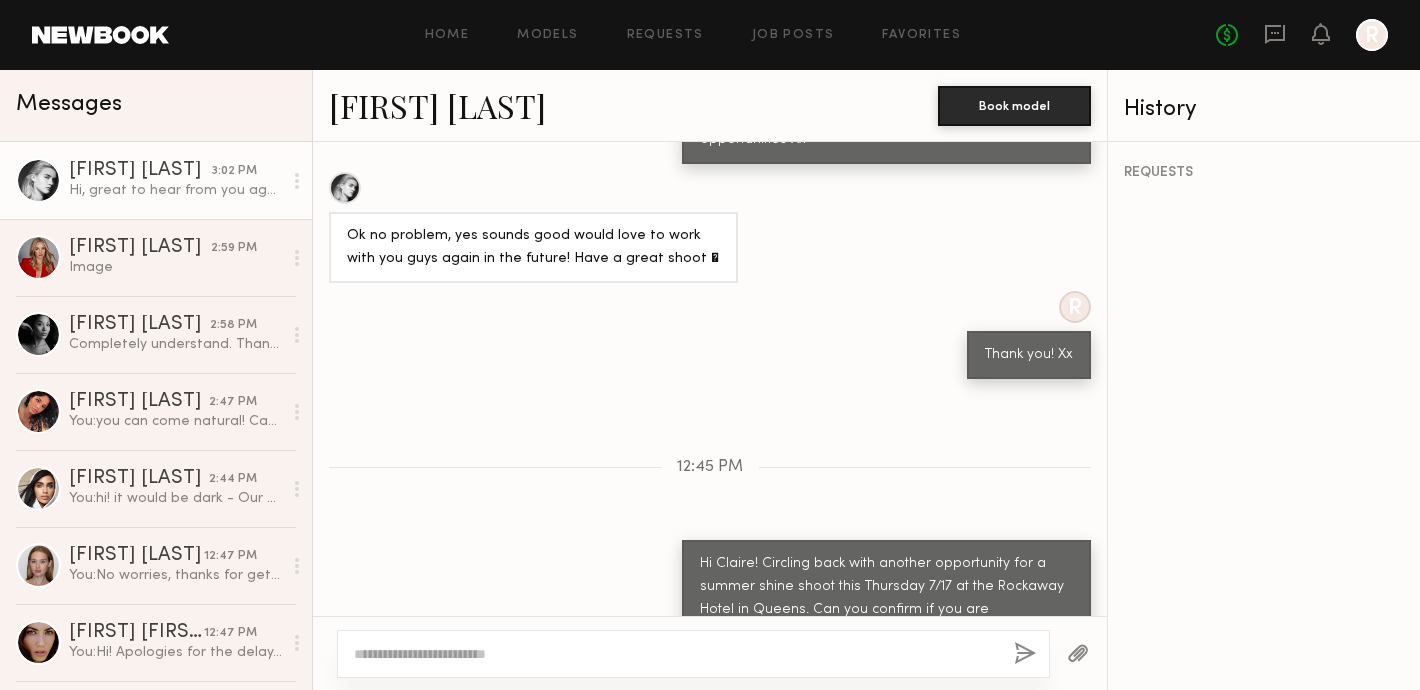 scroll, scrollTop: 1888, scrollLeft: 0, axis: vertical 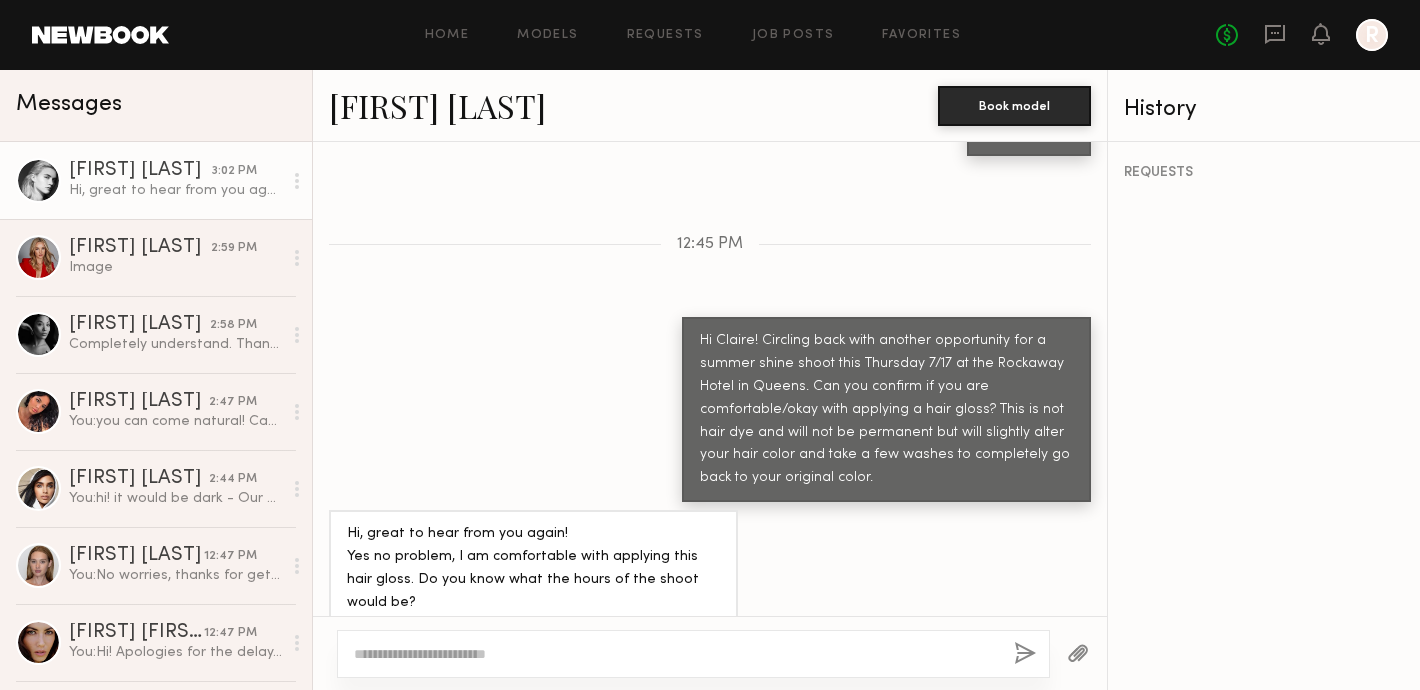 click 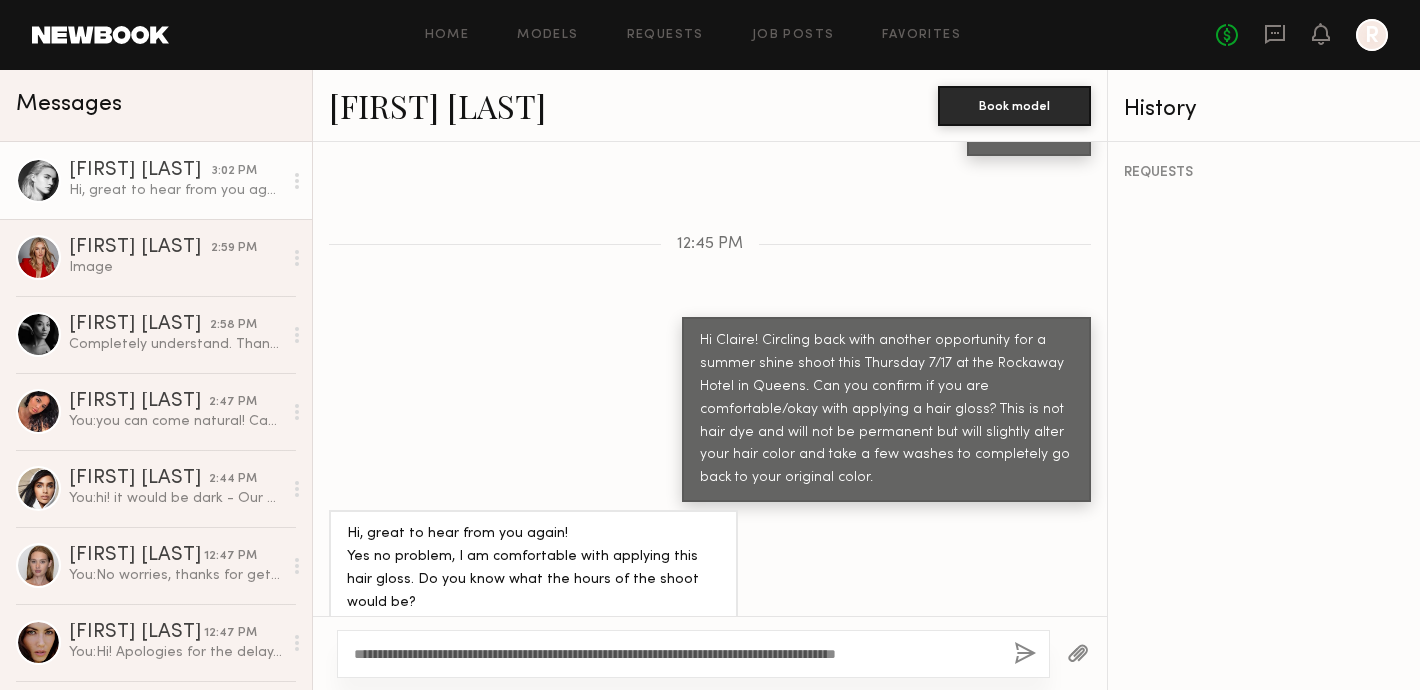 click on "**********" 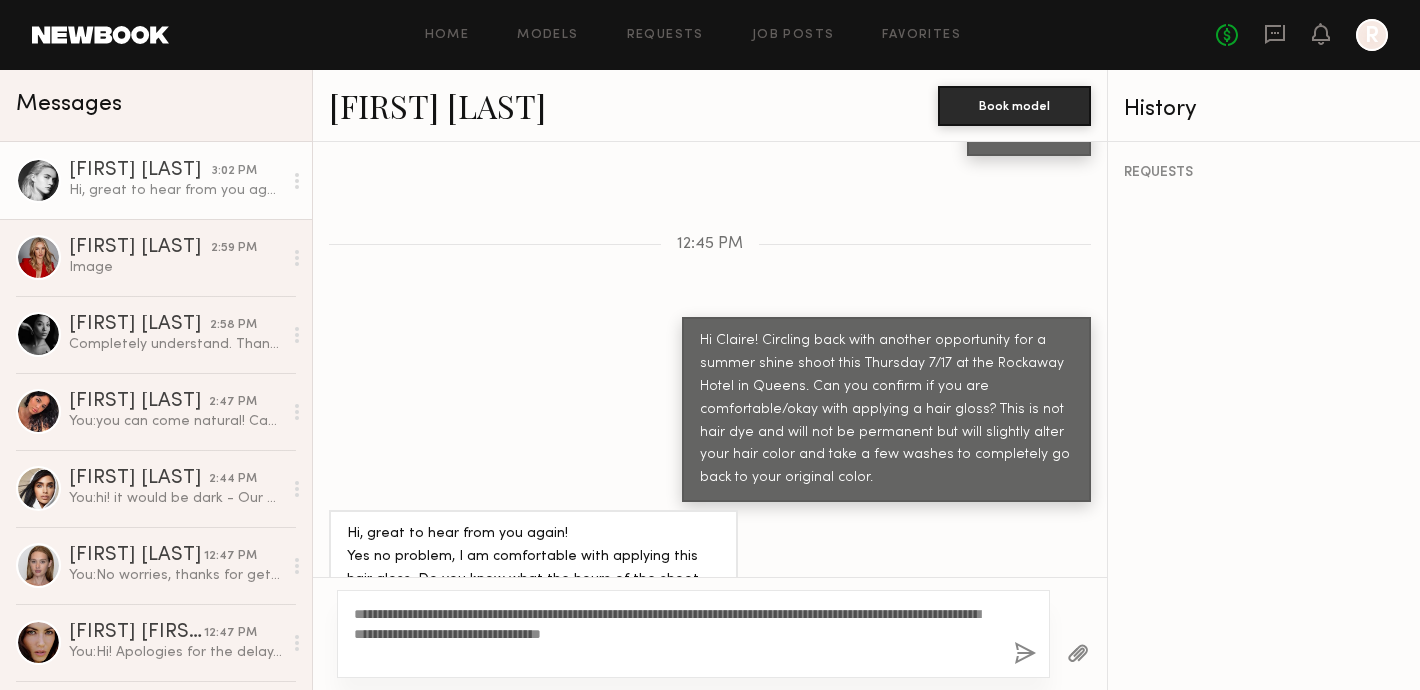 type on "**********" 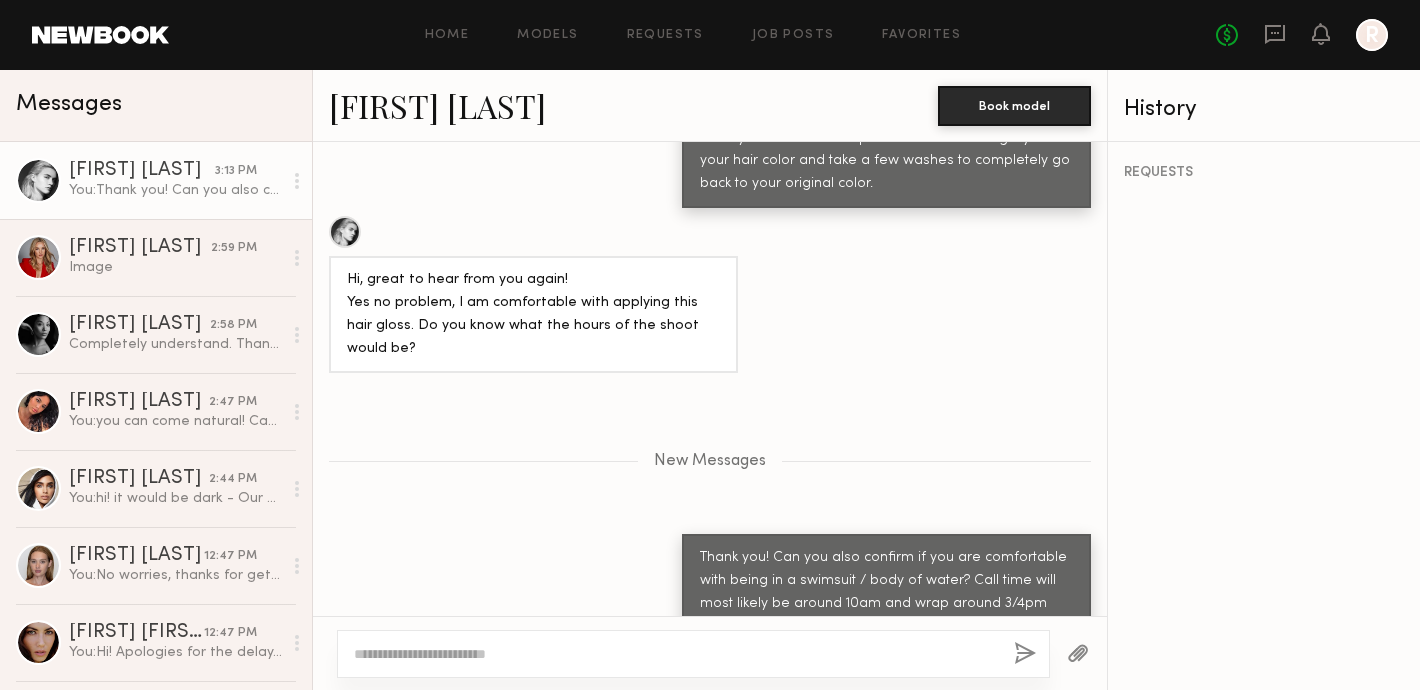 scroll, scrollTop: 2307, scrollLeft: 0, axis: vertical 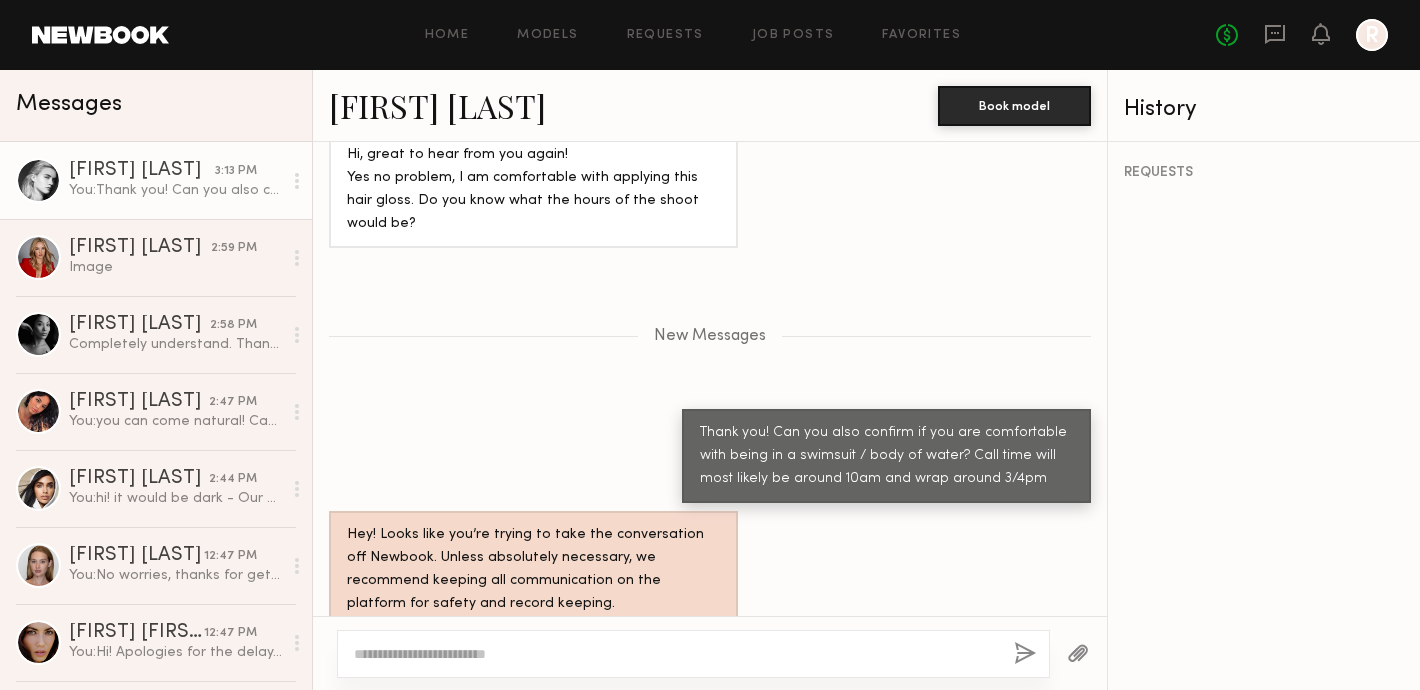 click 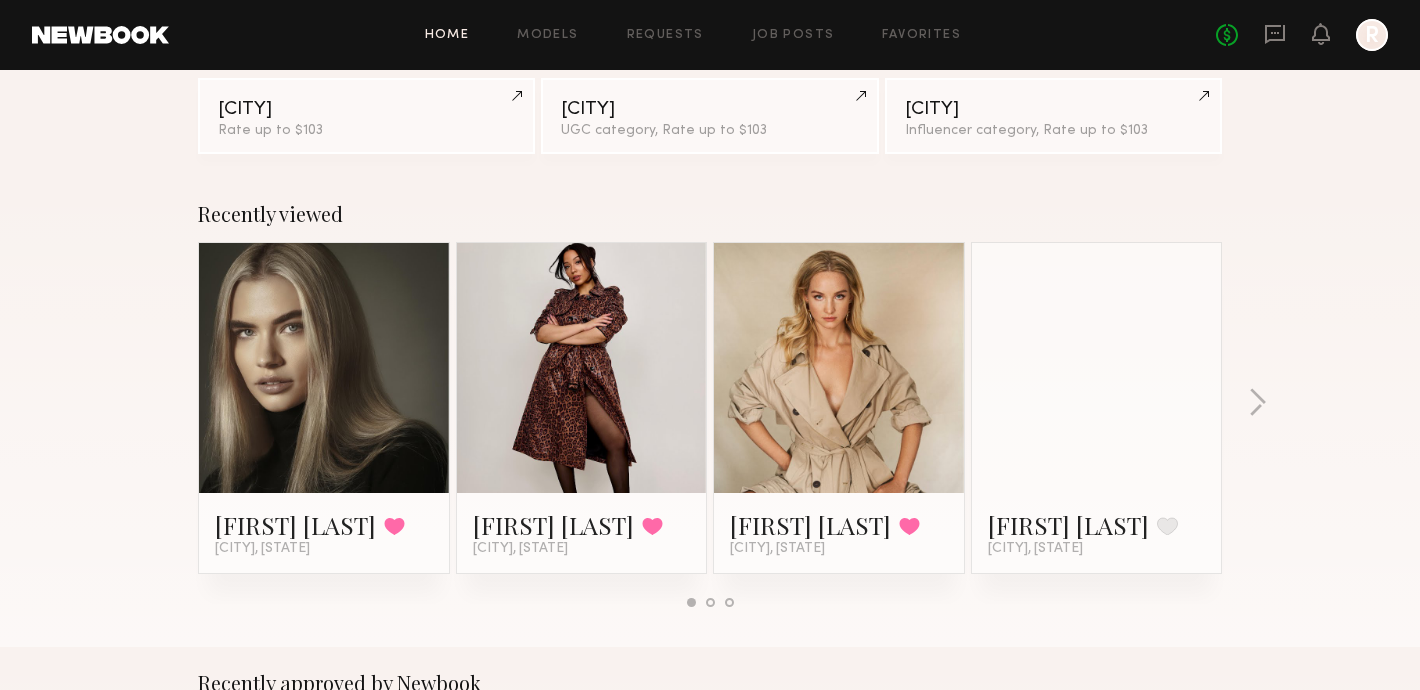 scroll, scrollTop: 222, scrollLeft: 0, axis: vertical 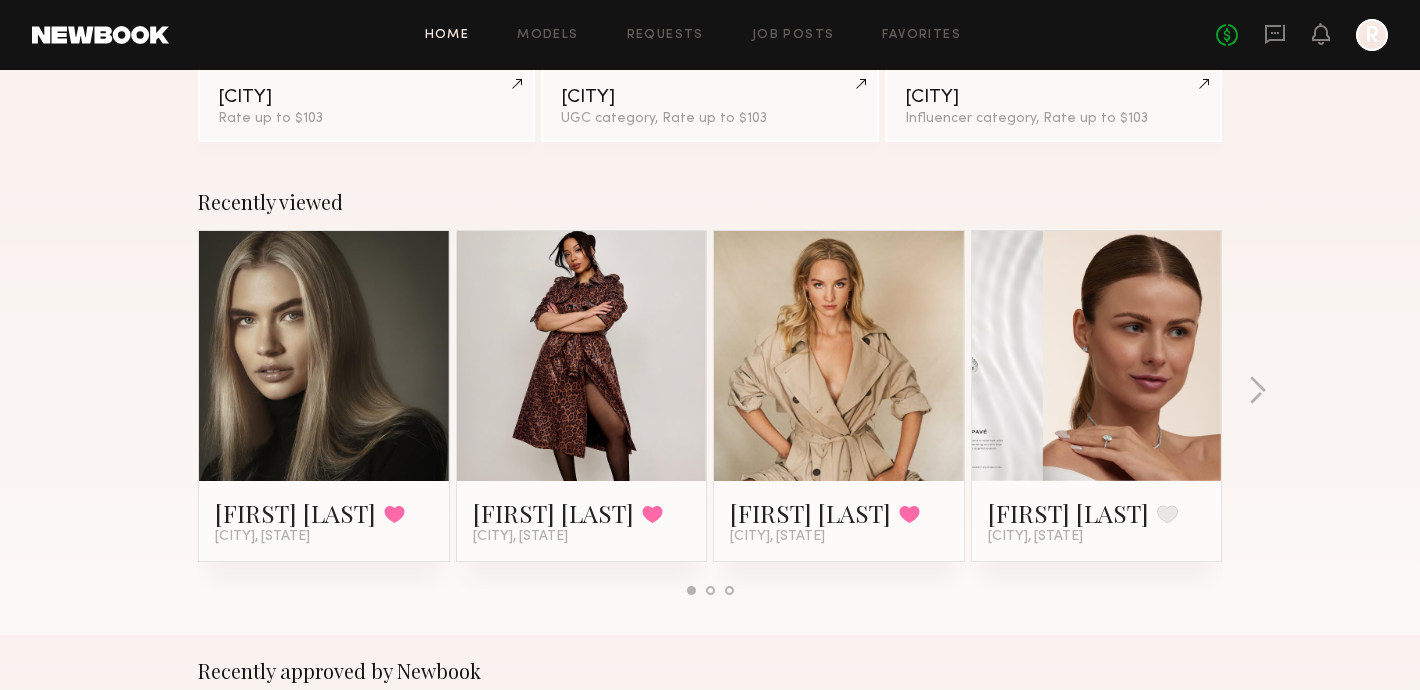 click 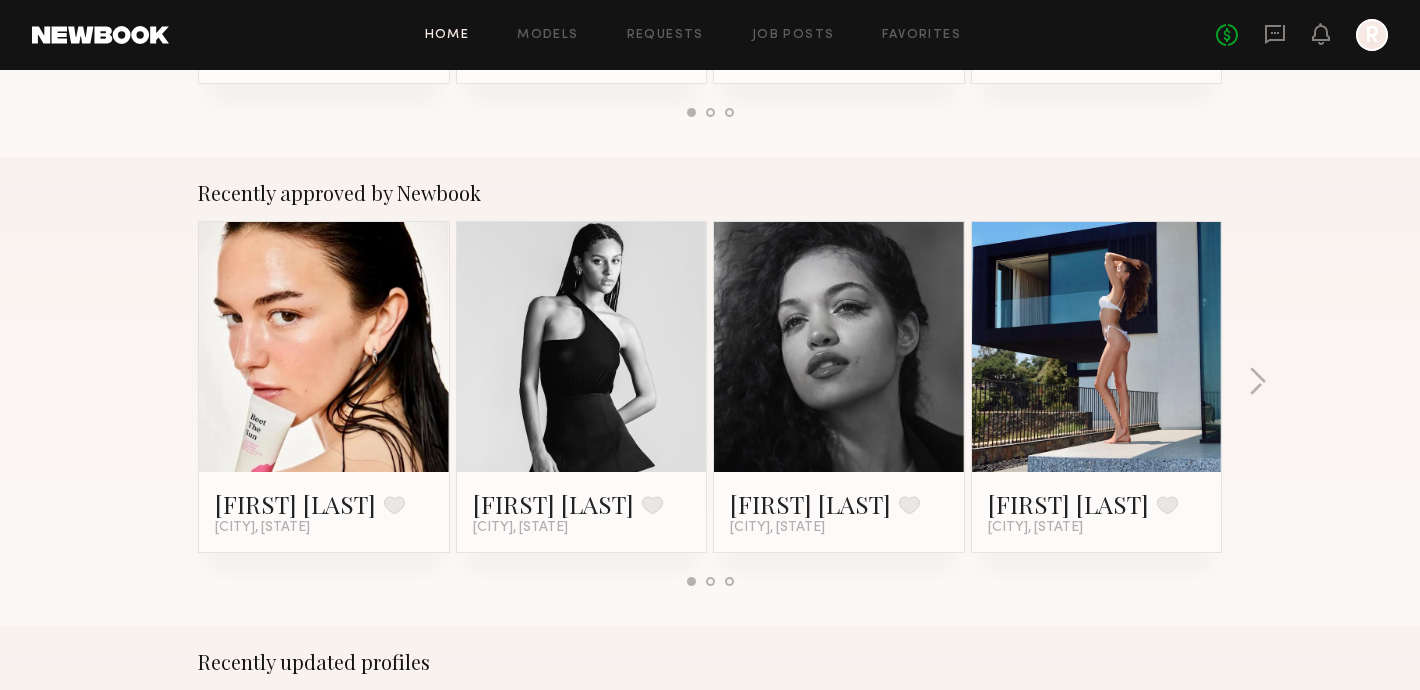 scroll, scrollTop: 692, scrollLeft: 0, axis: vertical 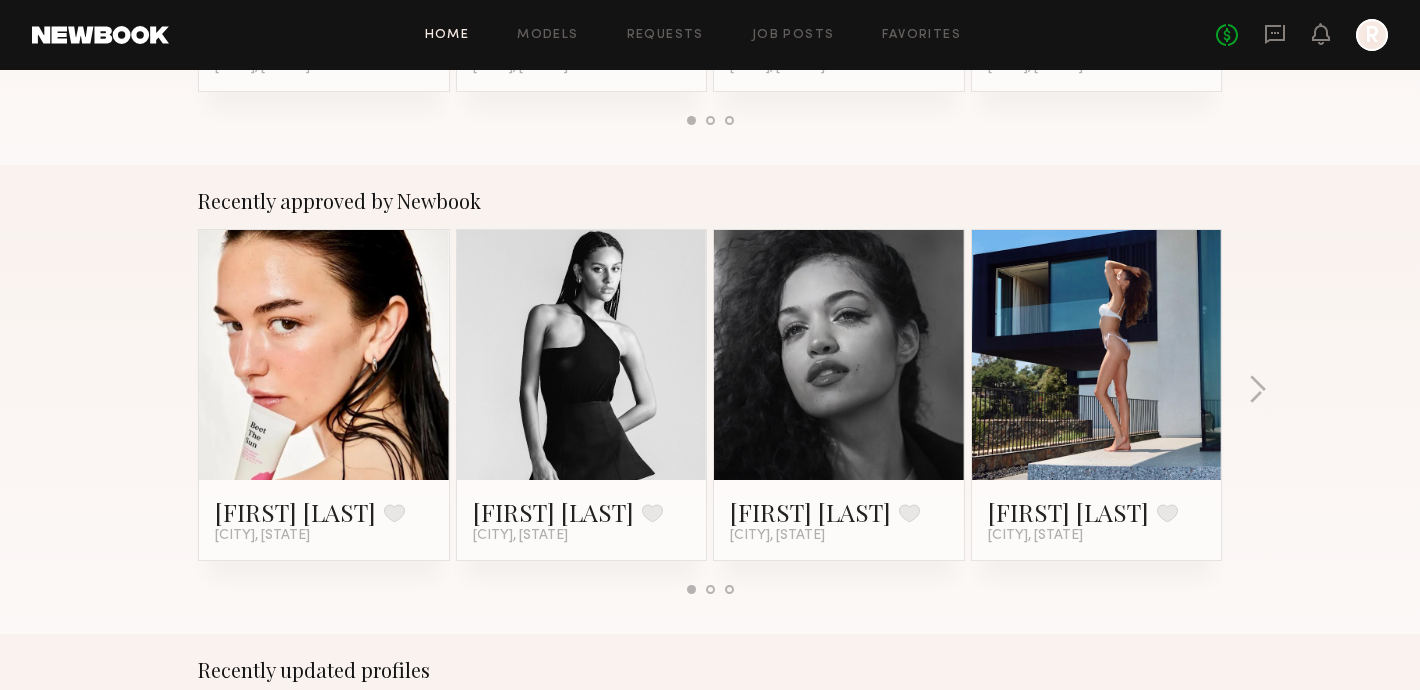 click on "No fees up to $5,000 R" 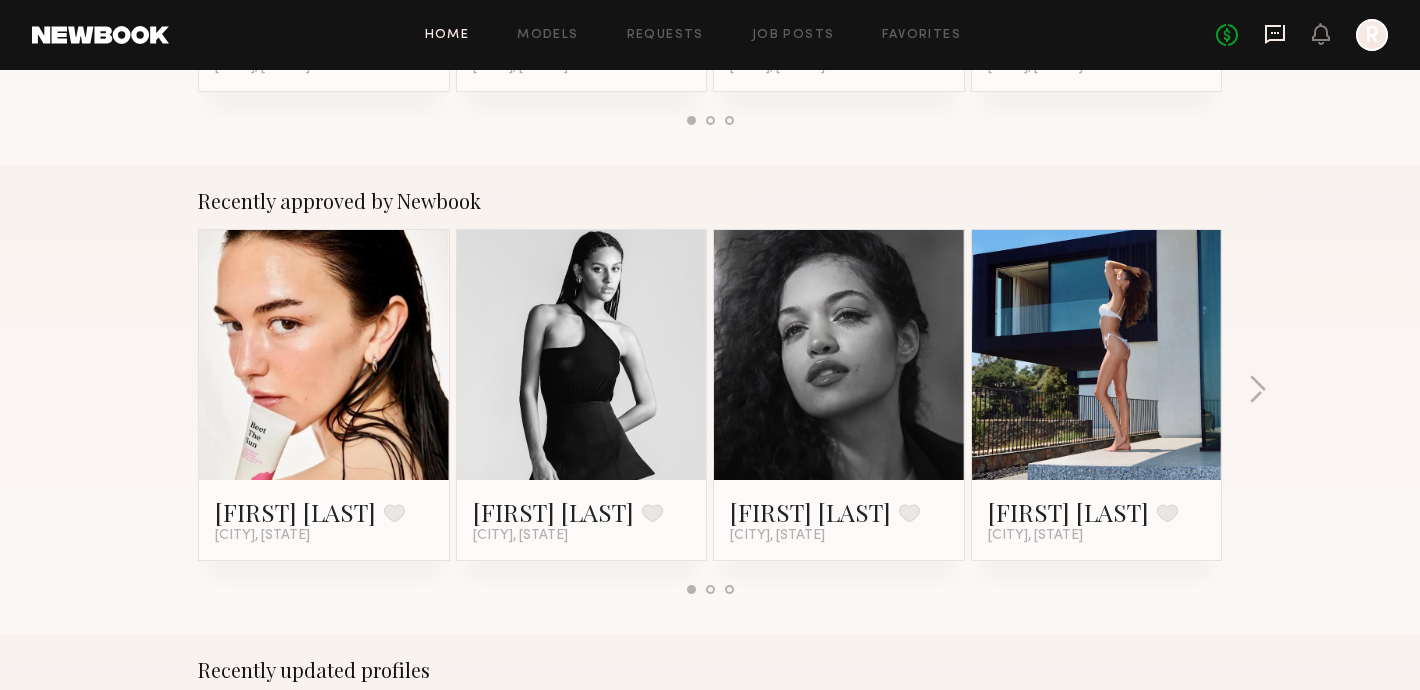 click 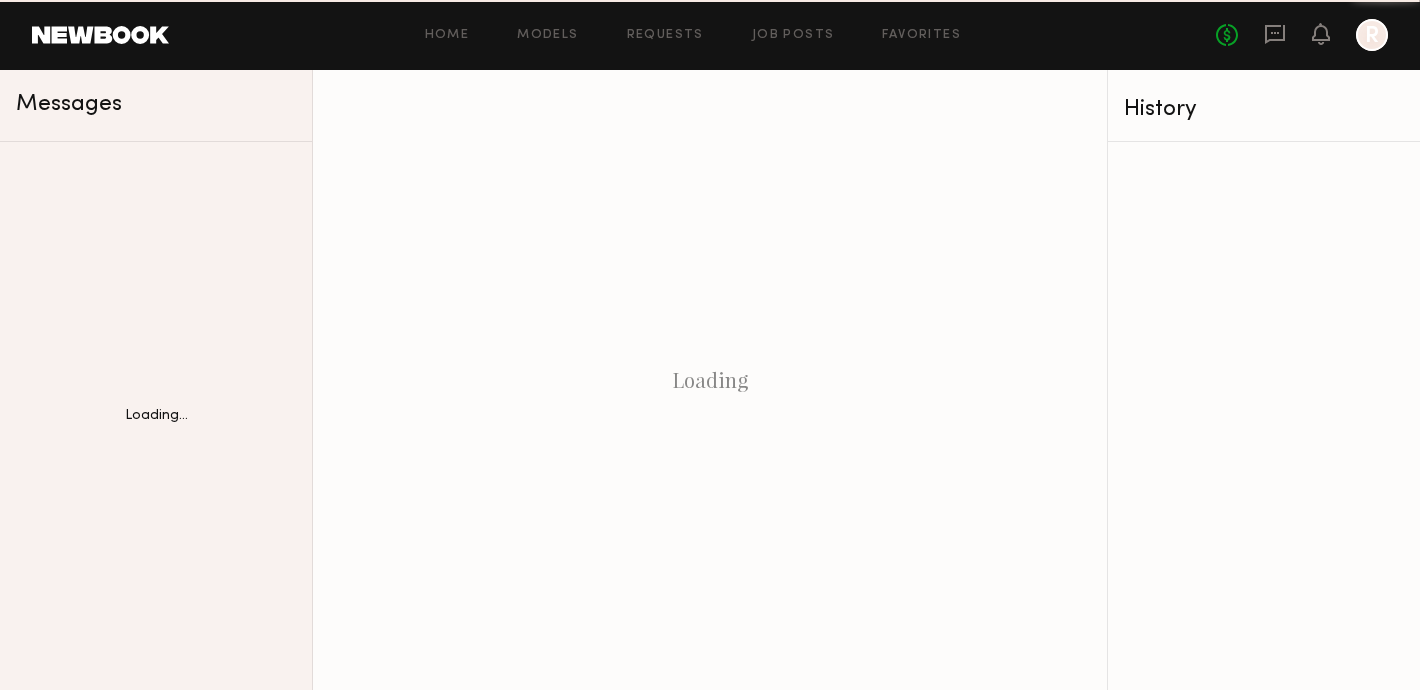 scroll, scrollTop: 0, scrollLeft: 0, axis: both 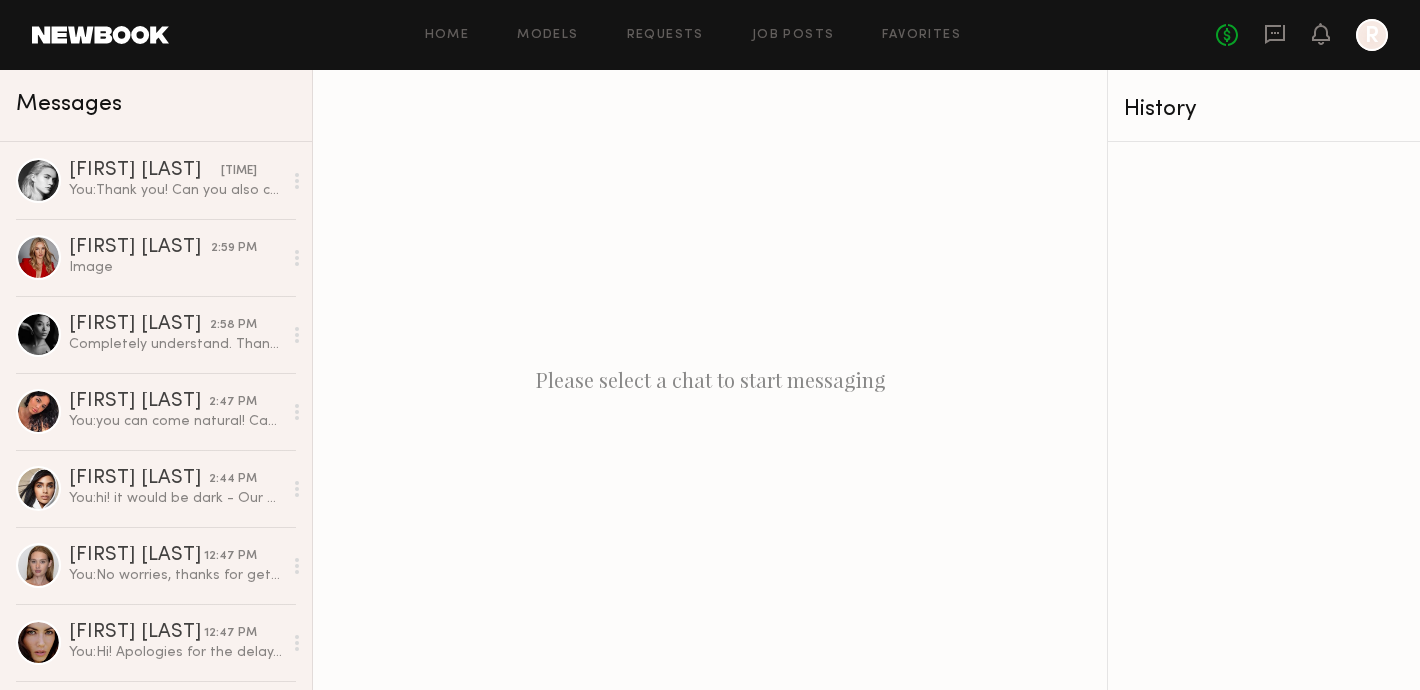 click 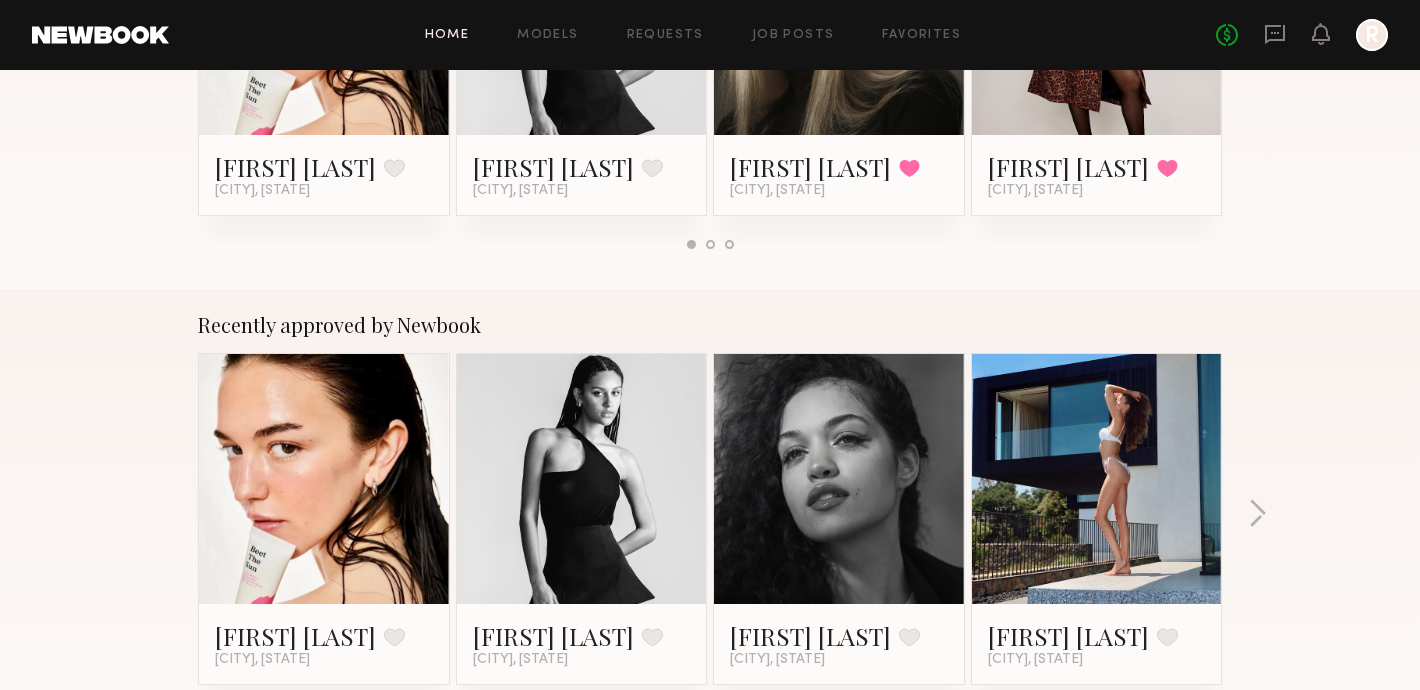 scroll, scrollTop: 594, scrollLeft: 0, axis: vertical 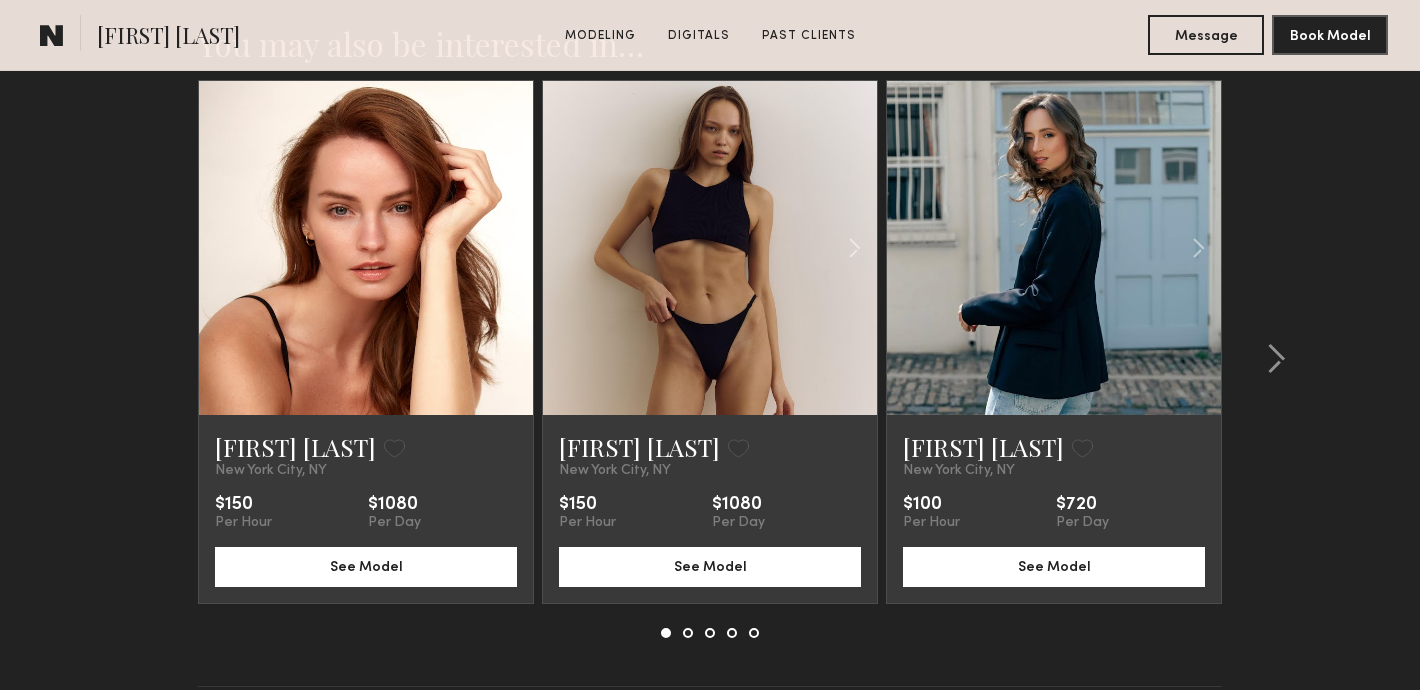 click 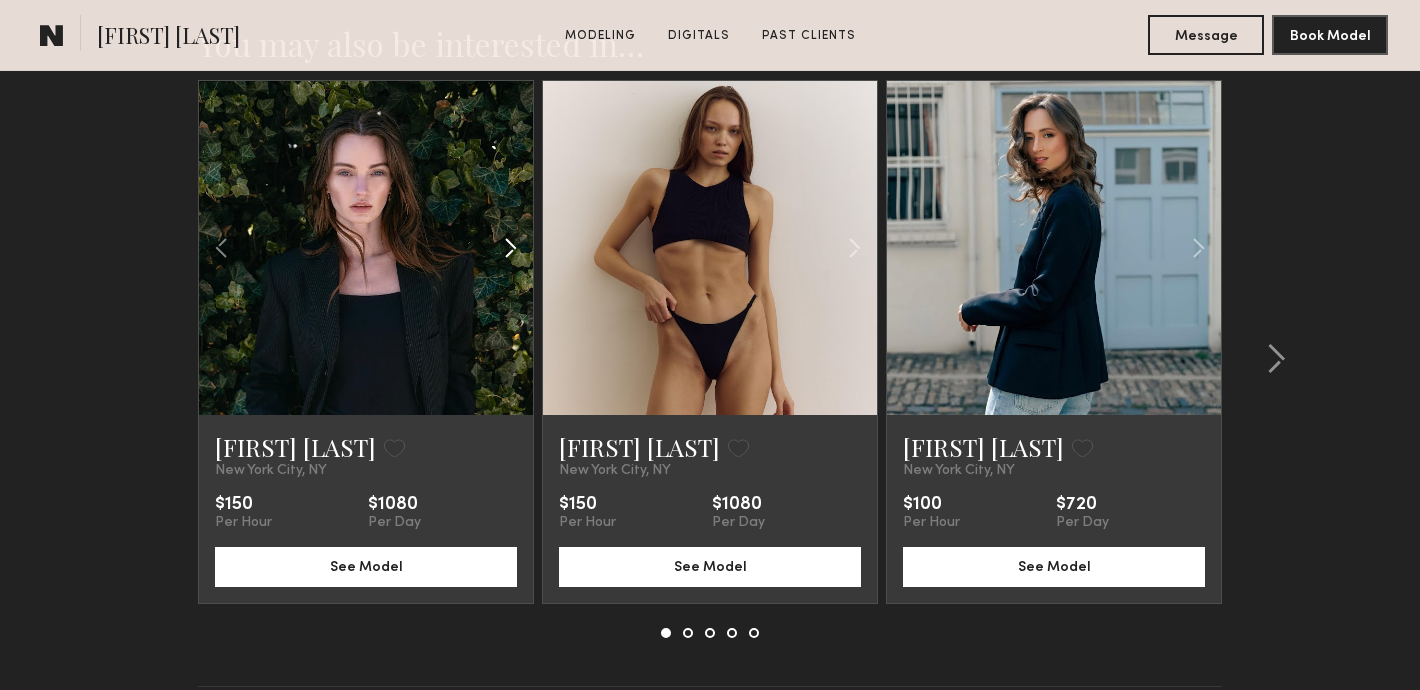 click 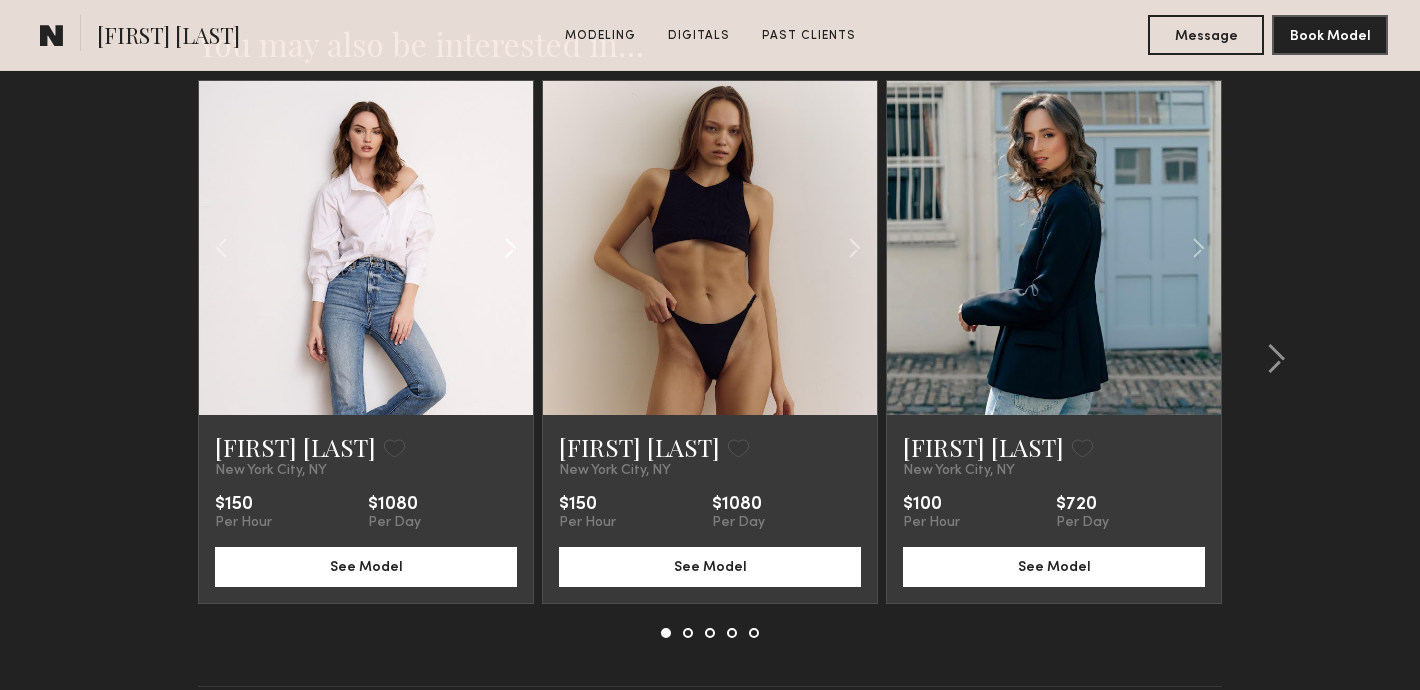 click 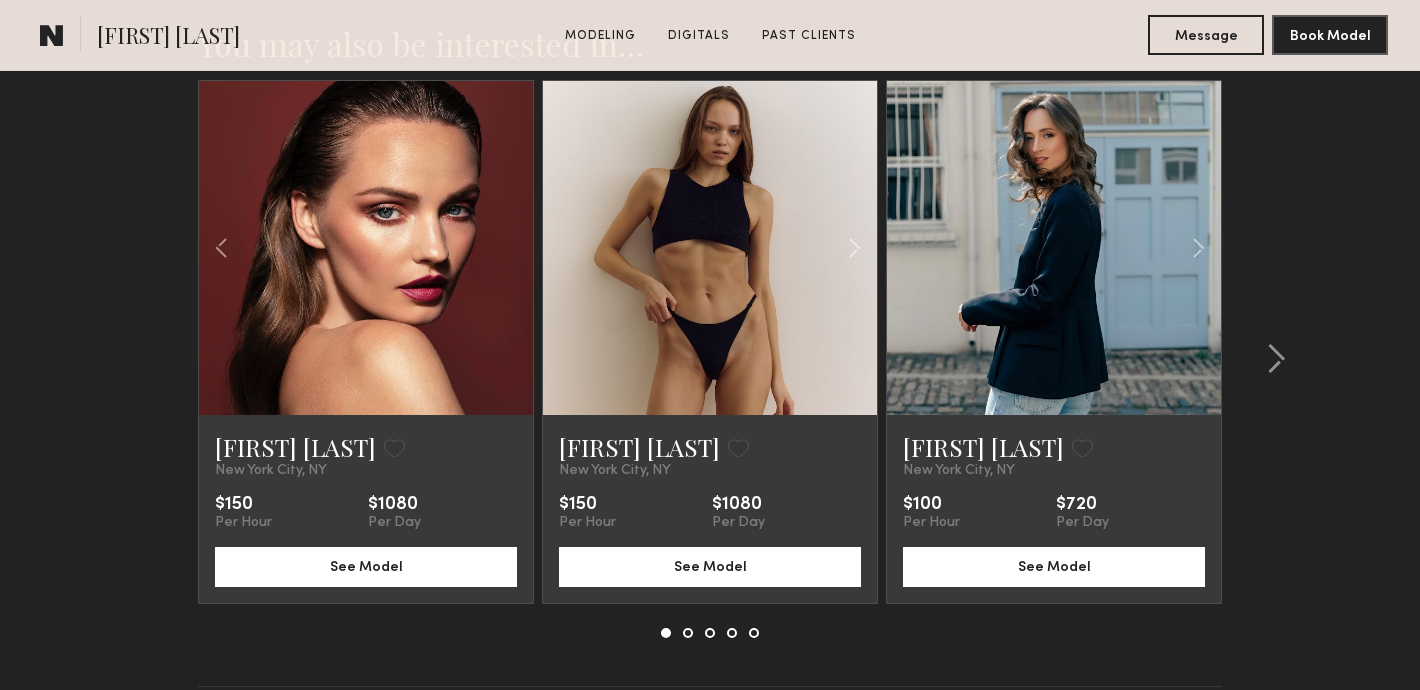 click 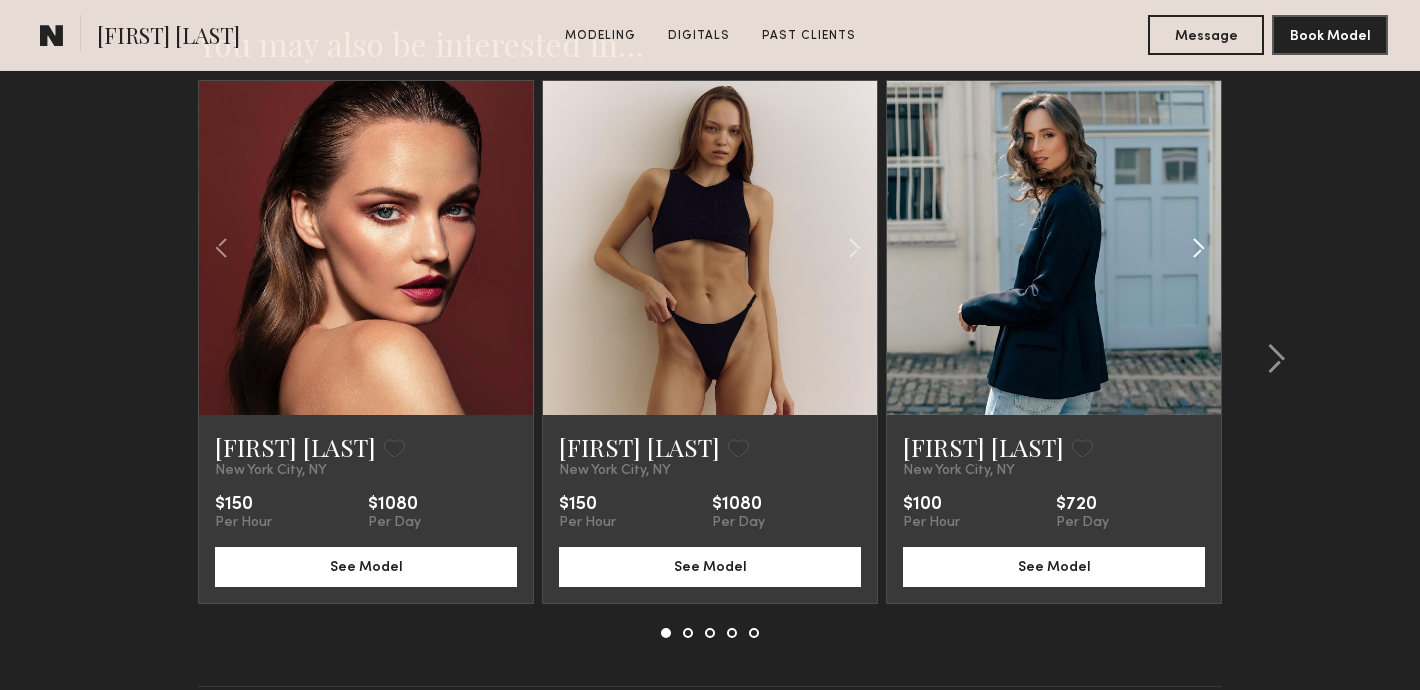 click 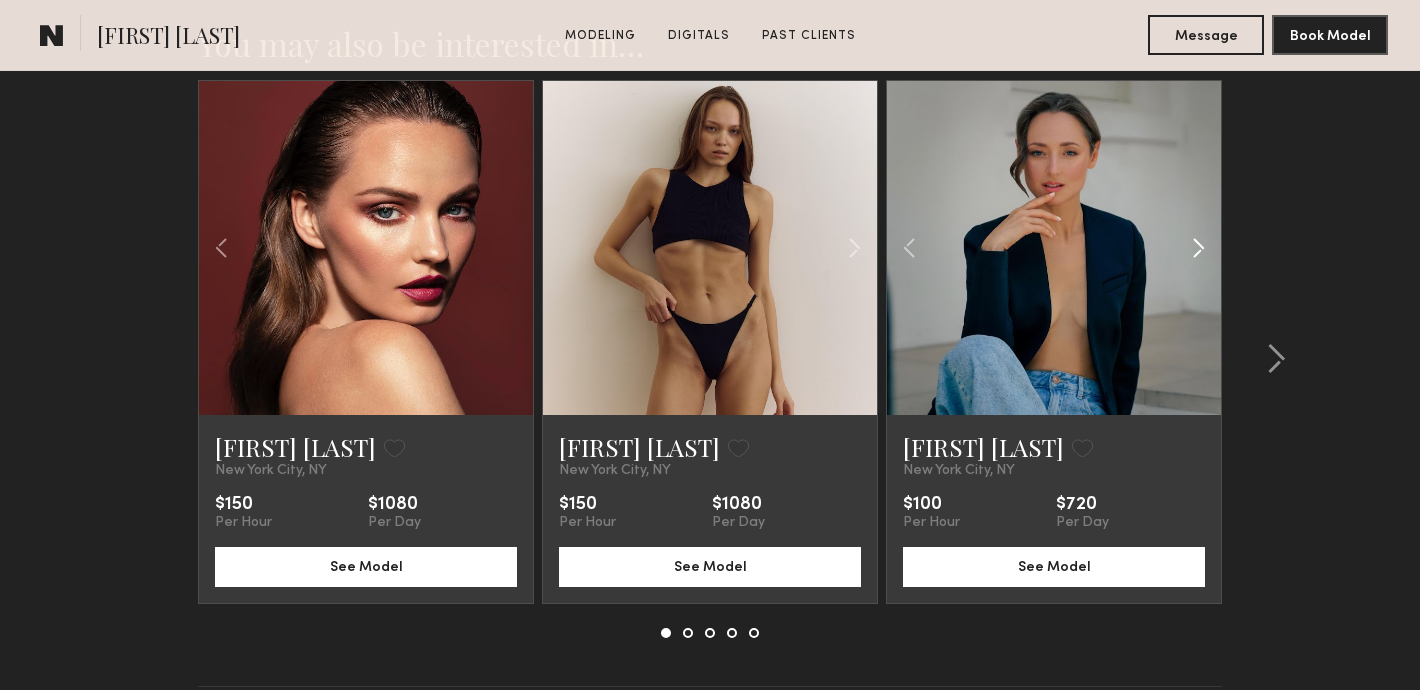 click 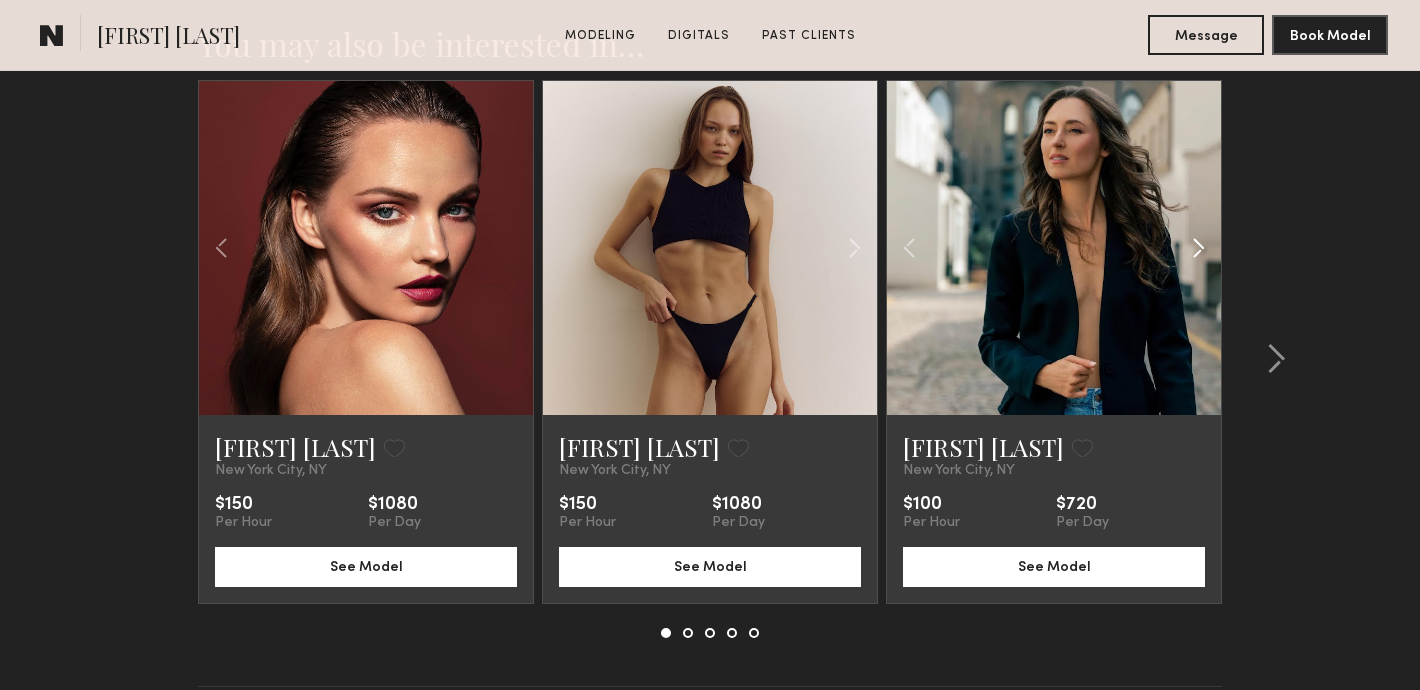 click 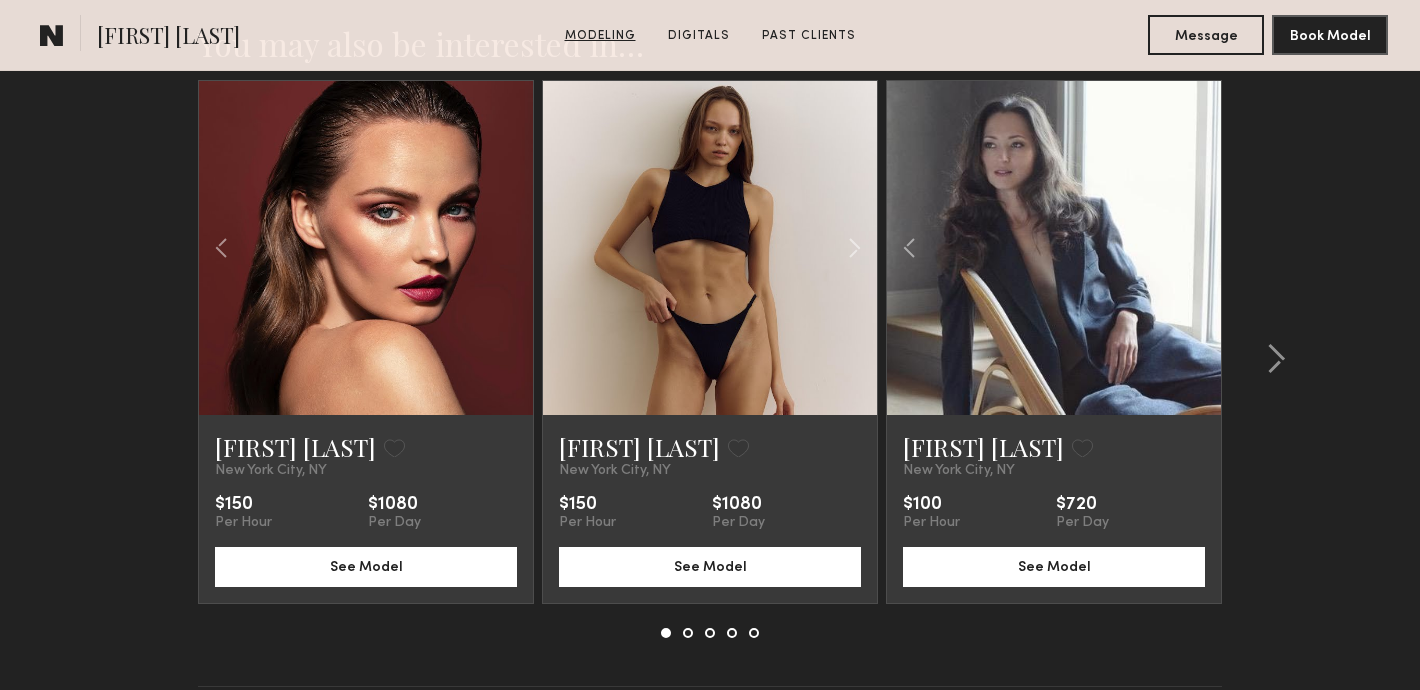 click on "Modeling" 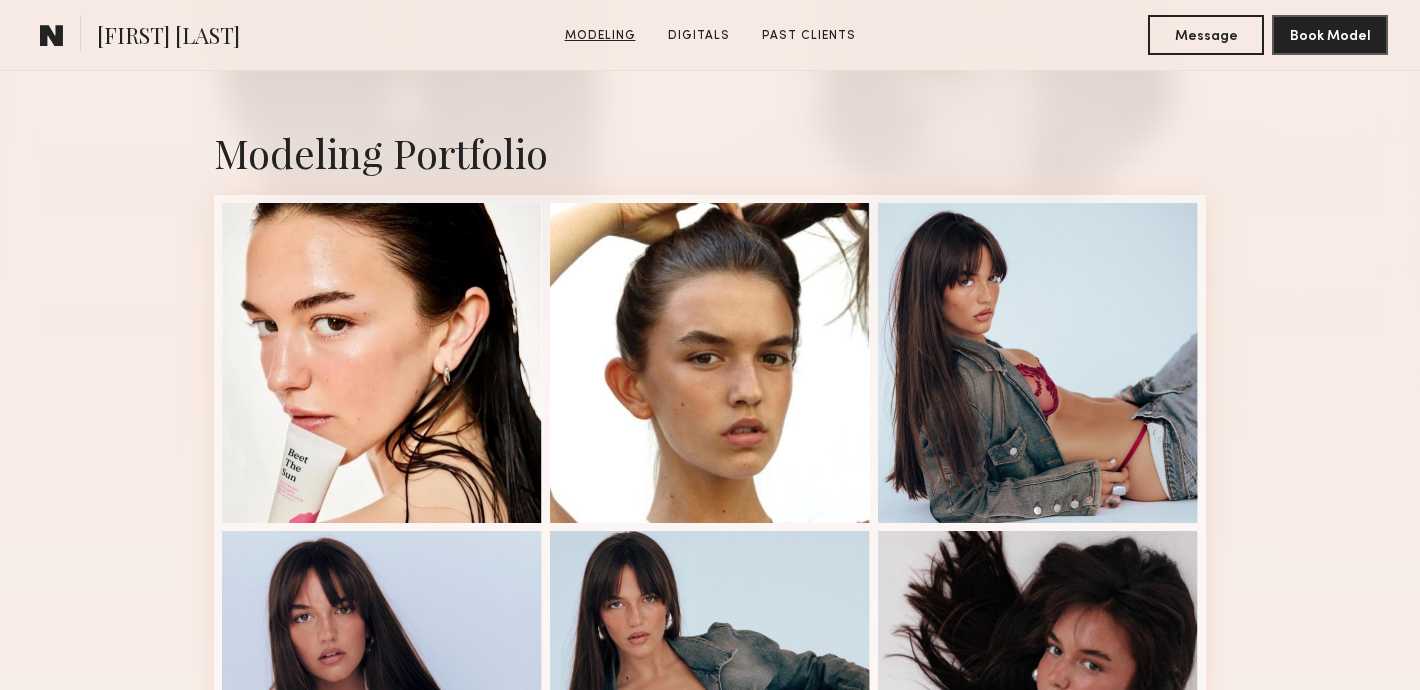 scroll, scrollTop: 337, scrollLeft: 0, axis: vertical 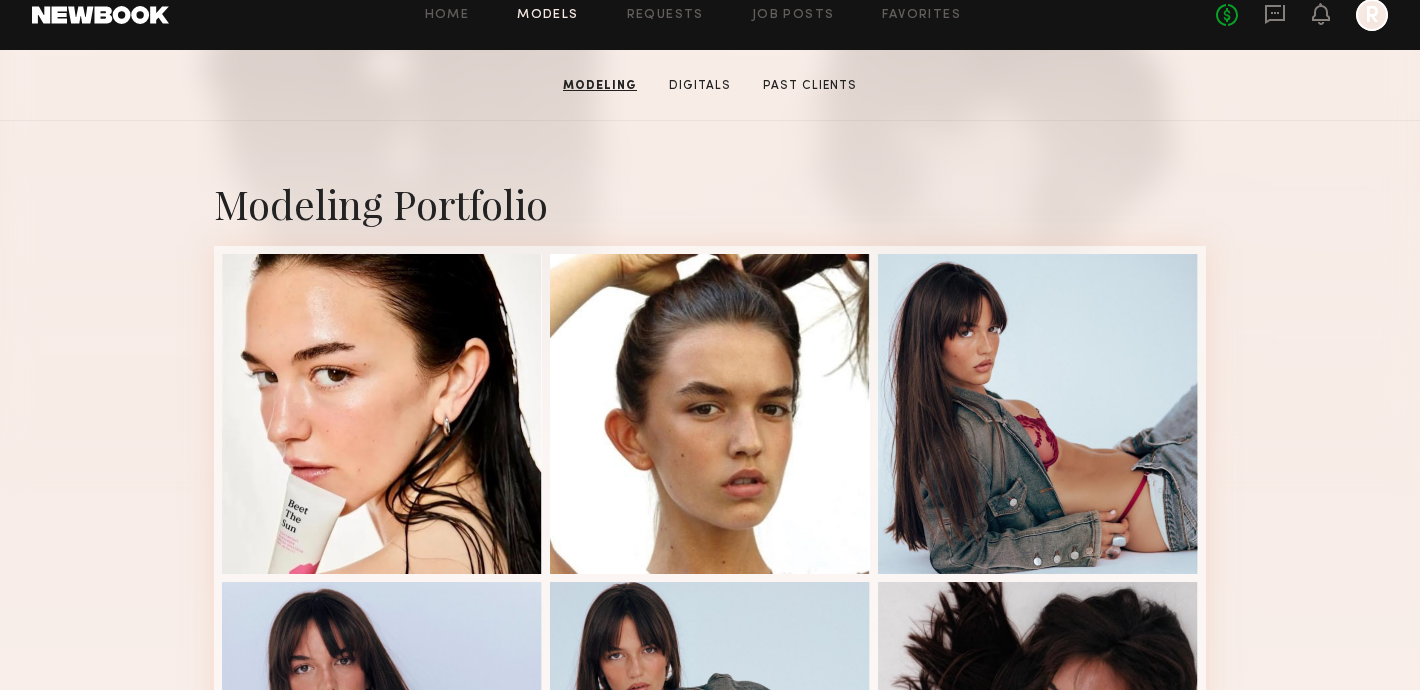 click on "Models" 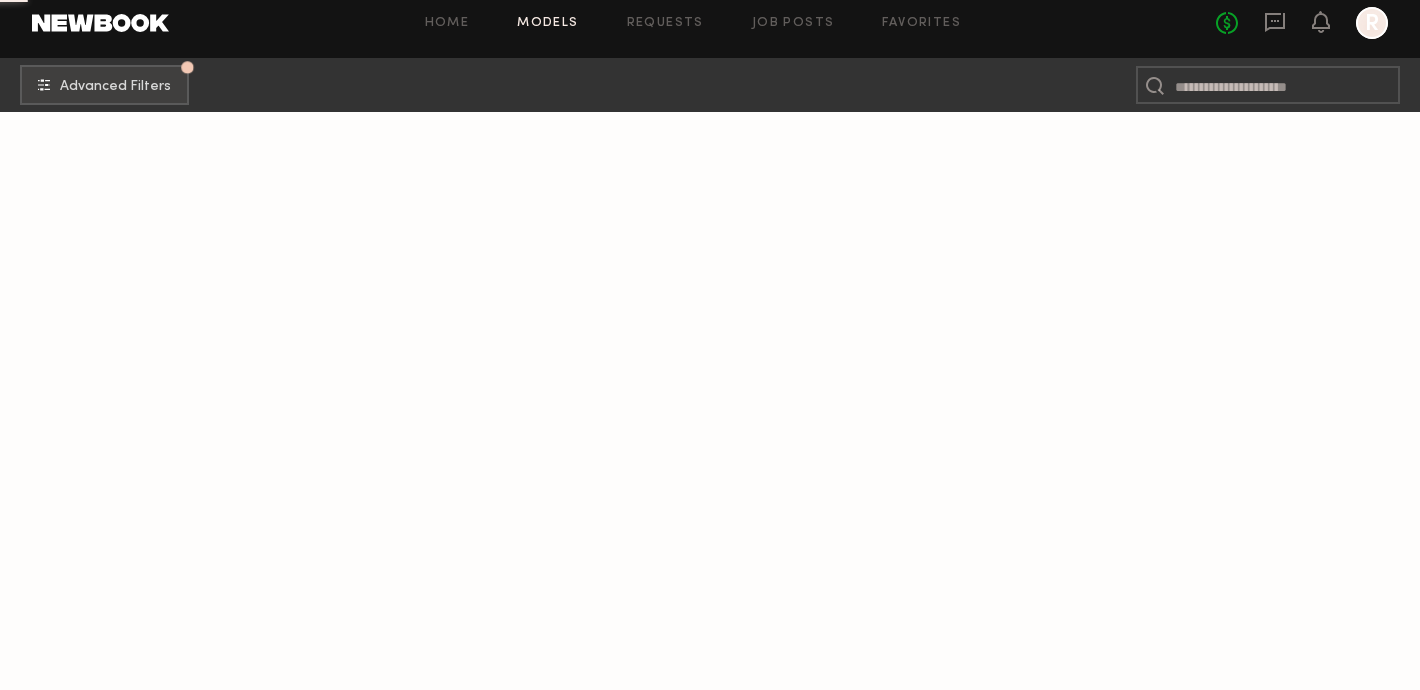scroll, scrollTop: 0, scrollLeft: 0, axis: both 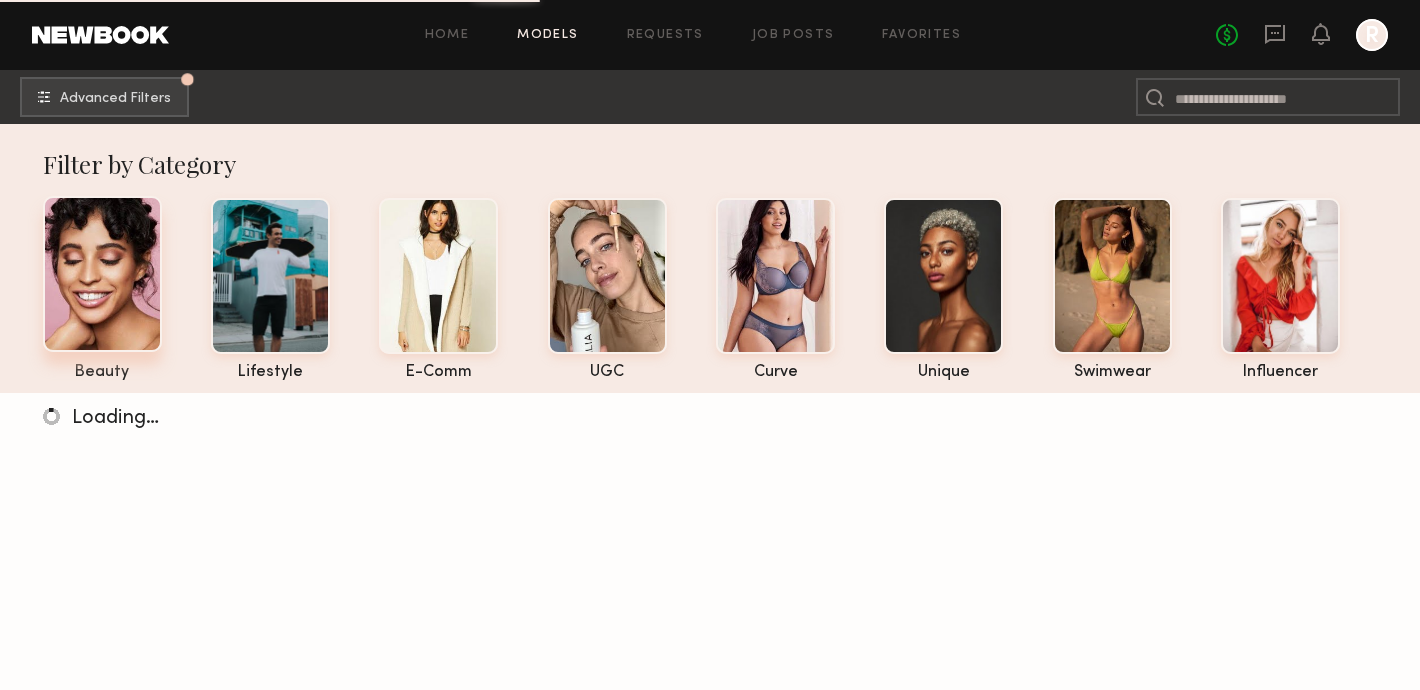 click 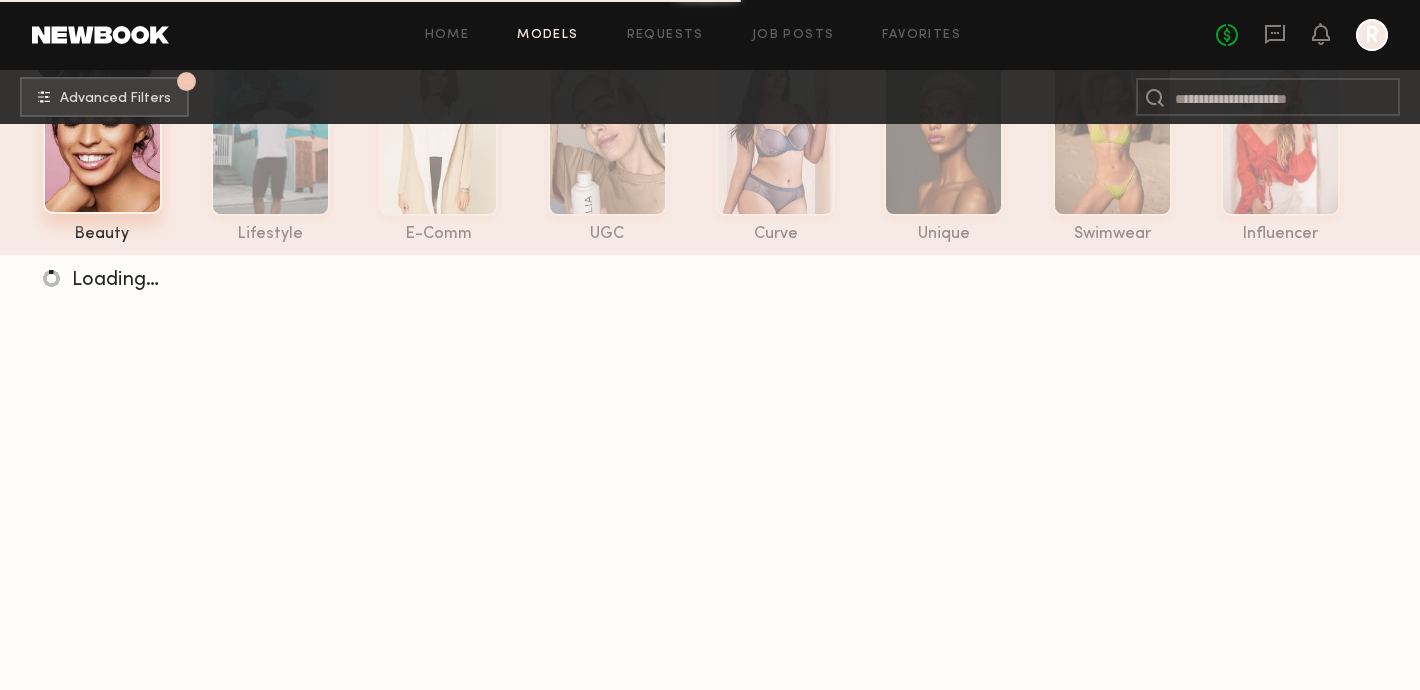 scroll, scrollTop: 17, scrollLeft: 0, axis: vertical 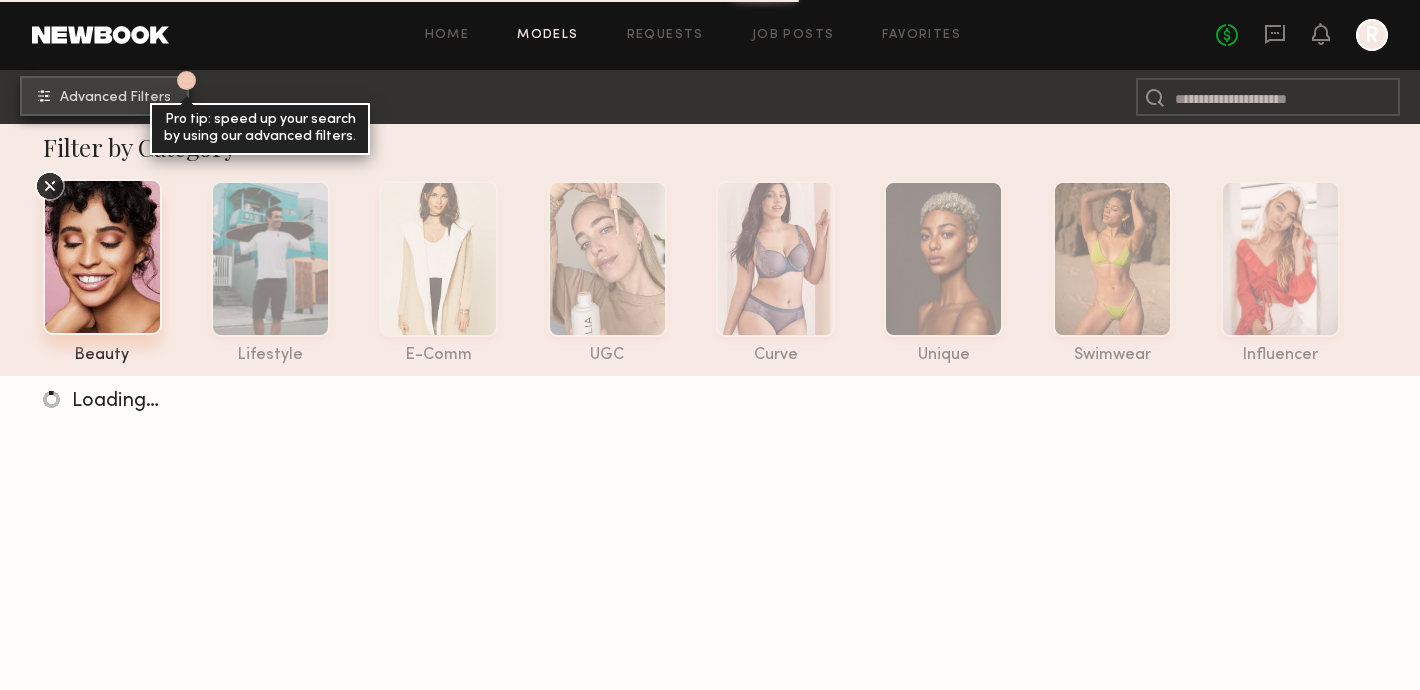 click on "Advanced Filters" 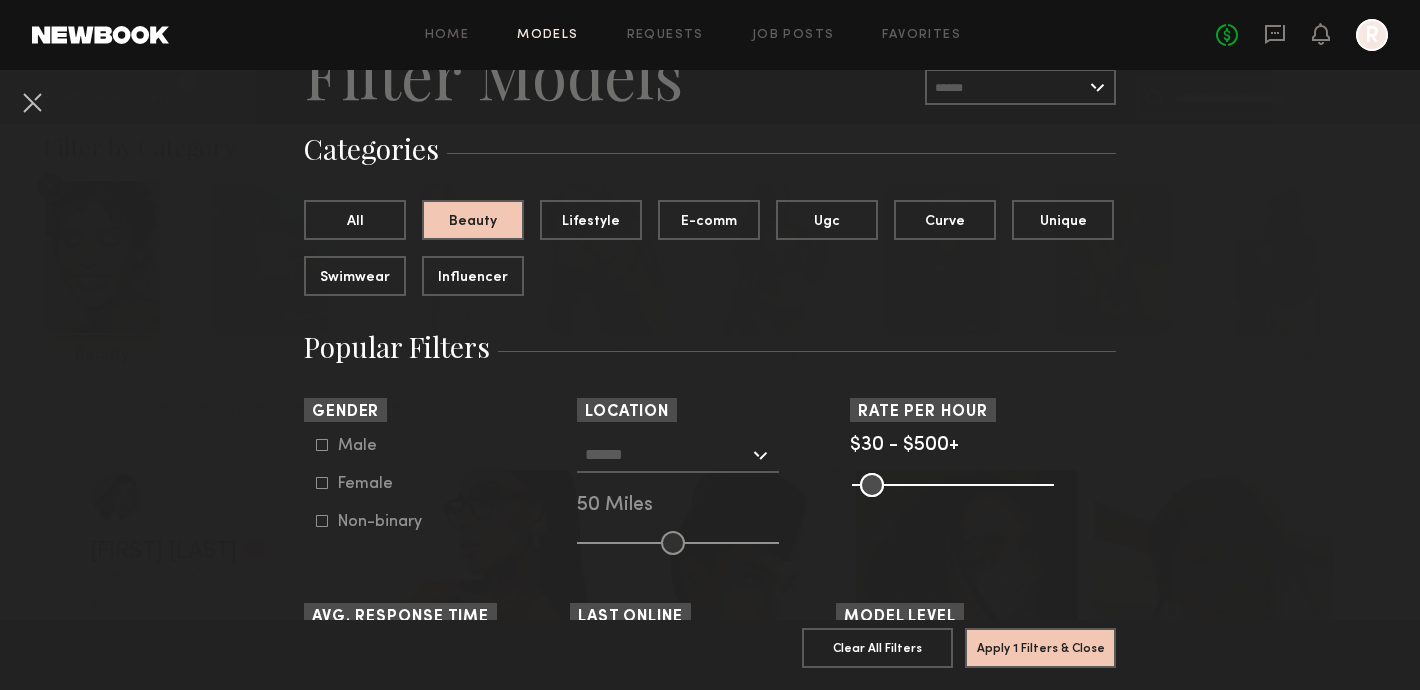 scroll, scrollTop: 118, scrollLeft: 0, axis: vertical 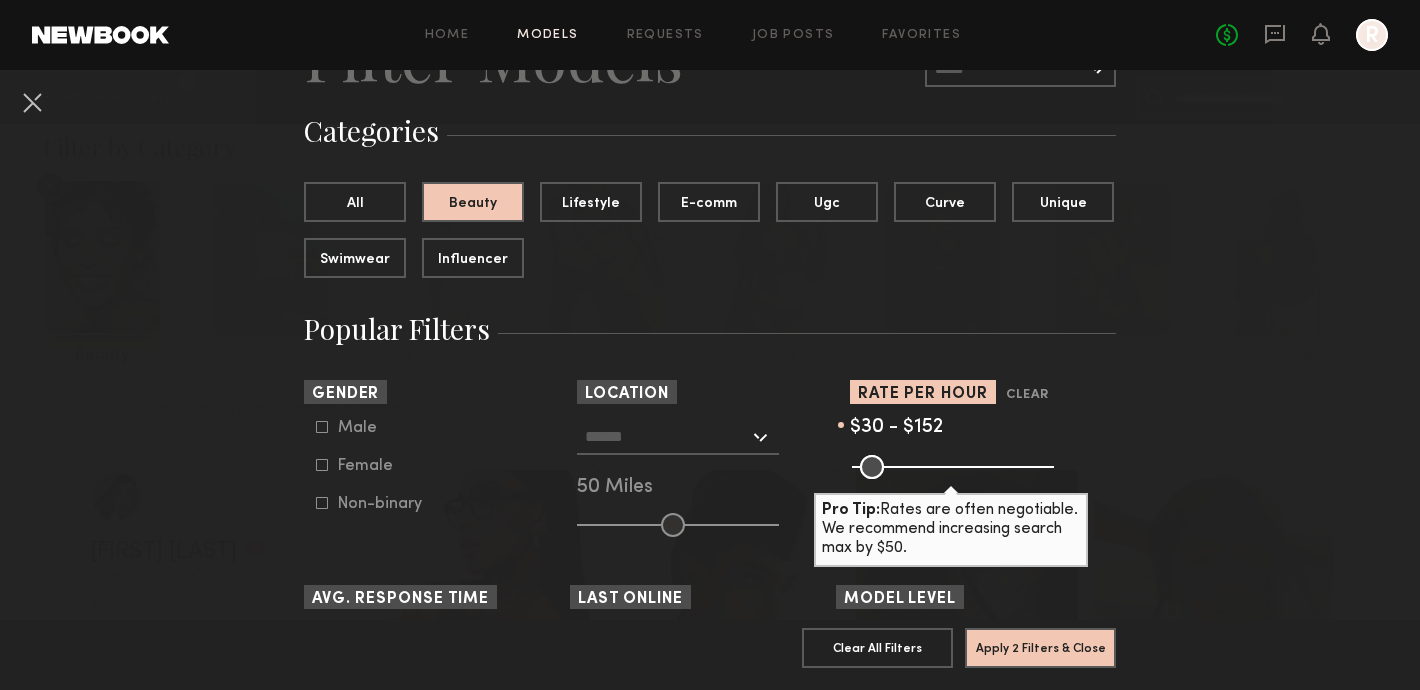 drag, startPoint x: 1040, startPoint y: 463, endPoint x: 910, endPoint y: 464, distance: 130.00385 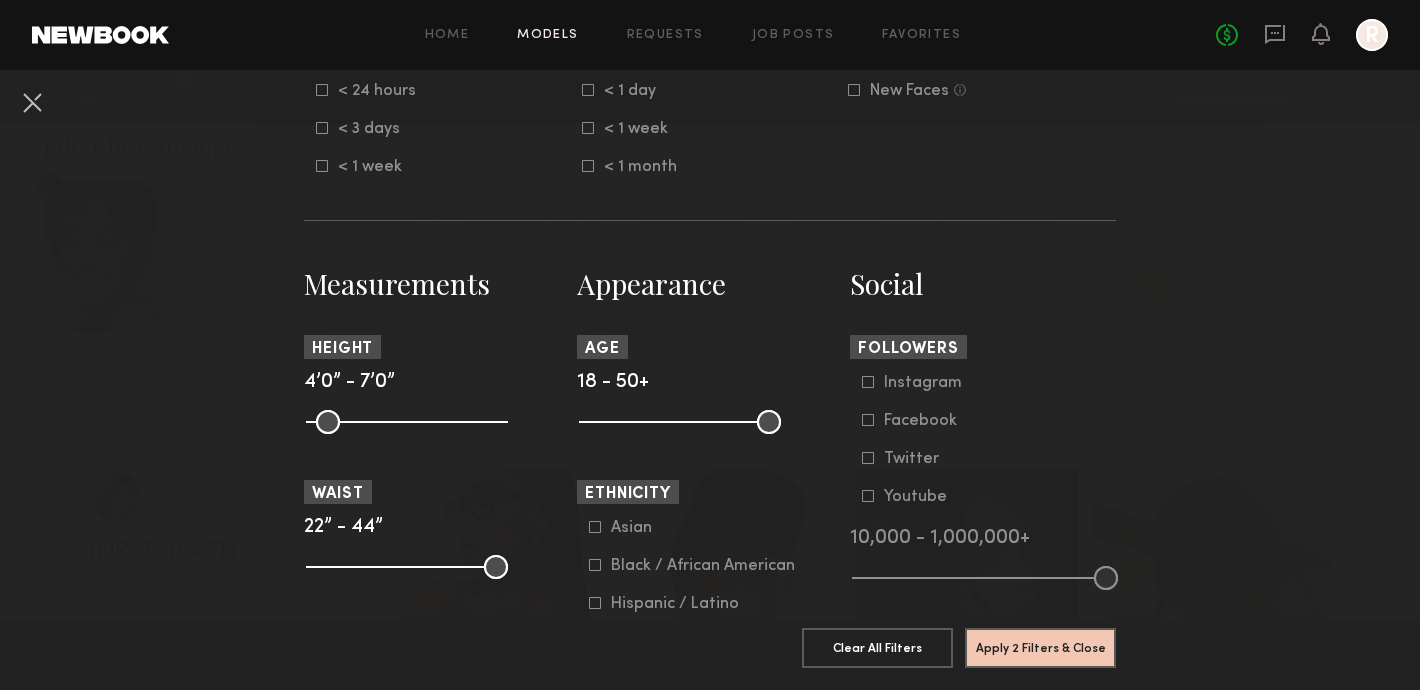 scroll, scrollTop: 712, scrollLeft: 0, axis: vertical 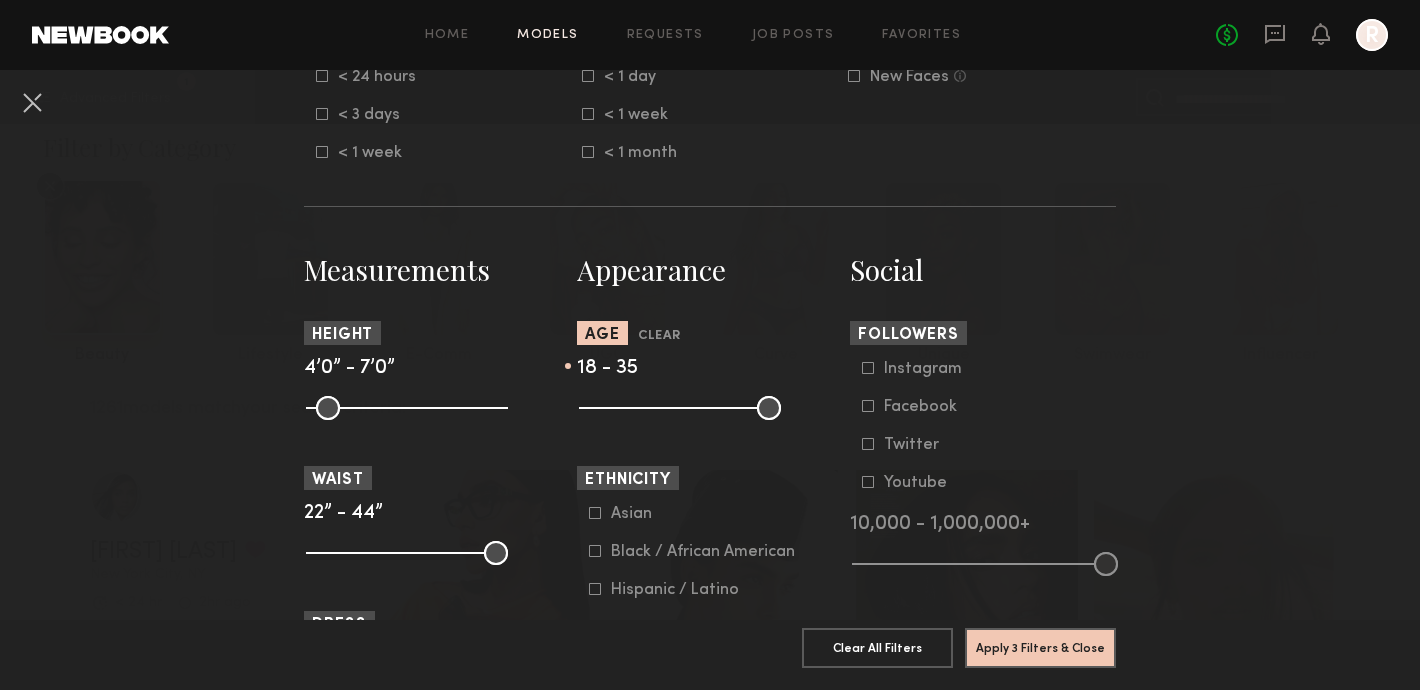 drag, startPoint x: 763, startPoint y: 415, endPoint x: 683, endPoint y: 409, distance: 80.224686 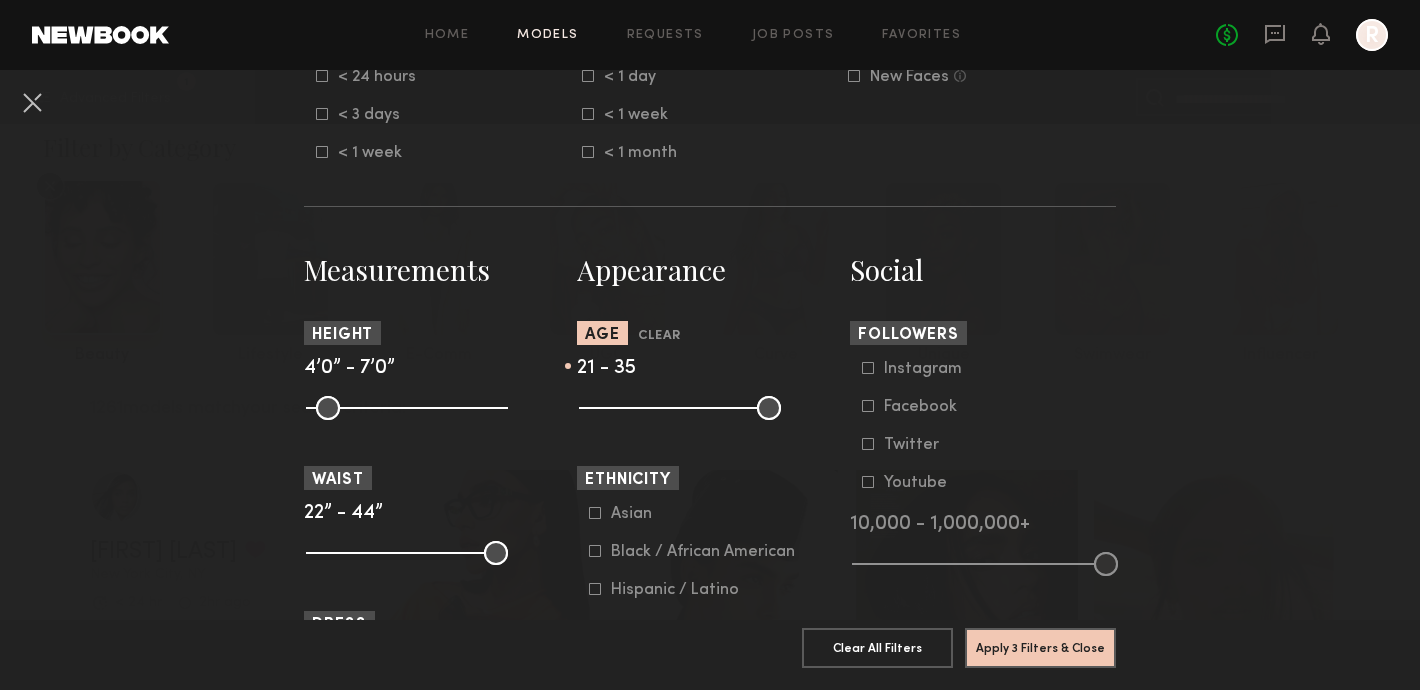 drag, startPoint x: 594, startPoint y: 405, endPoint x: 608, endPoint y: 410, distance: 14.866069 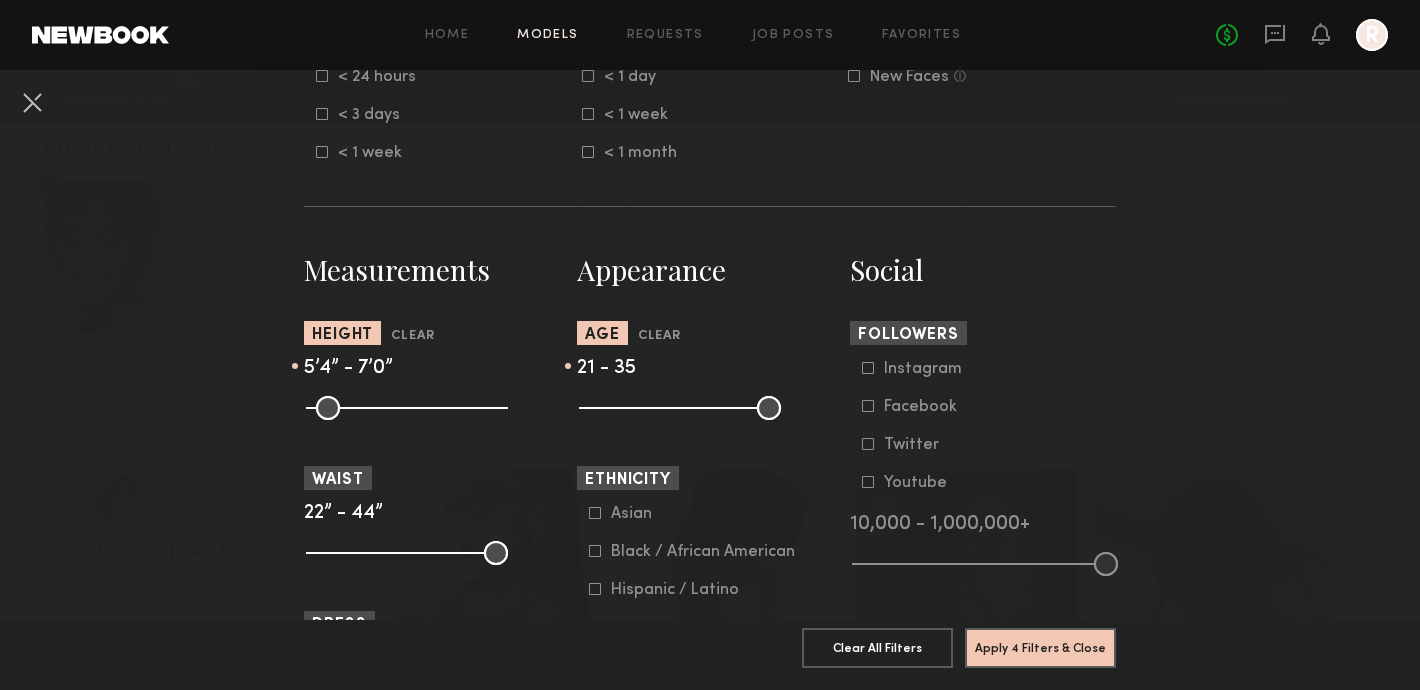 drag, startPoint x: 324, startPoint y: 416, endPoint x: 396, endPoint y: 417, distance: 72.00694 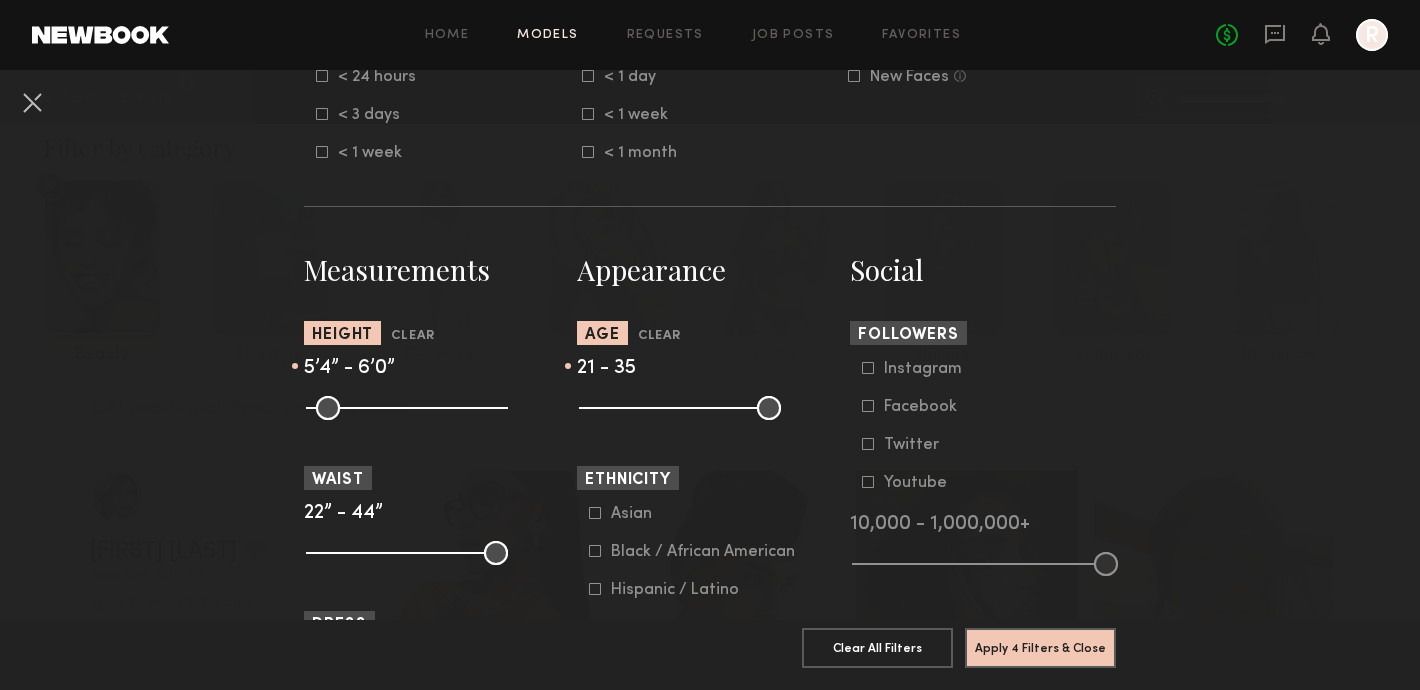 drag, startPoint x: 502, startPoint y: 410, endPoint x: 438, endPoint y: 410, distance: 64 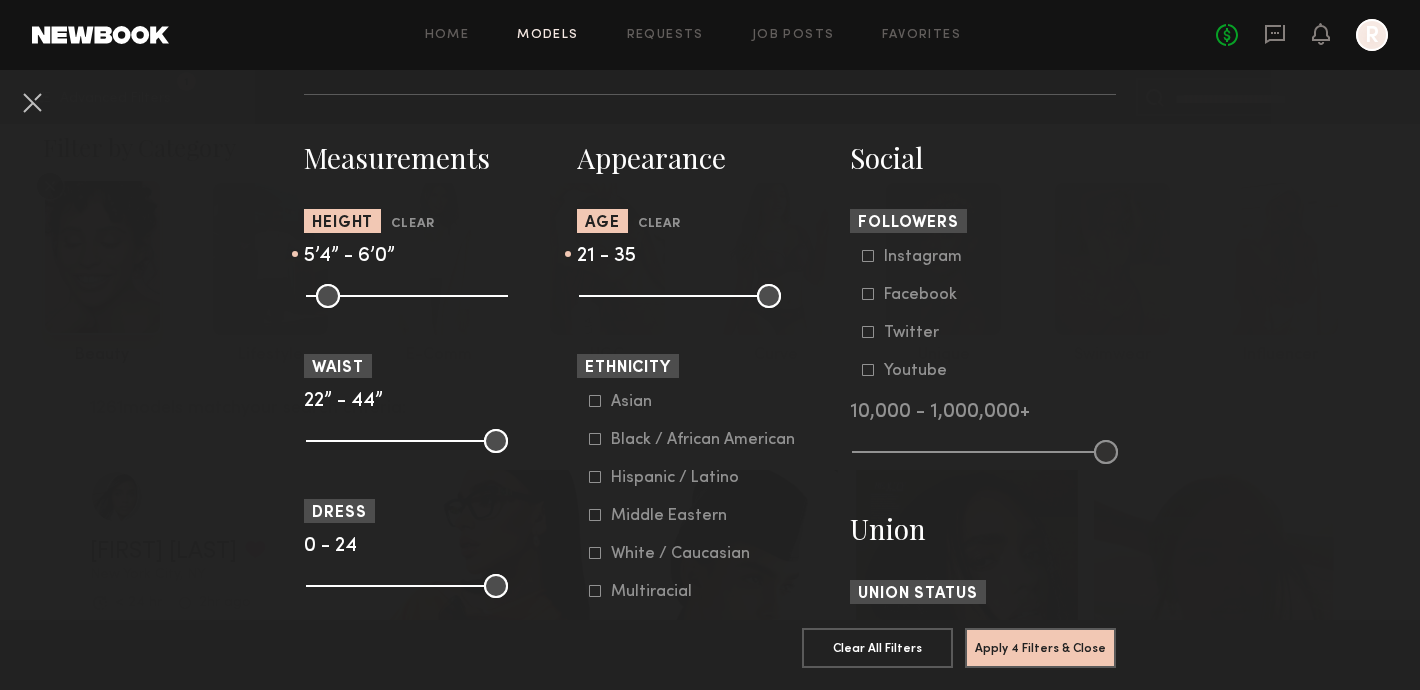 scroll, scrollTop: 1064, scrollLeft: 0, axis: vertical 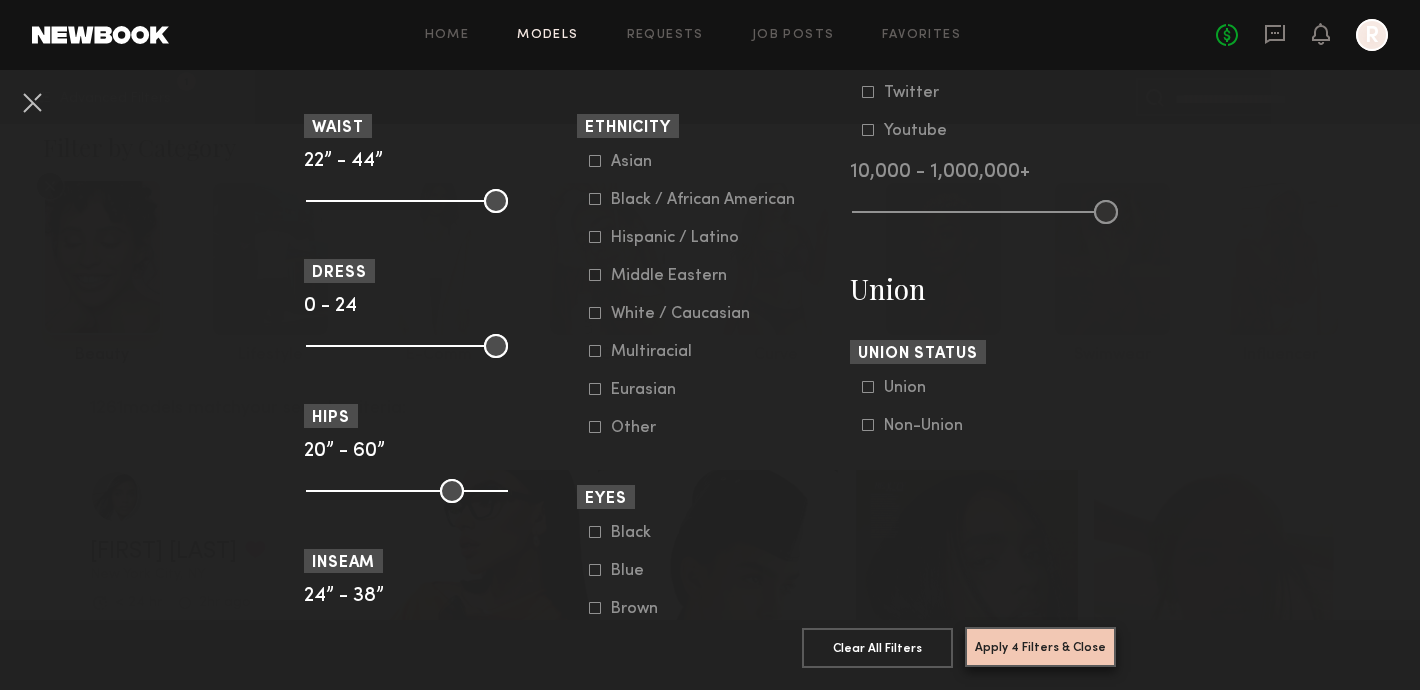 click on "Apply 4 Filters & Close" 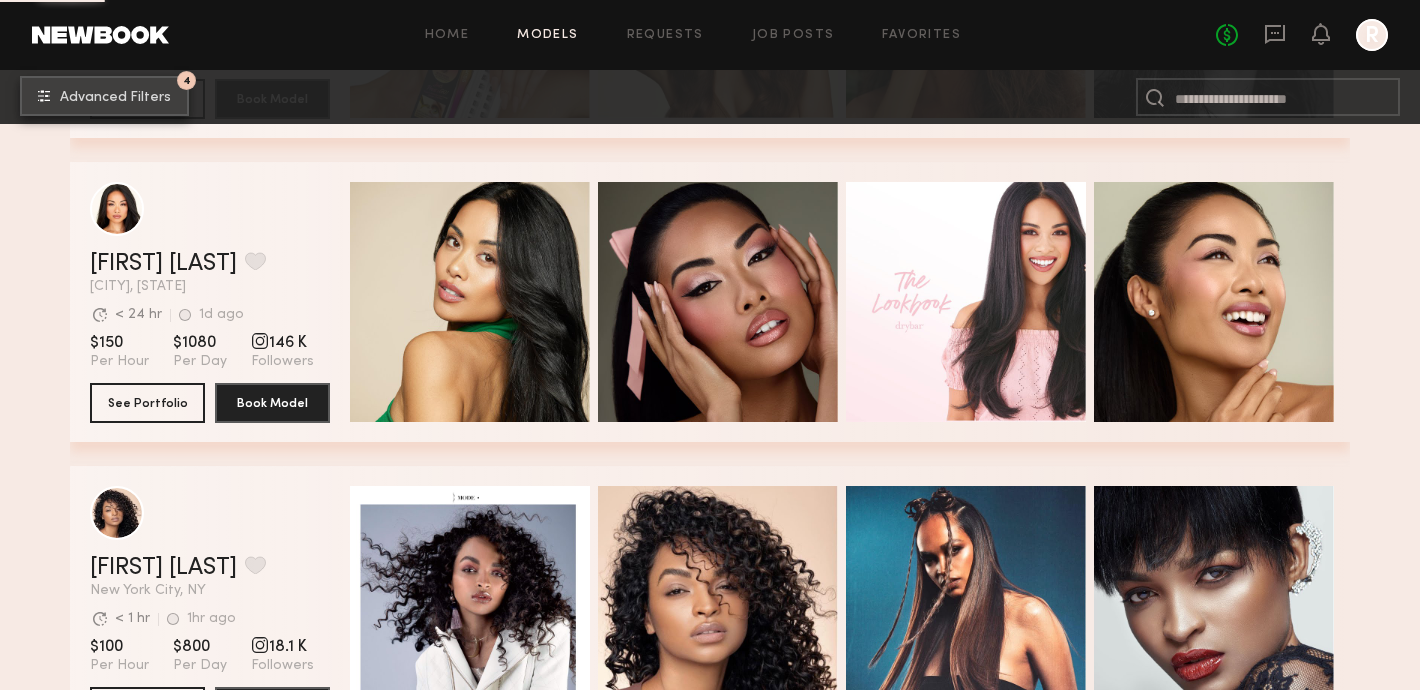 scroll, scrollTop: 268, scrollLeft: 0, axis: vertical 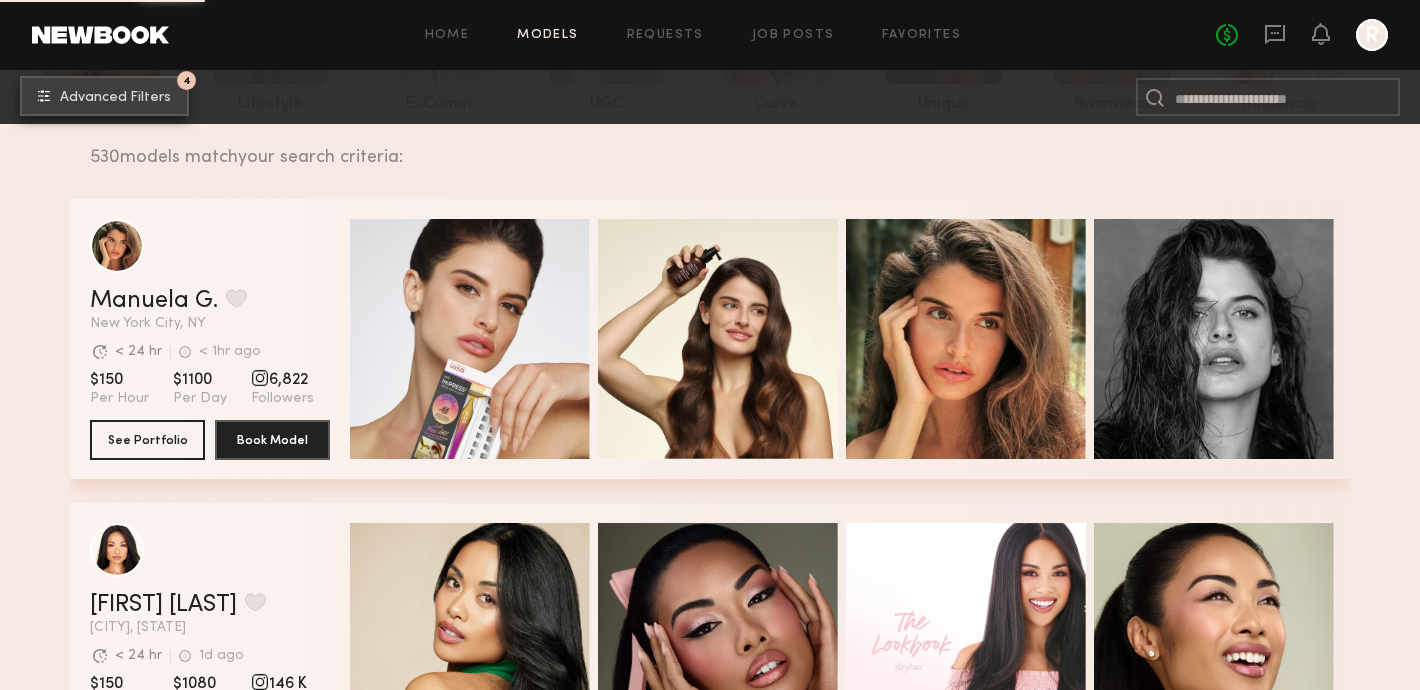 click on "4 Advanced Filters" 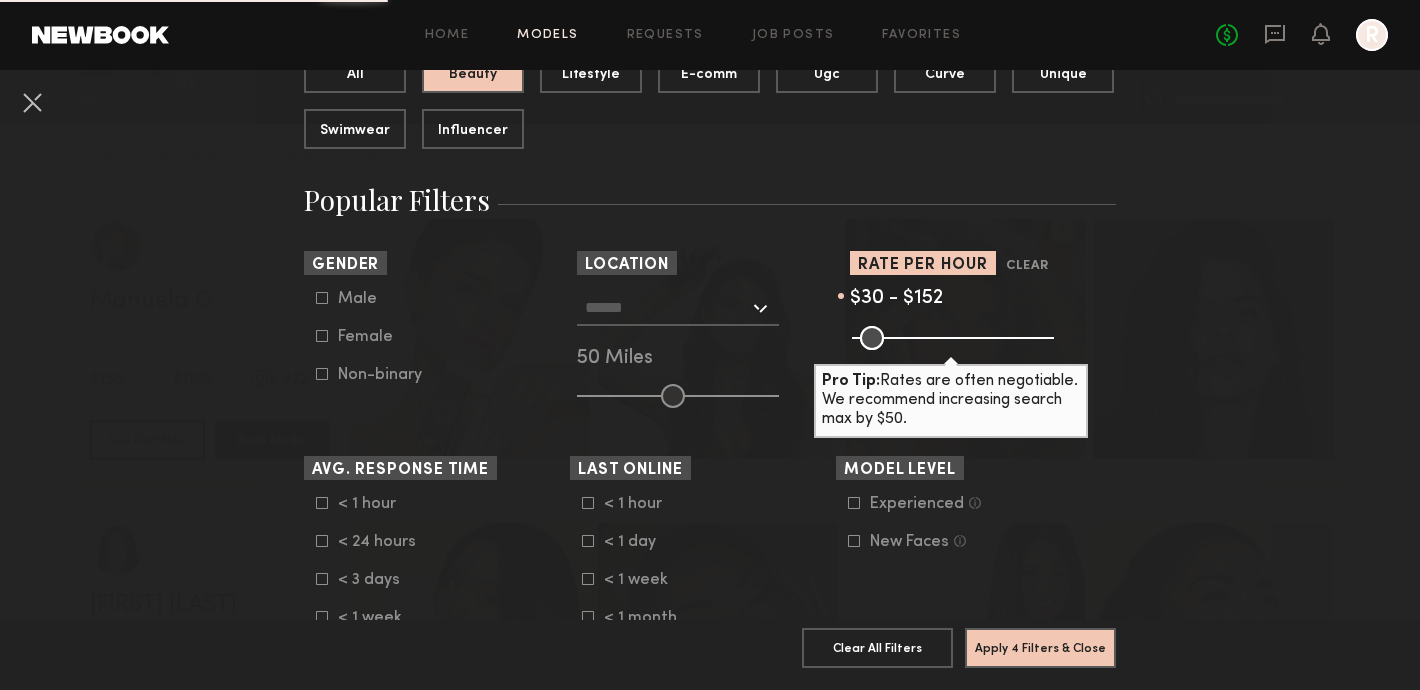 scroll, scrollTop: 245, scrollLeft: 0, axis: vertical 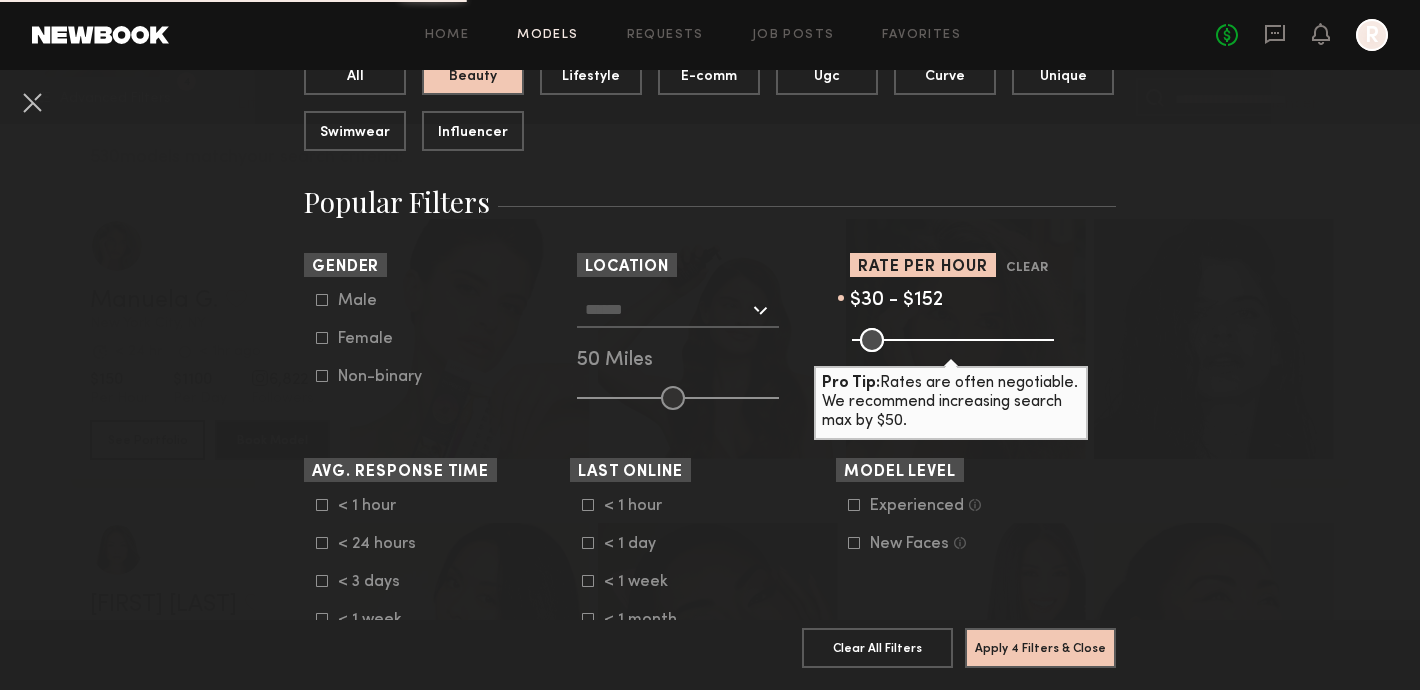 click 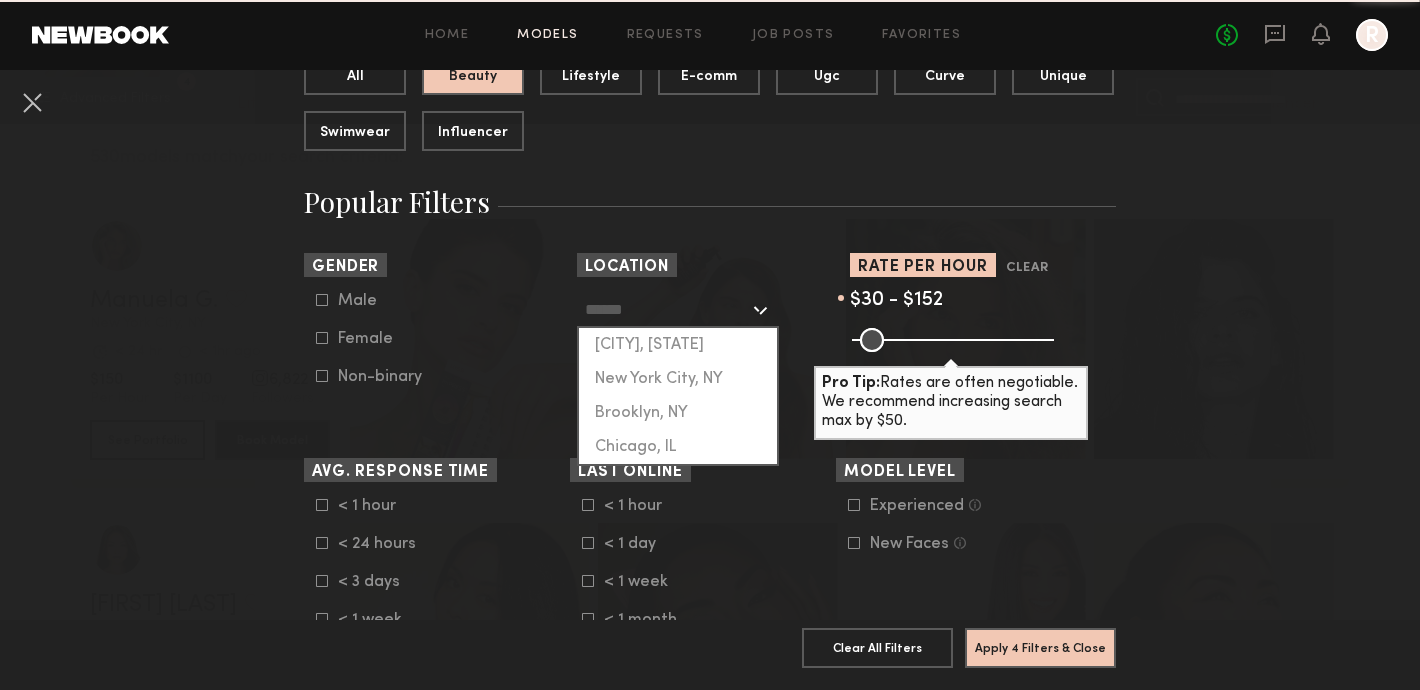 click on "New York City, NY" 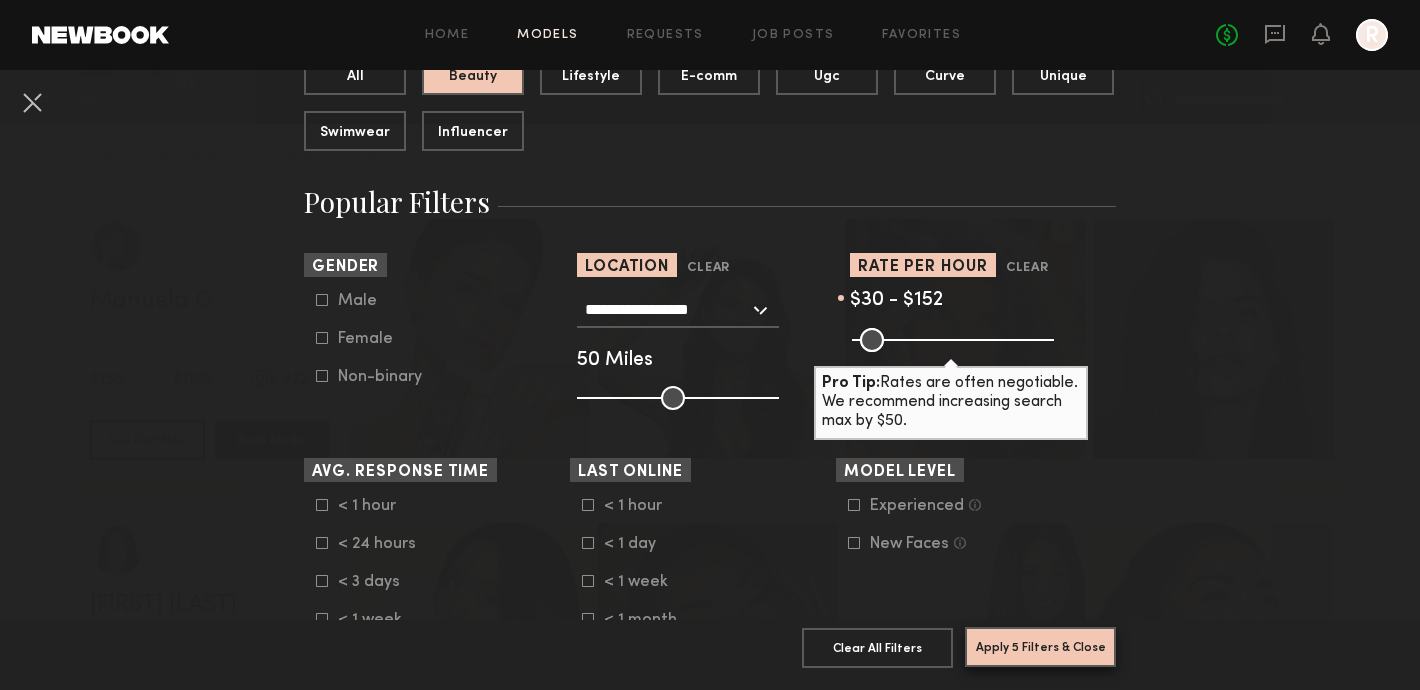 click on "Apply 5 Filters & Close" 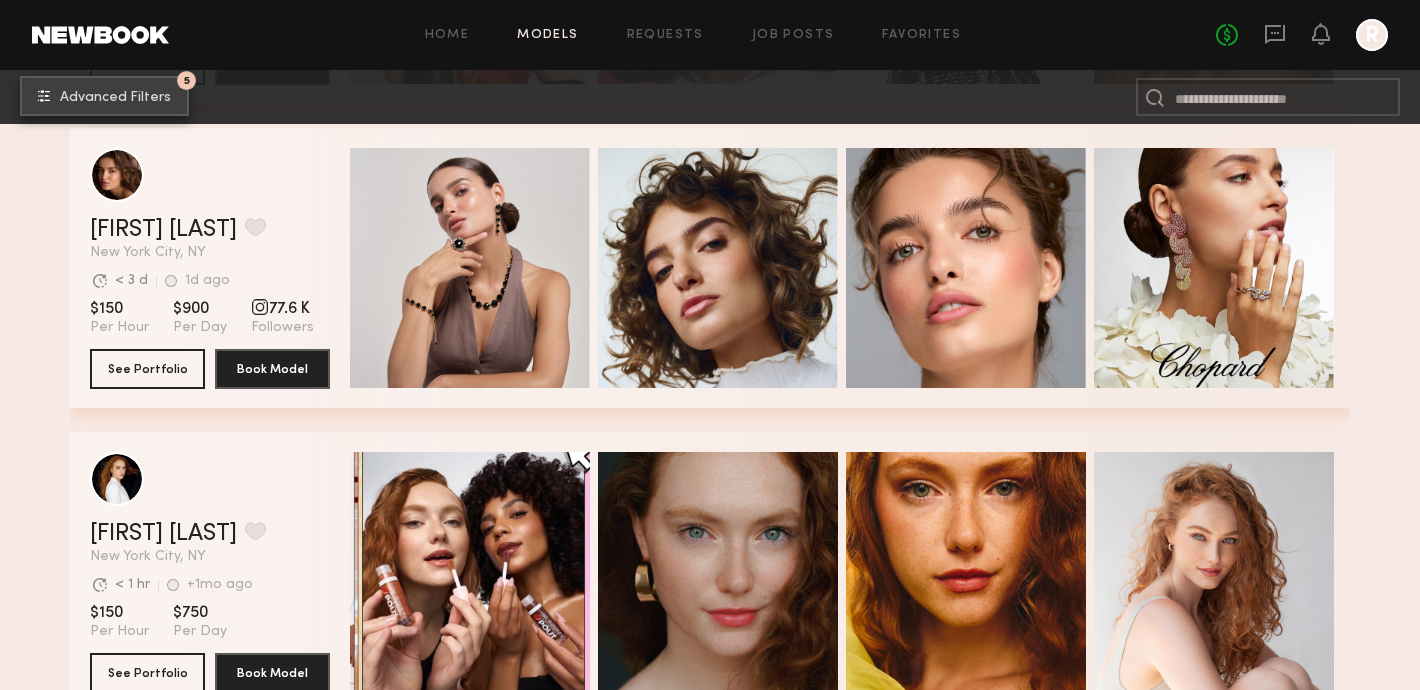 scroll, scrollTop: 1249, scrollLeft: 0, axis: vertical 